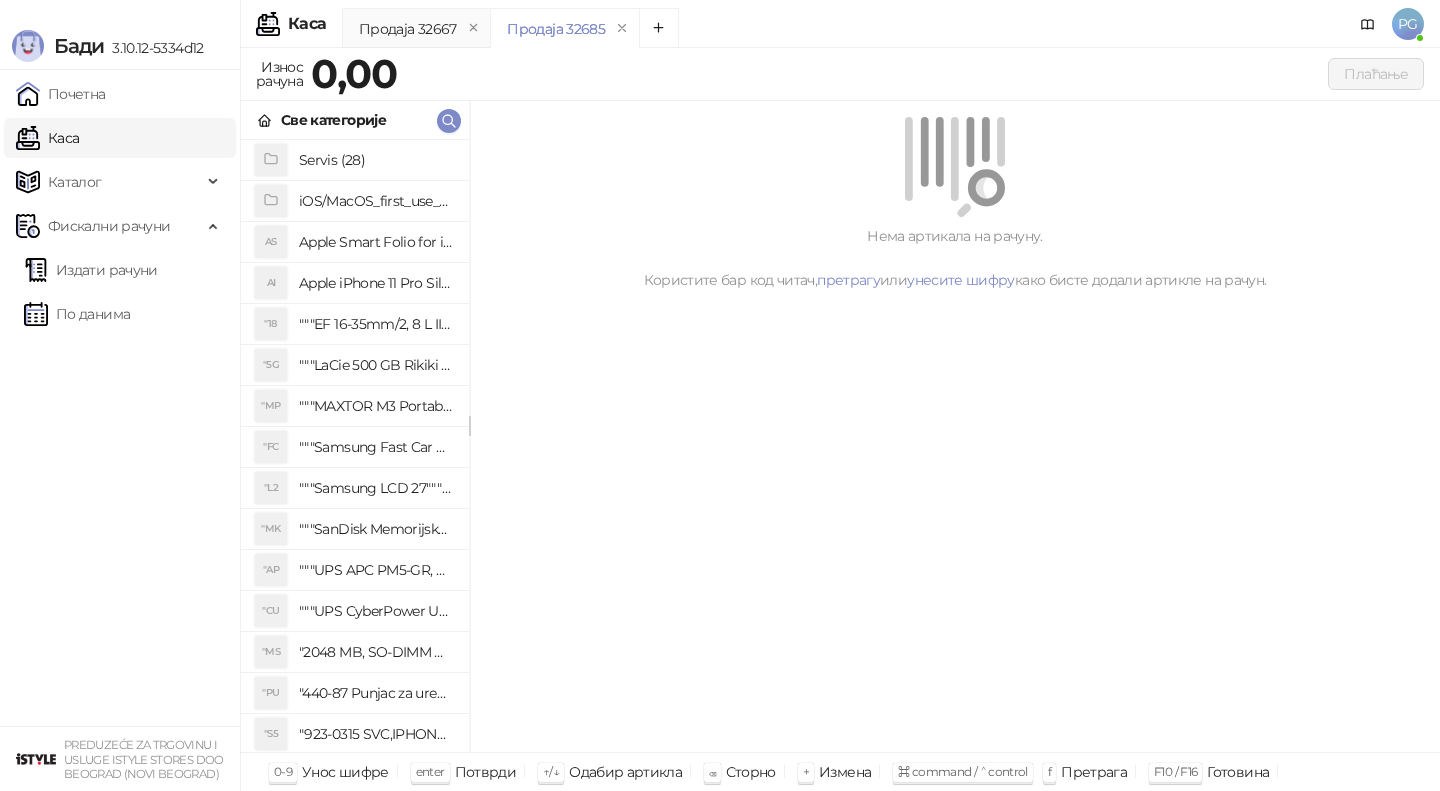 scroll, scrollTop: 0, scrollLeft: 0, axis: both 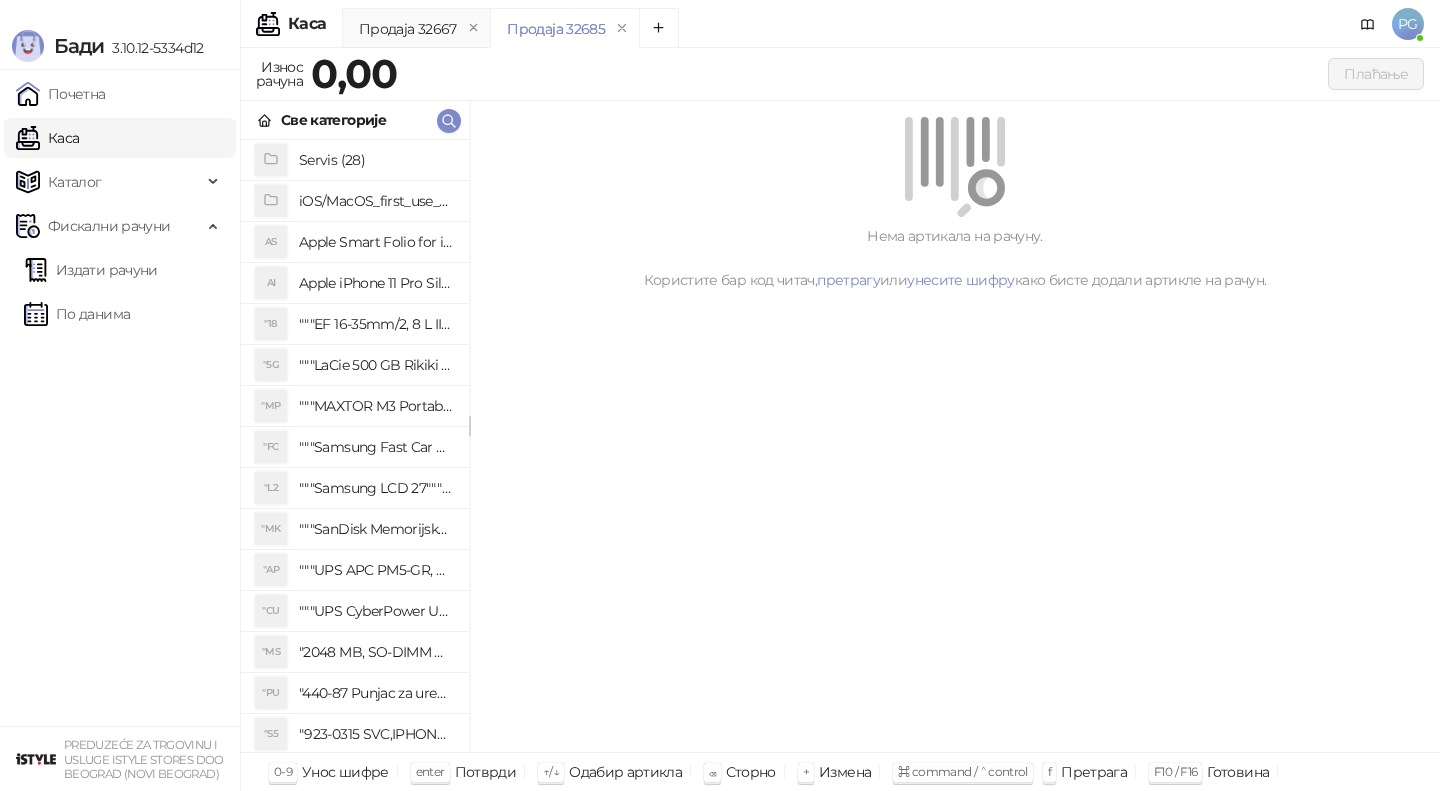 click at bounding box center (449, 120) 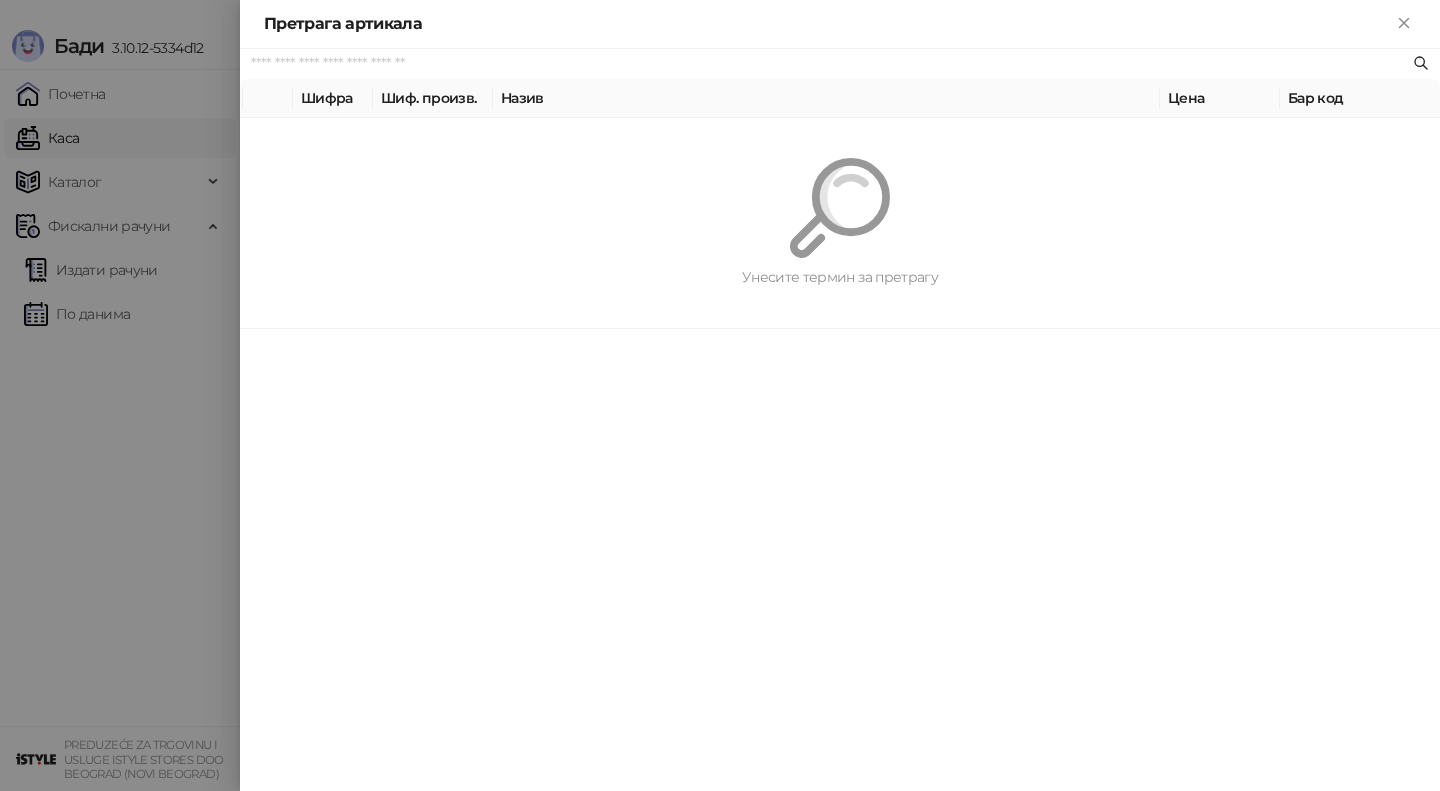 click on "Унесите термин за претрагу" at bounding box center (840, 223) 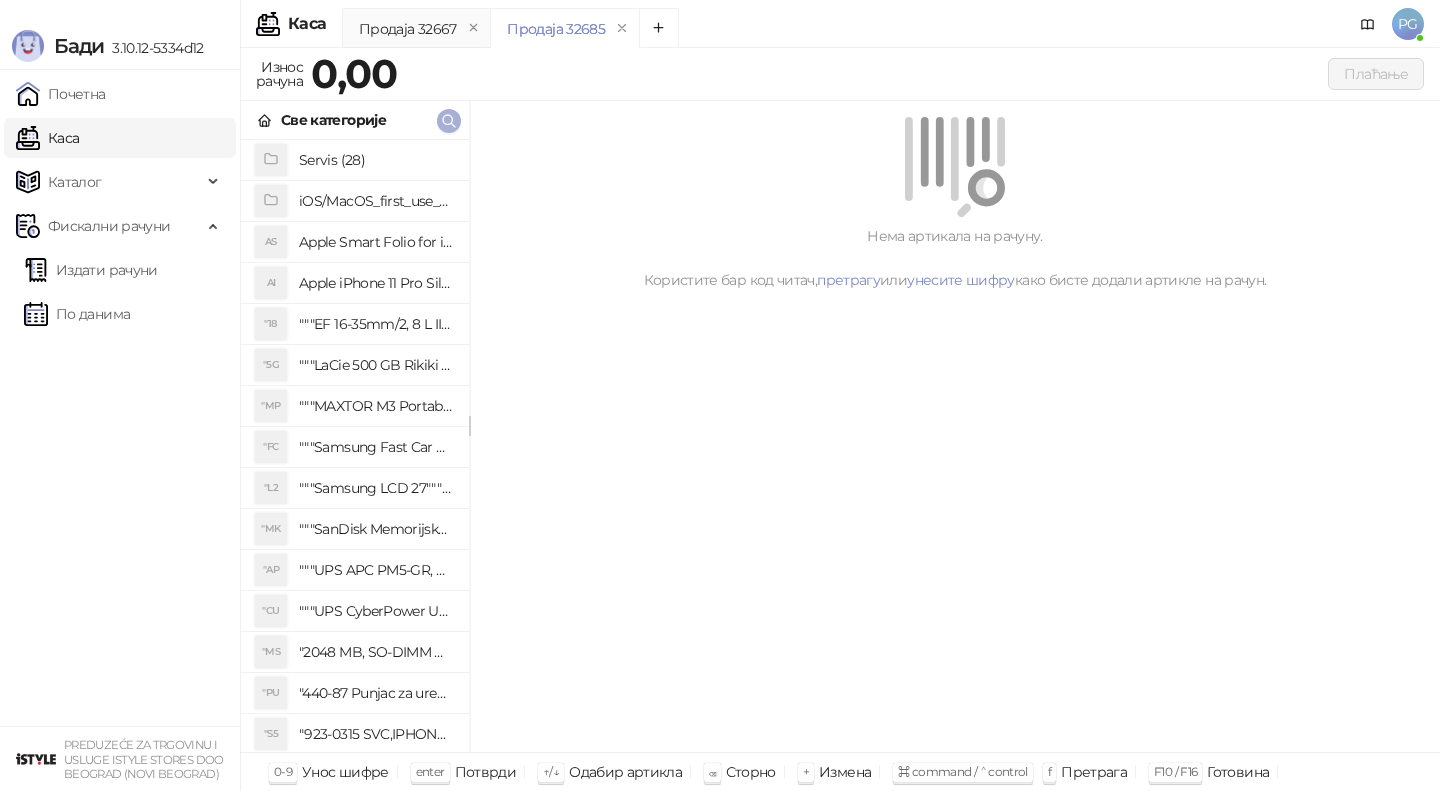 click 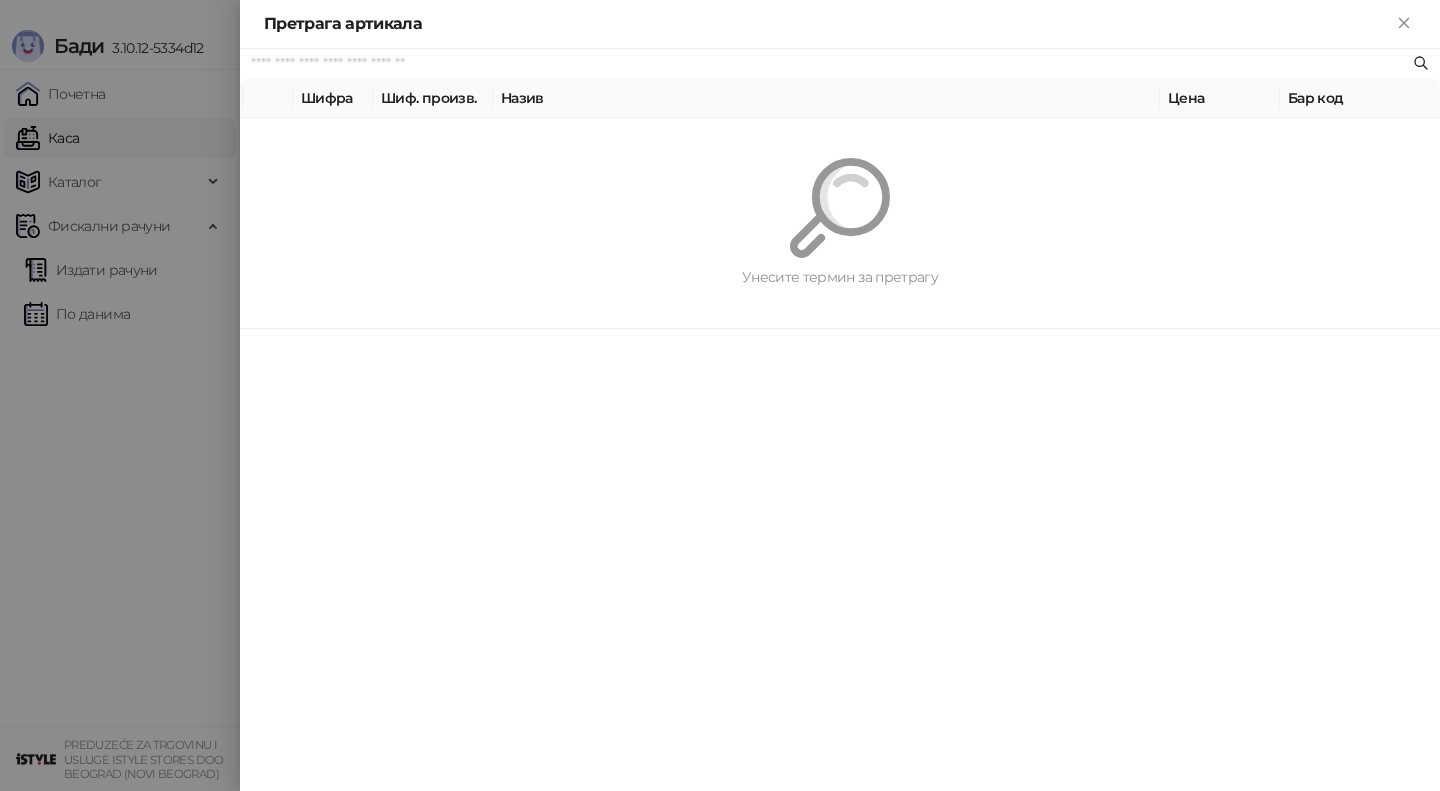paste on "*********" 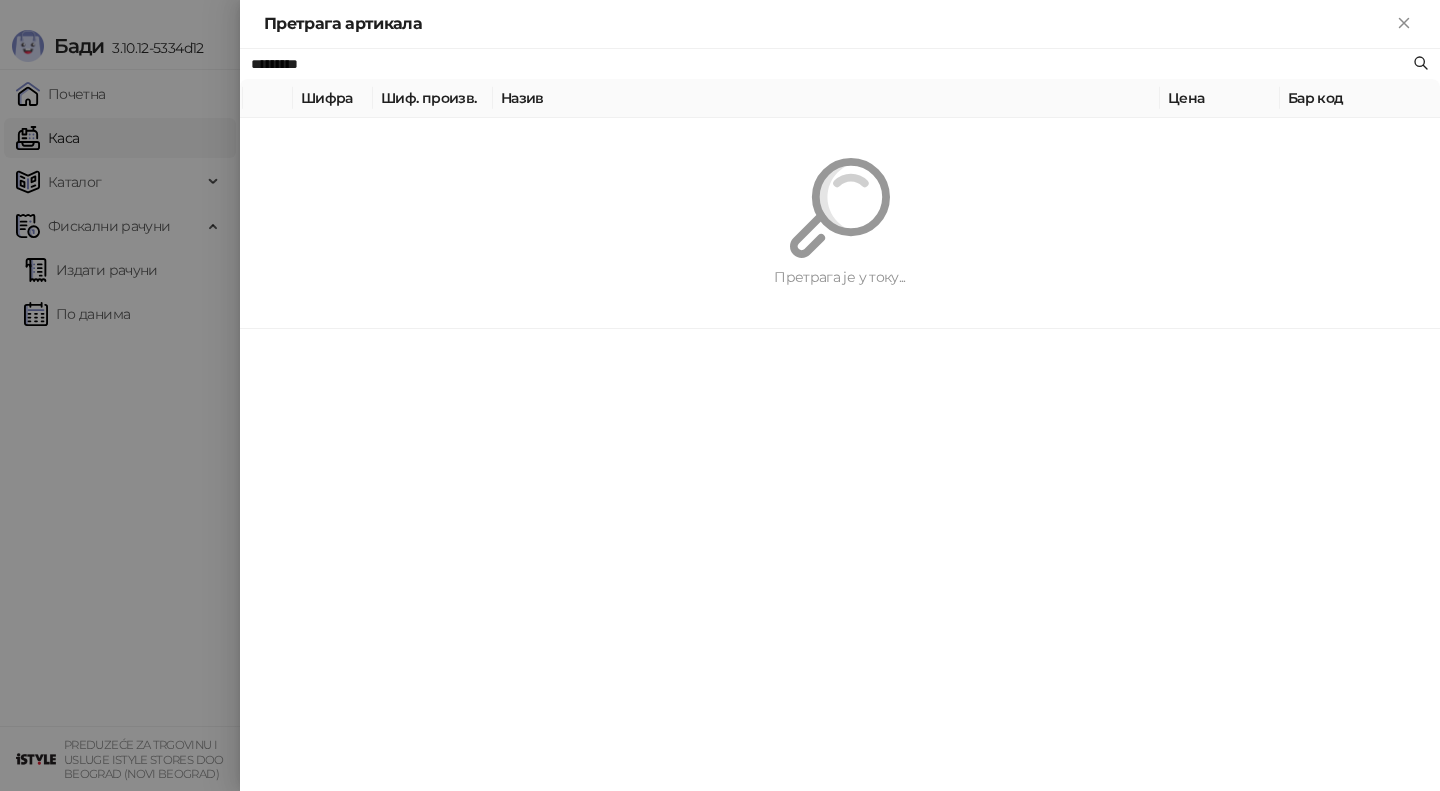 type on "*********" 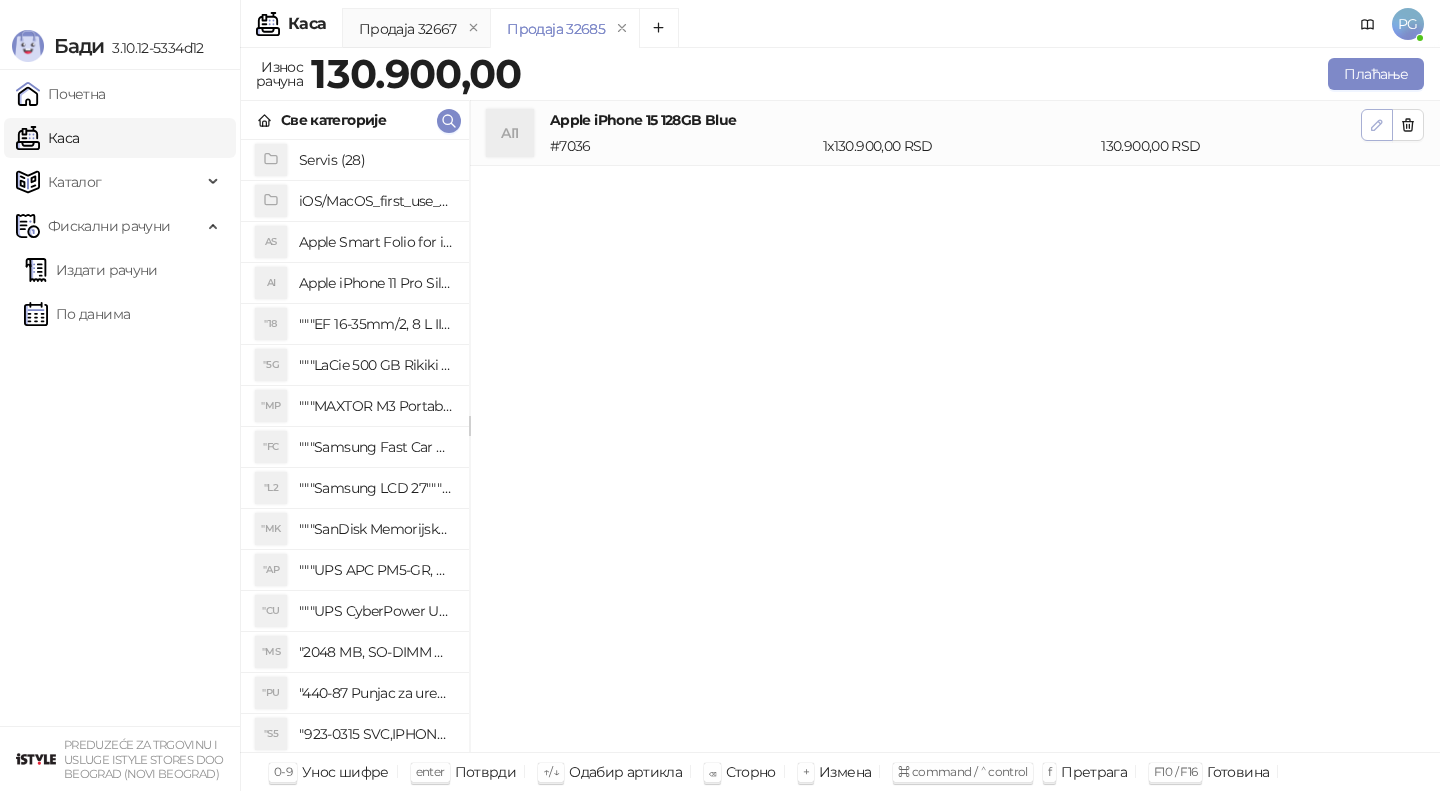click at bounding box center [1377, 125] 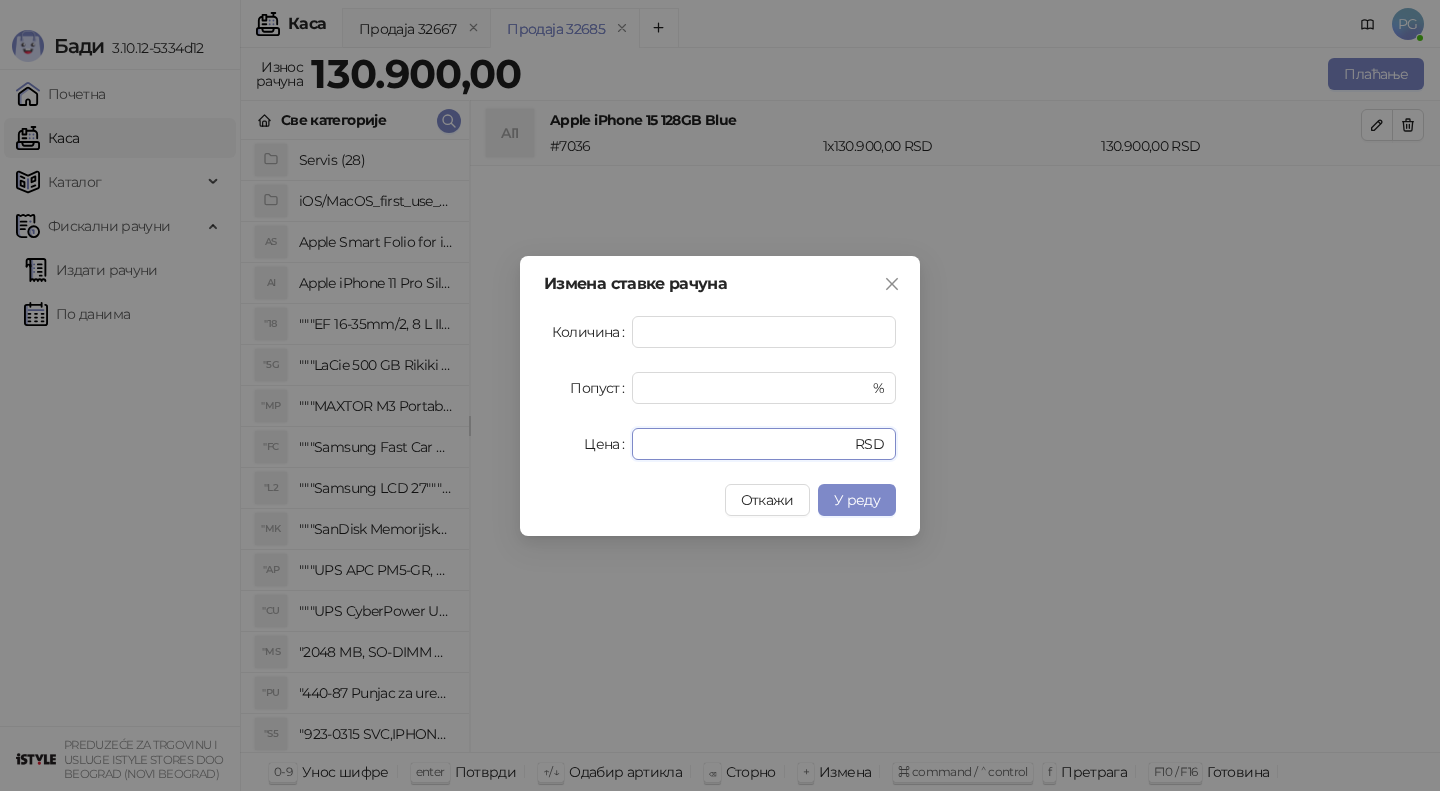 drag, startPoint x: 721, startPoint y: 441, endPoint x: 531, endPoint y: 432, distance: 190.21304 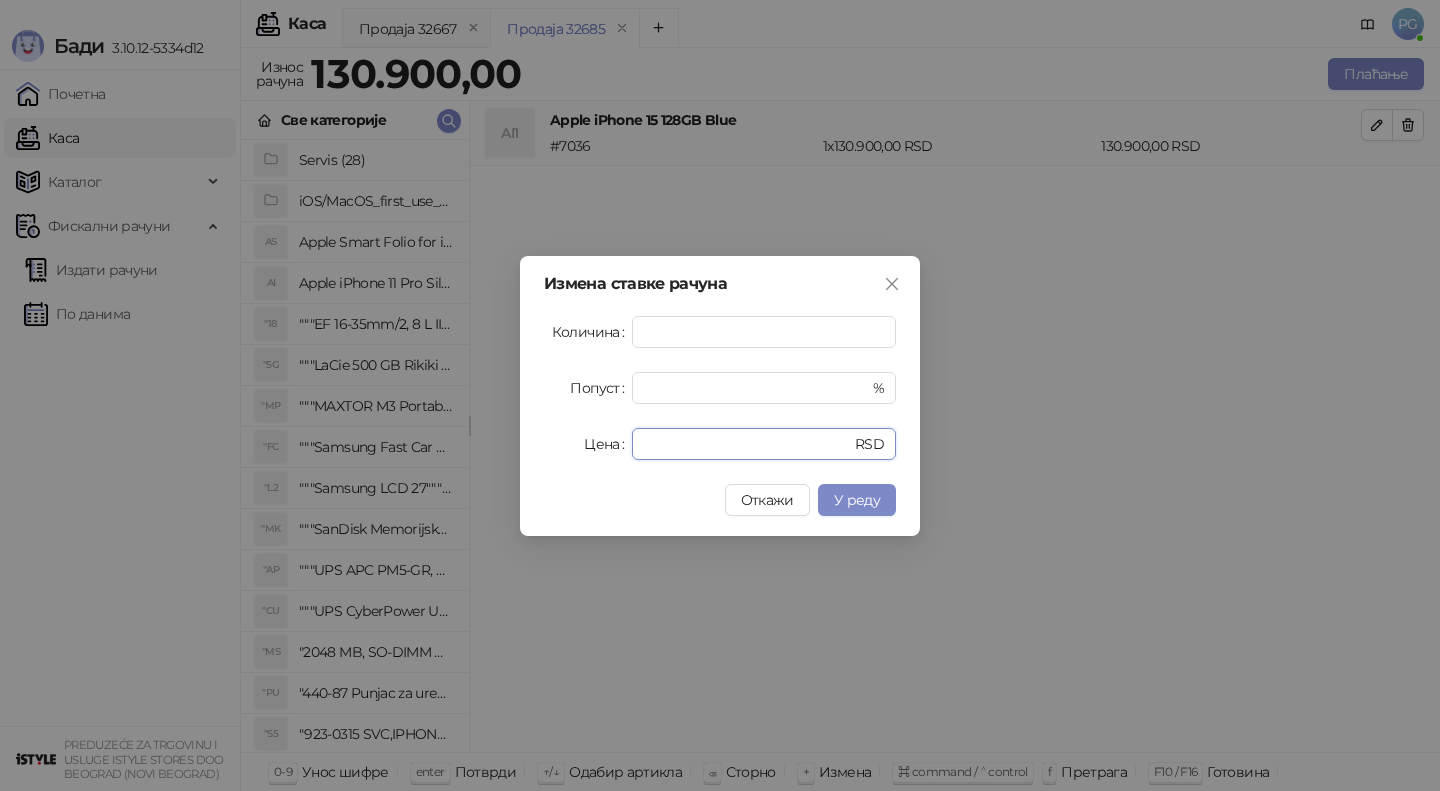 type on "*****" 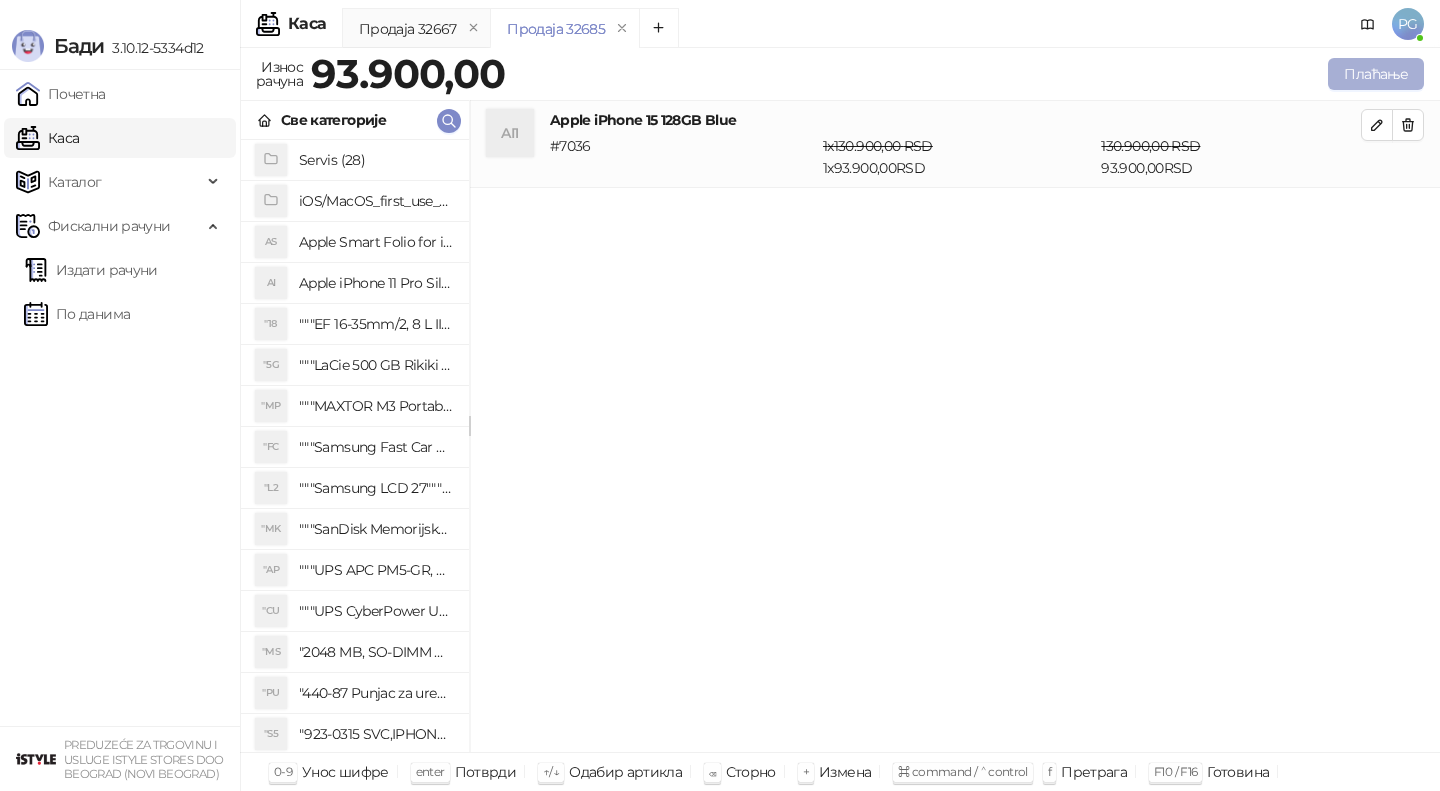 click on "Плаћање" at bounding box center [1376, 74] 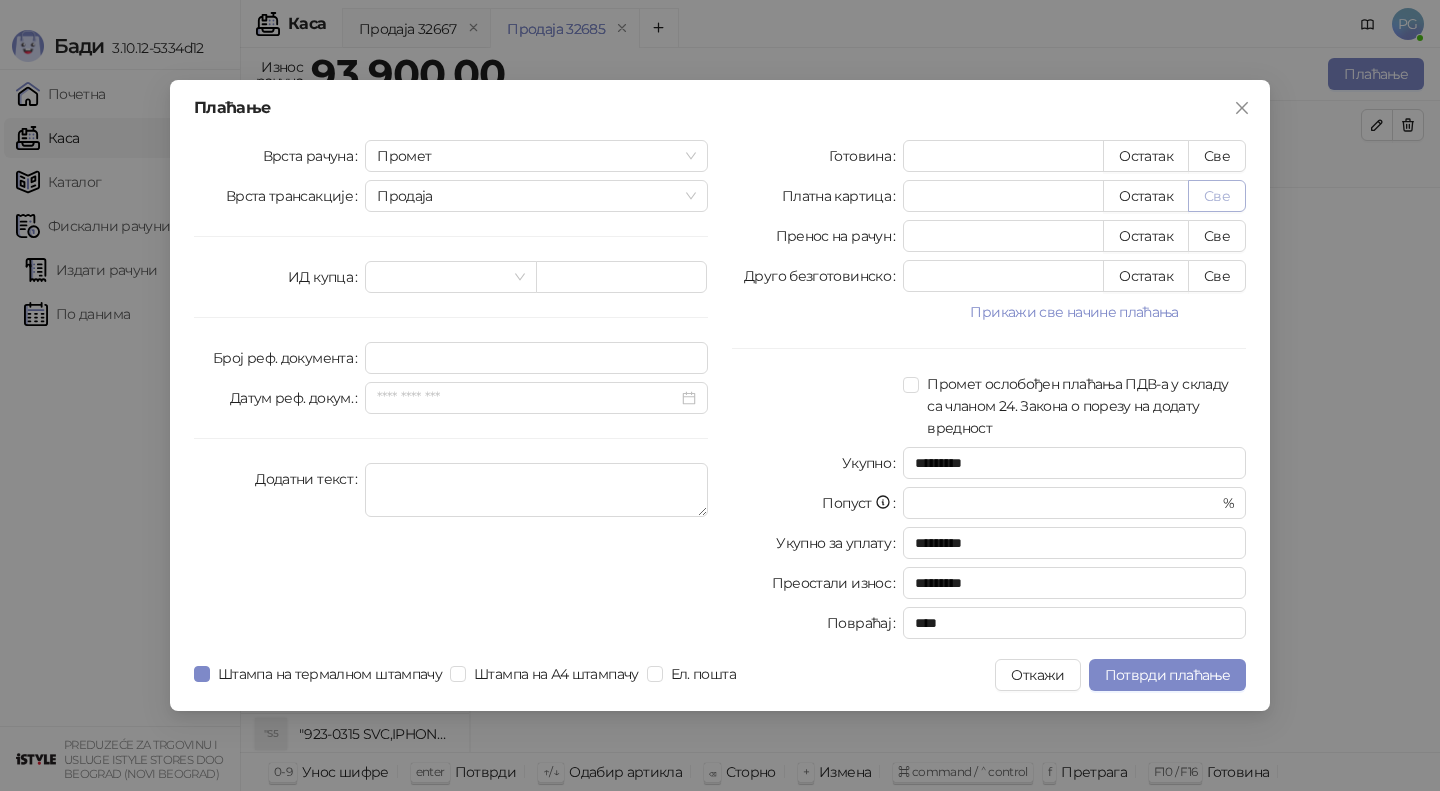 click on "Све" at bounding box center [1217, 196] 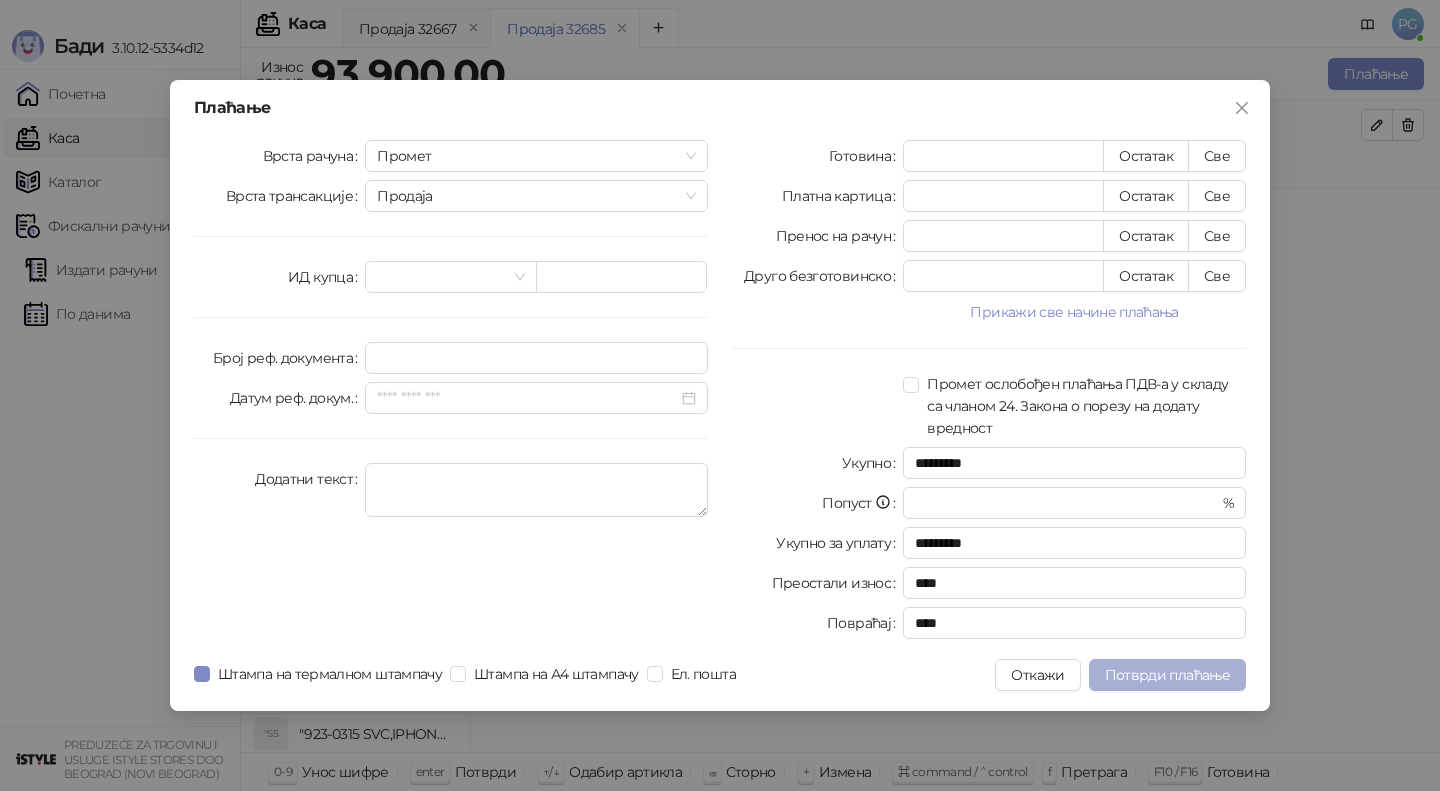 click on "Потврди плаћање" at bounding box center [1167, 675] 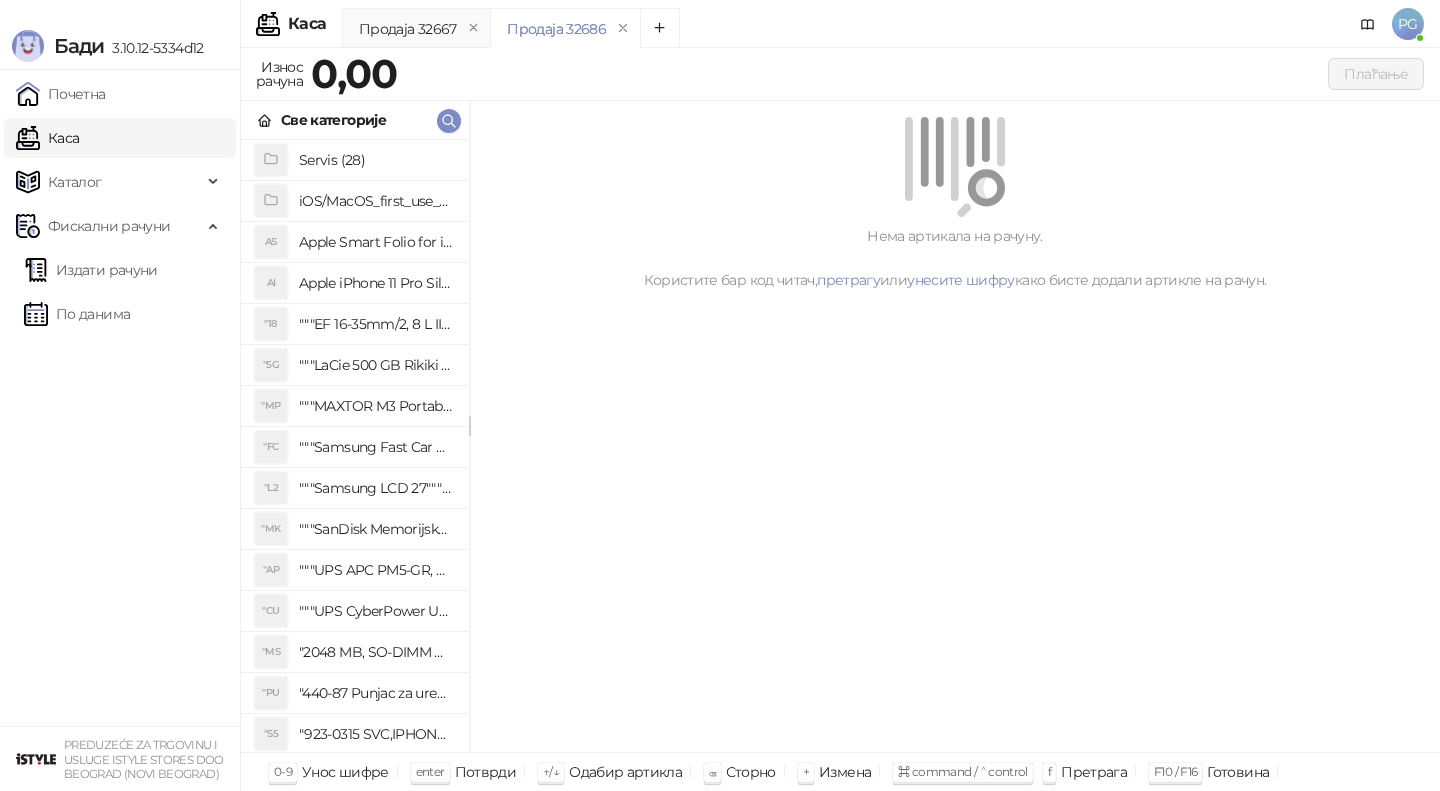 click on "Све категорије" at bounding box center (355, 120) 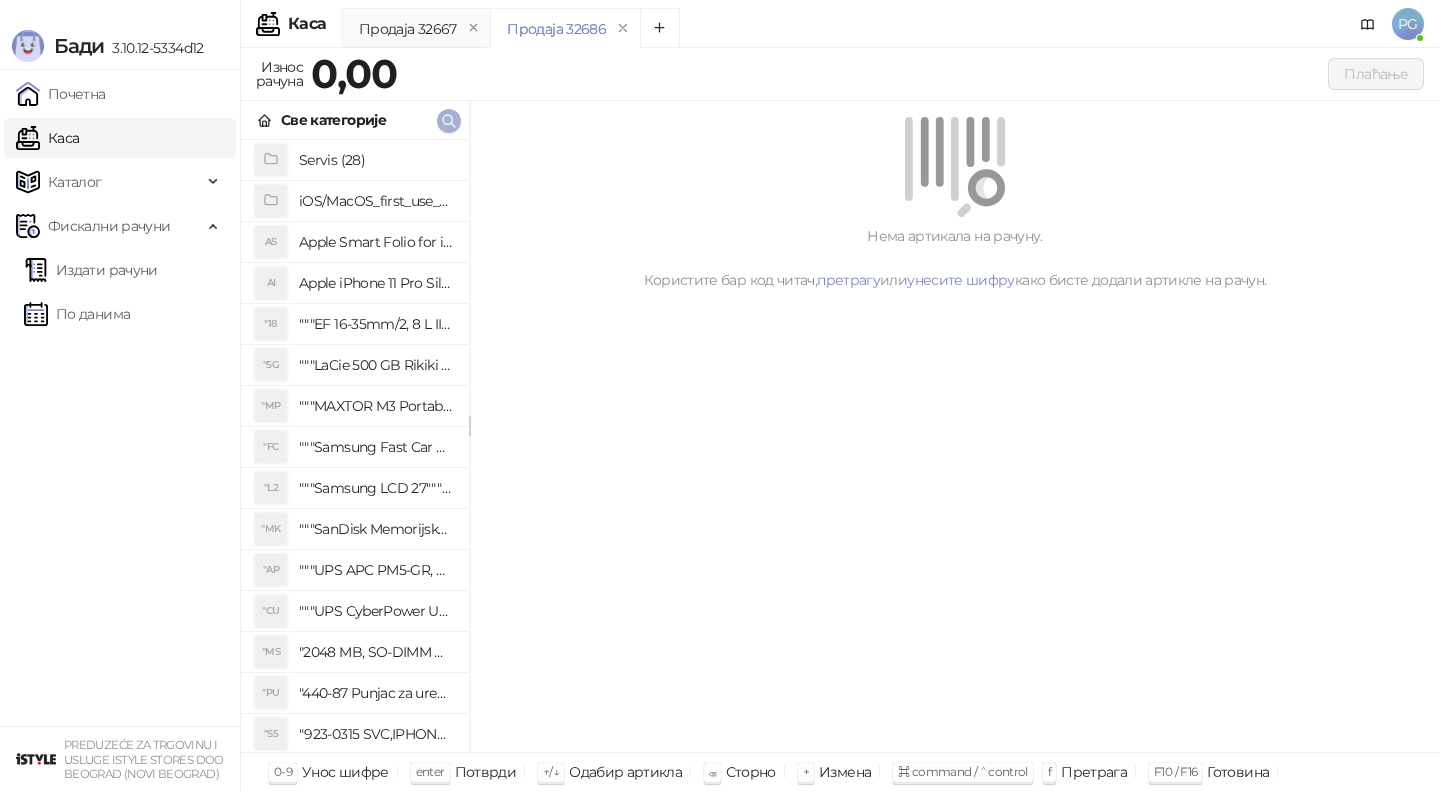 click 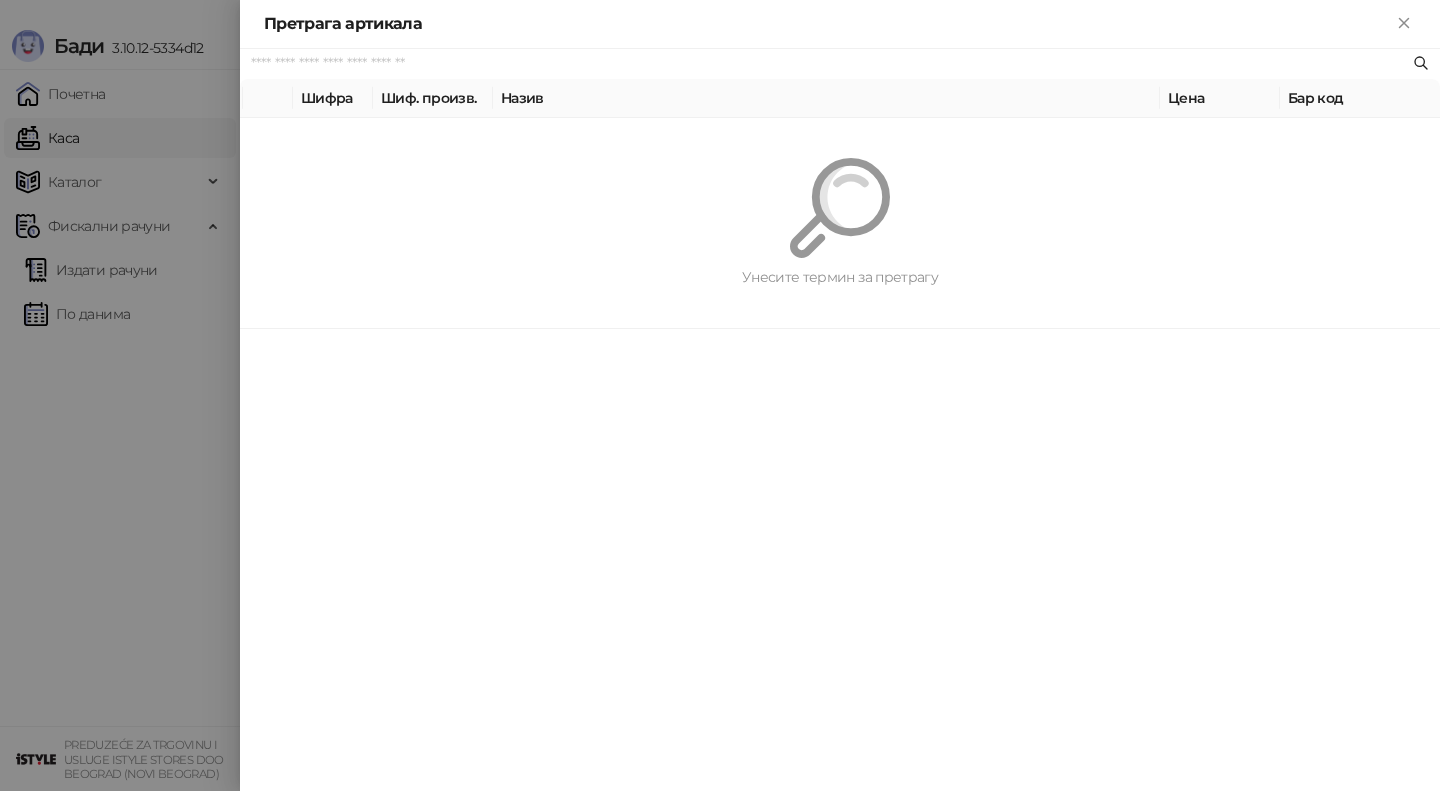 paste on "*********" 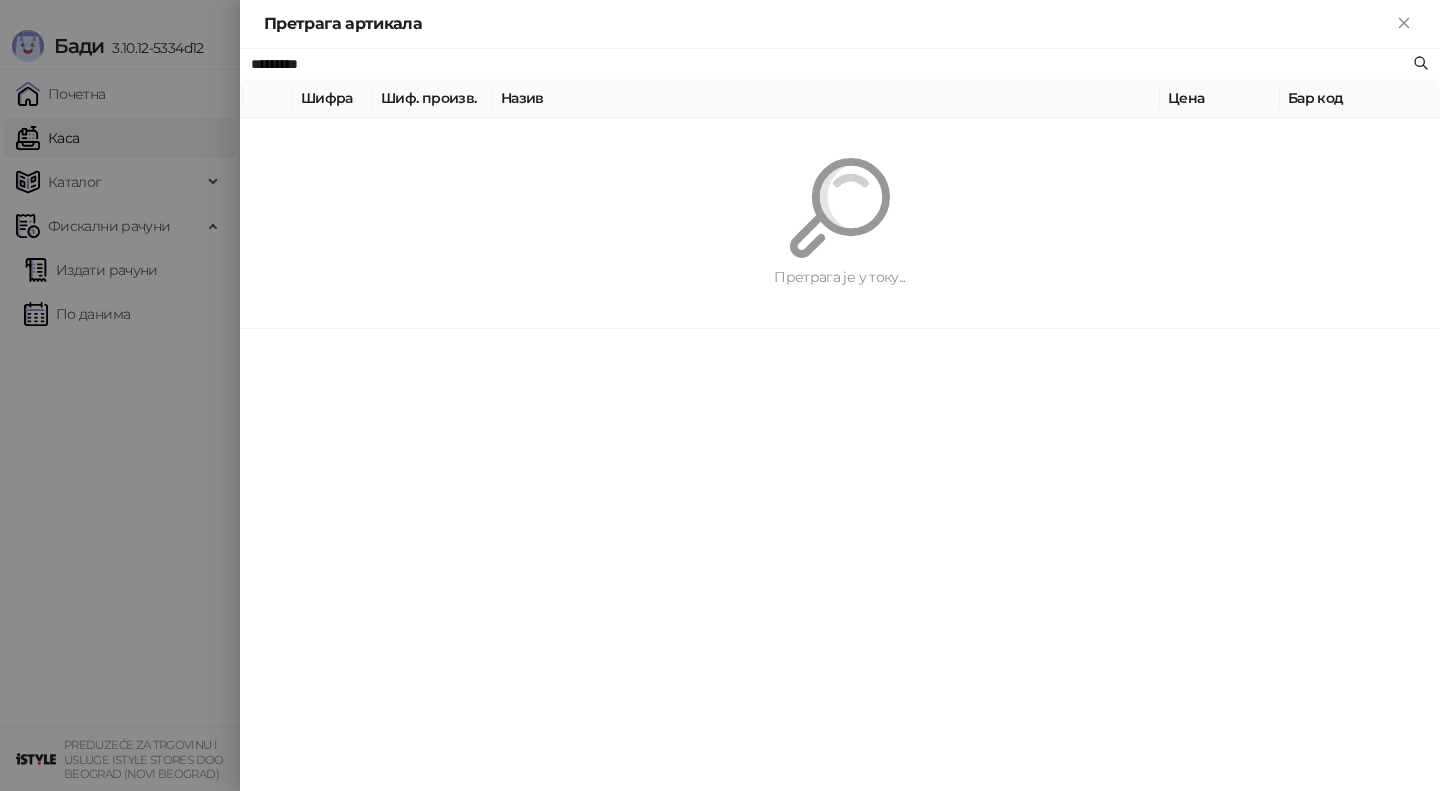 type on "*********" 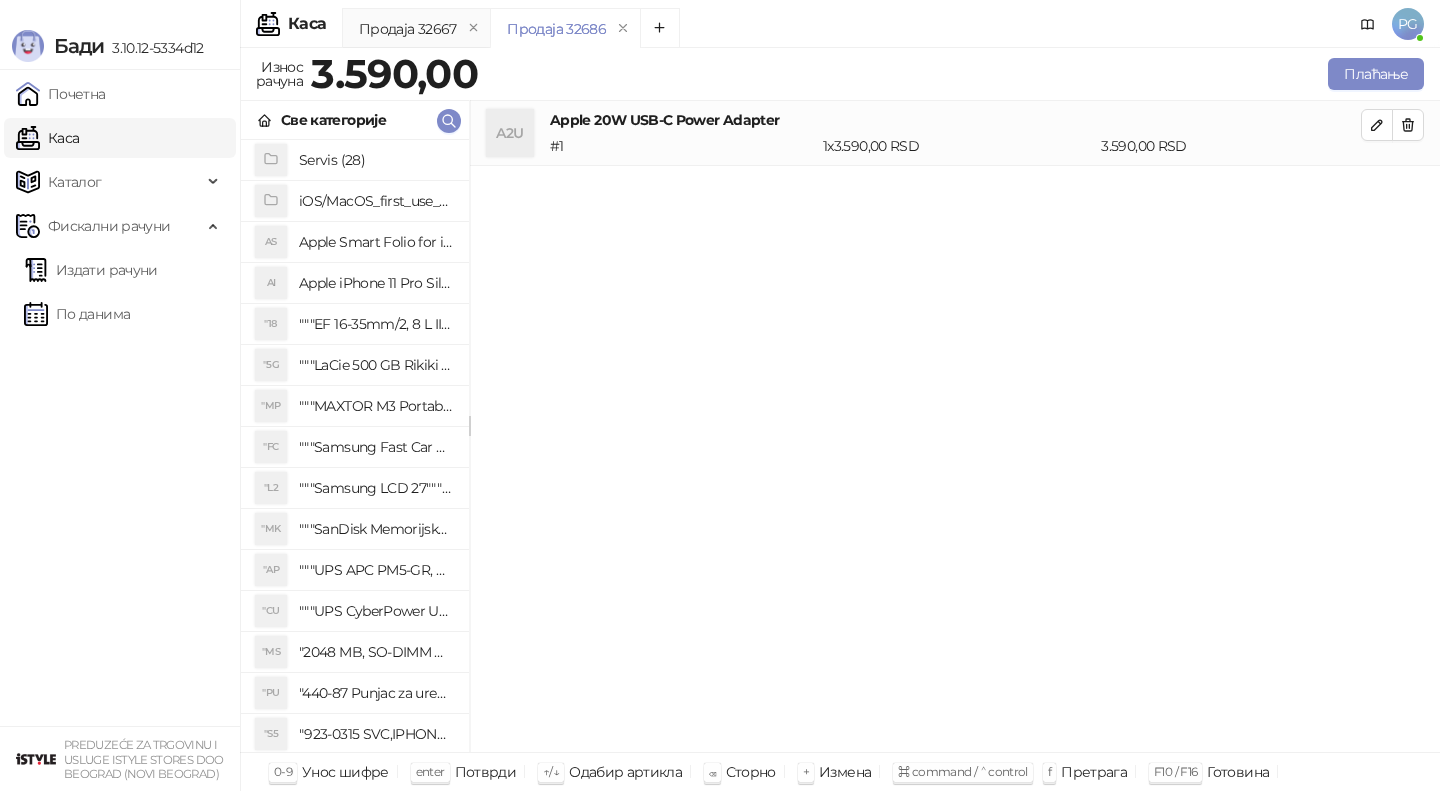 click on "Плаћање" at bounding box center (955, 74) 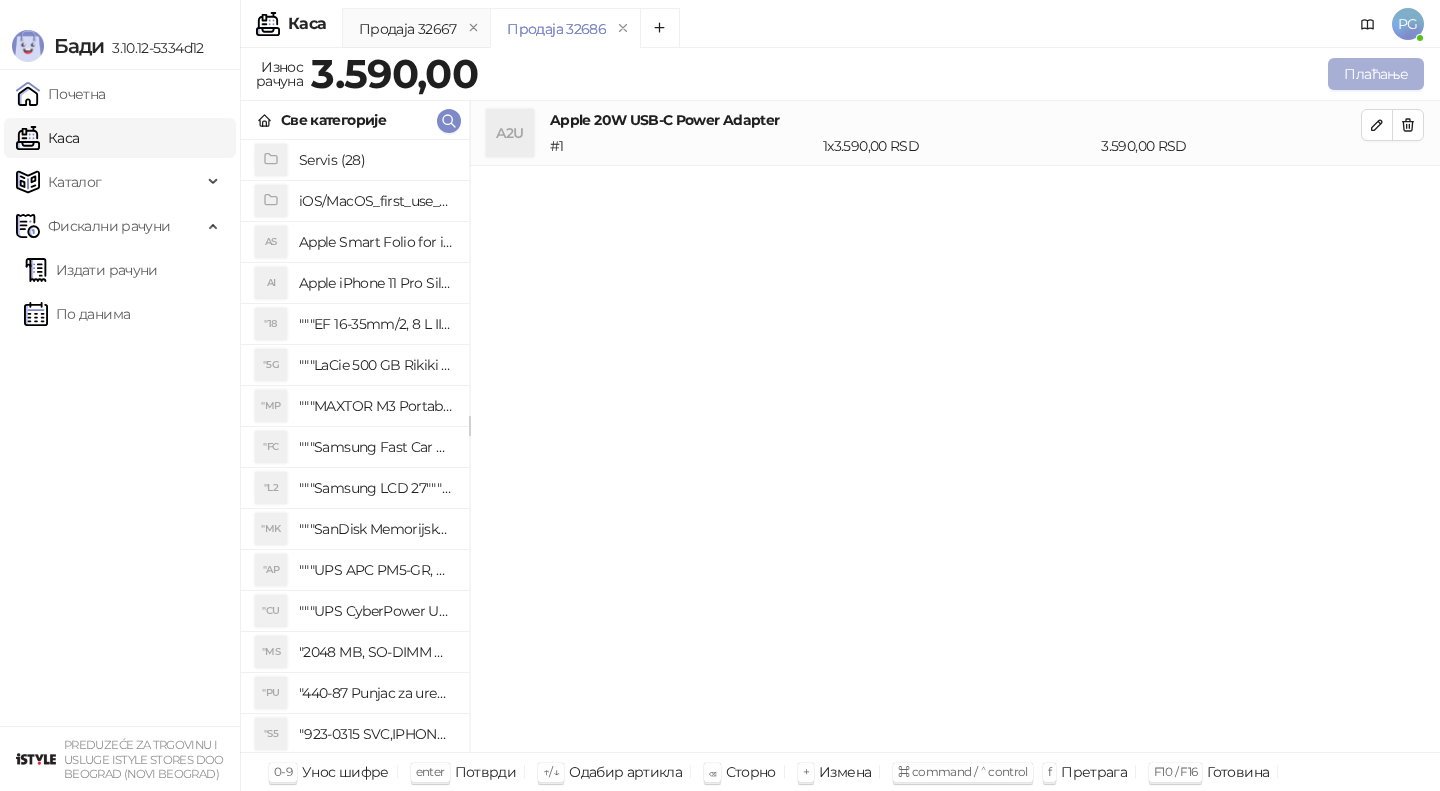 click on "Плаћање" at bounding box center [1376, 74] 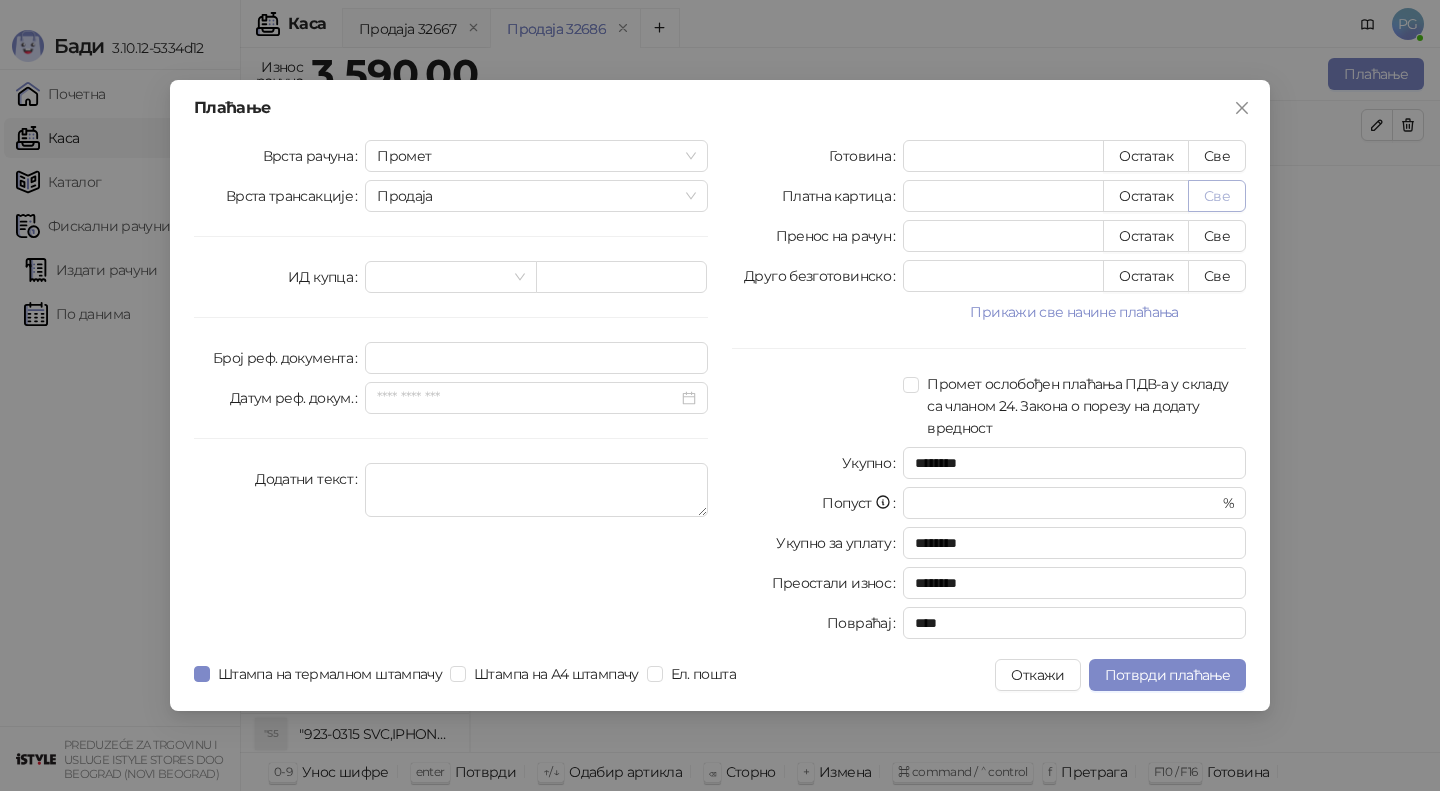 click on "Све" at bounding box center [1217, 196] 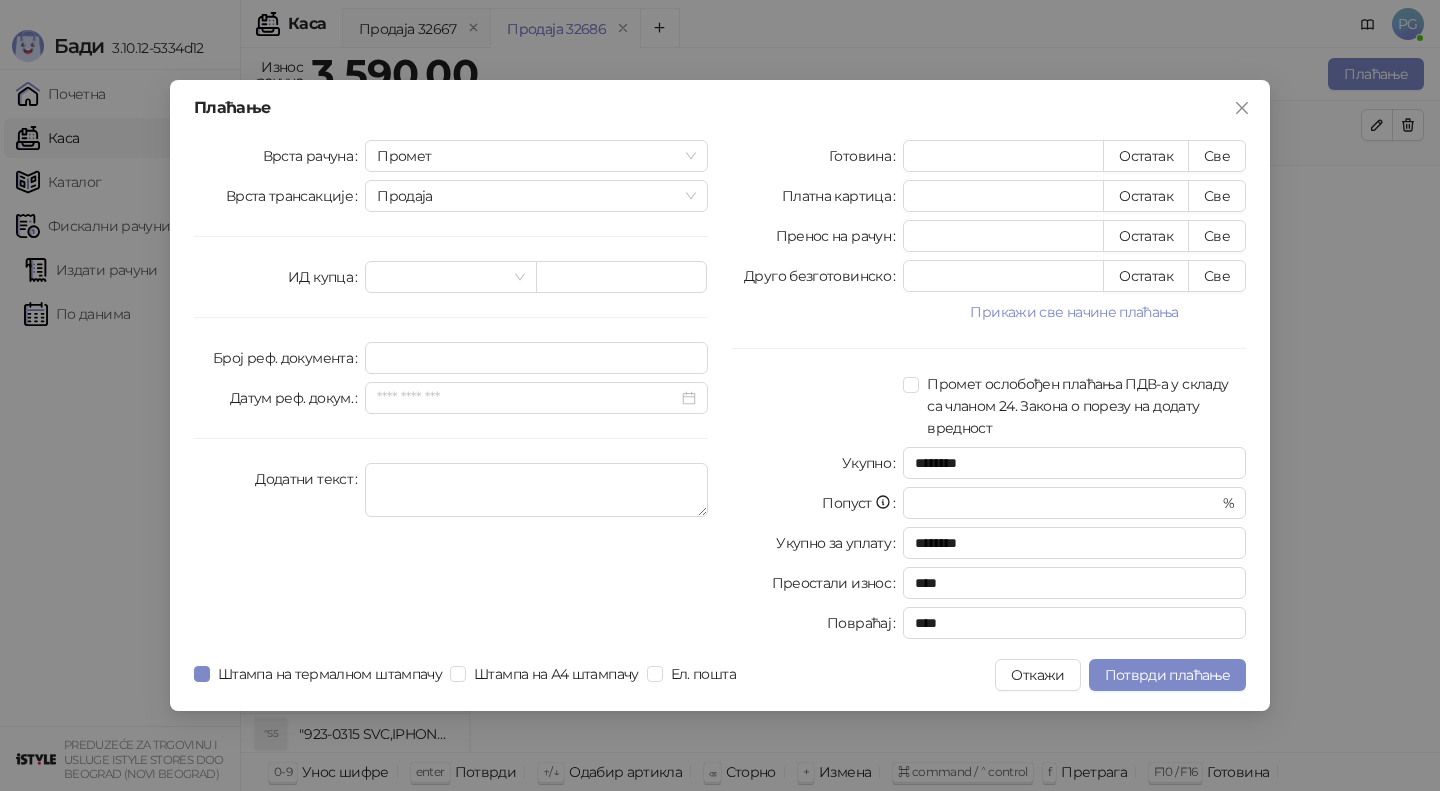 click on "Плаћање Врста рачуна Промет Врста трансакције Продаја ИД купца Број реф. документа Датум реф. докум. Додатни текст Готовина * Остатак Све Платна картица **** Остатак Све Пренос на рачун * Остатак Све Друго безготовинско * Остатак Све Прикажи све начине плаћања Чек * Остатак Све Ваучер * Остатак Све Инстант плаћање * Остатак Све   Промет ослобођен плаћања ПДВ-а у складу са чланом 24. Закона о порезу на додату вредност Укупно ******** Попуст   * % Укупно за уплату ******** Преостали износ **** Повраћај **** Штампа на термалном штампачу Штампа на А4 штампачу Ел. пошта Откажи" at bounding box center (720, 395) 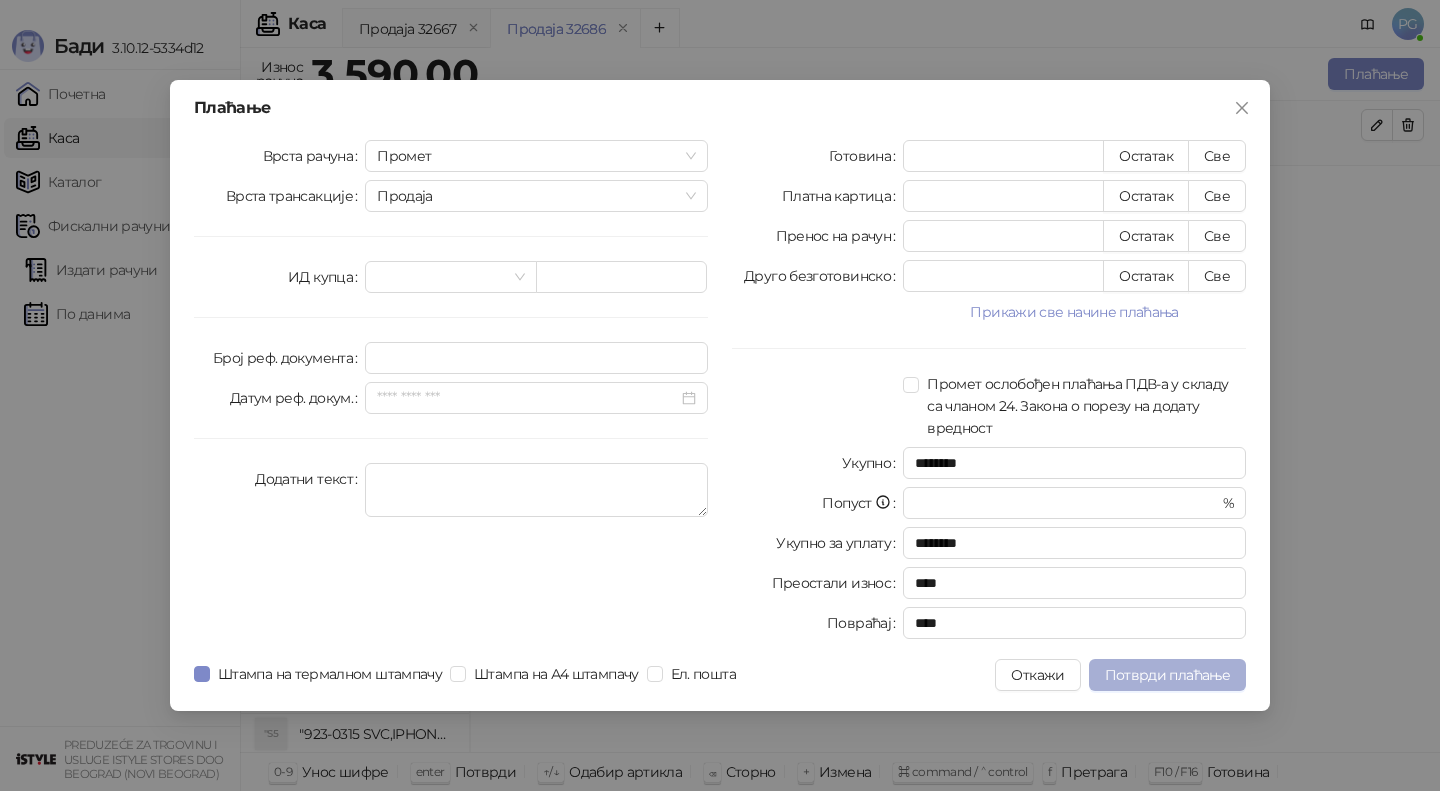 click on "Потврди плаћање" at bounding box center (1167, 675) 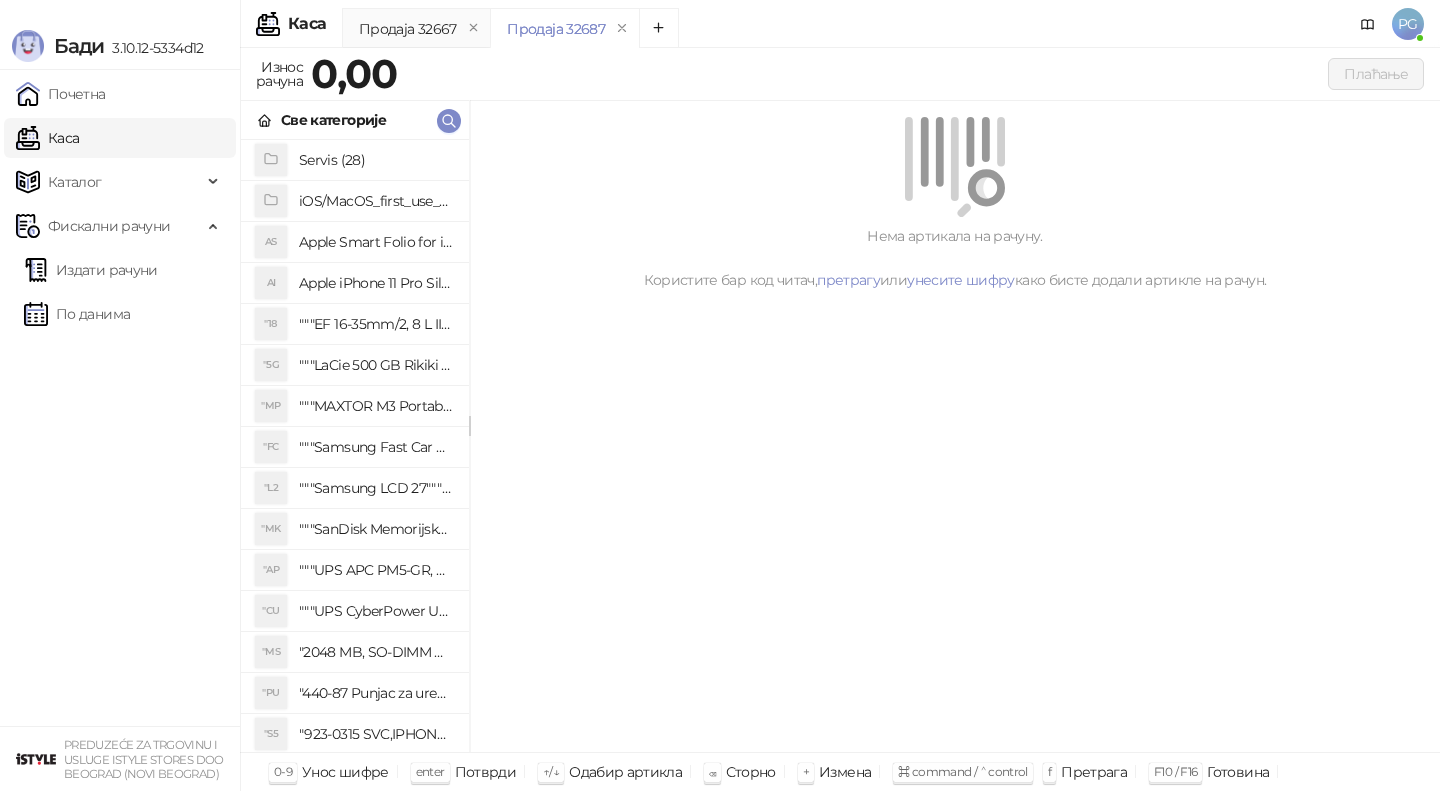 click on "Износ рачуна 0,00 Плаћање" at bounding box center (840, 77) 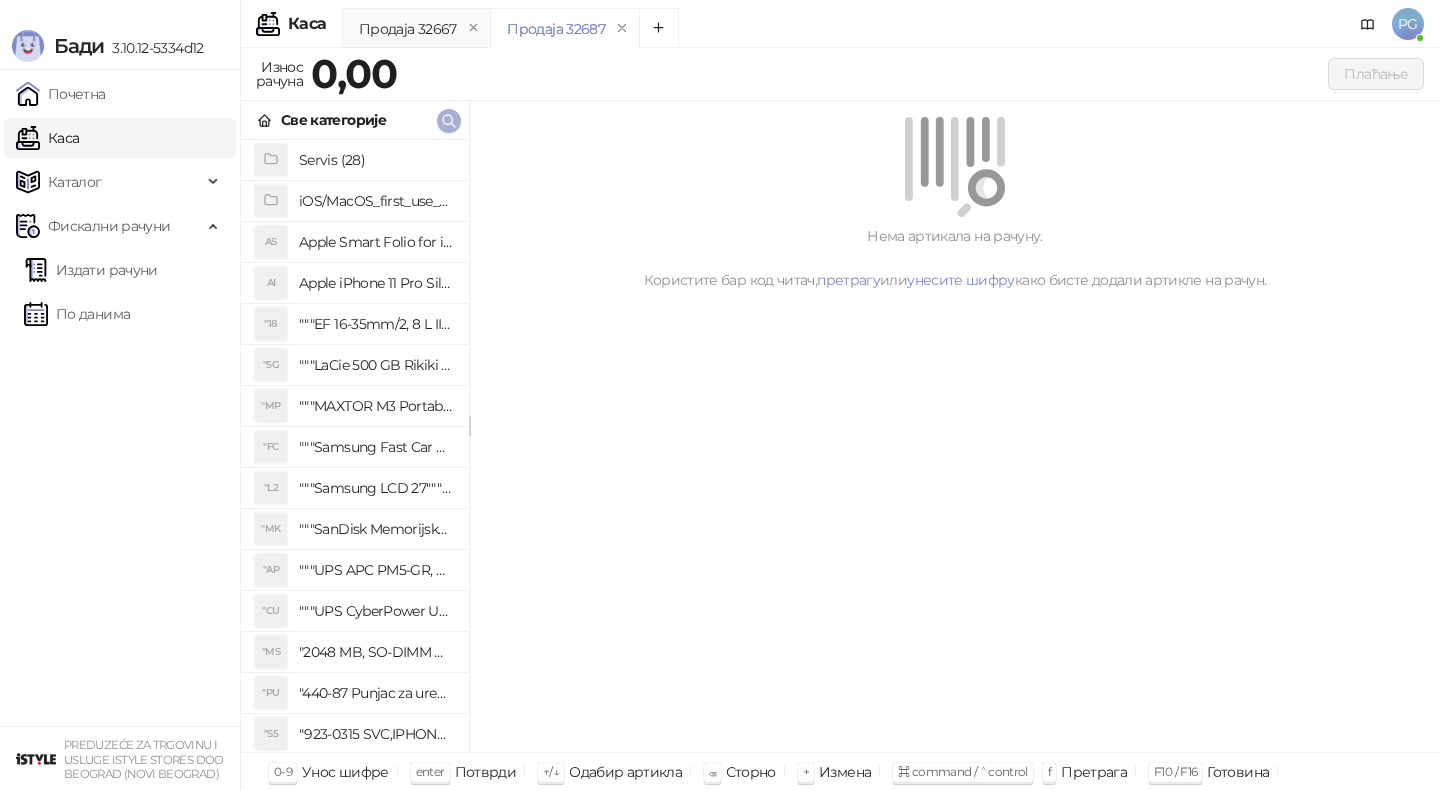 click at bounding box center (449, 120) 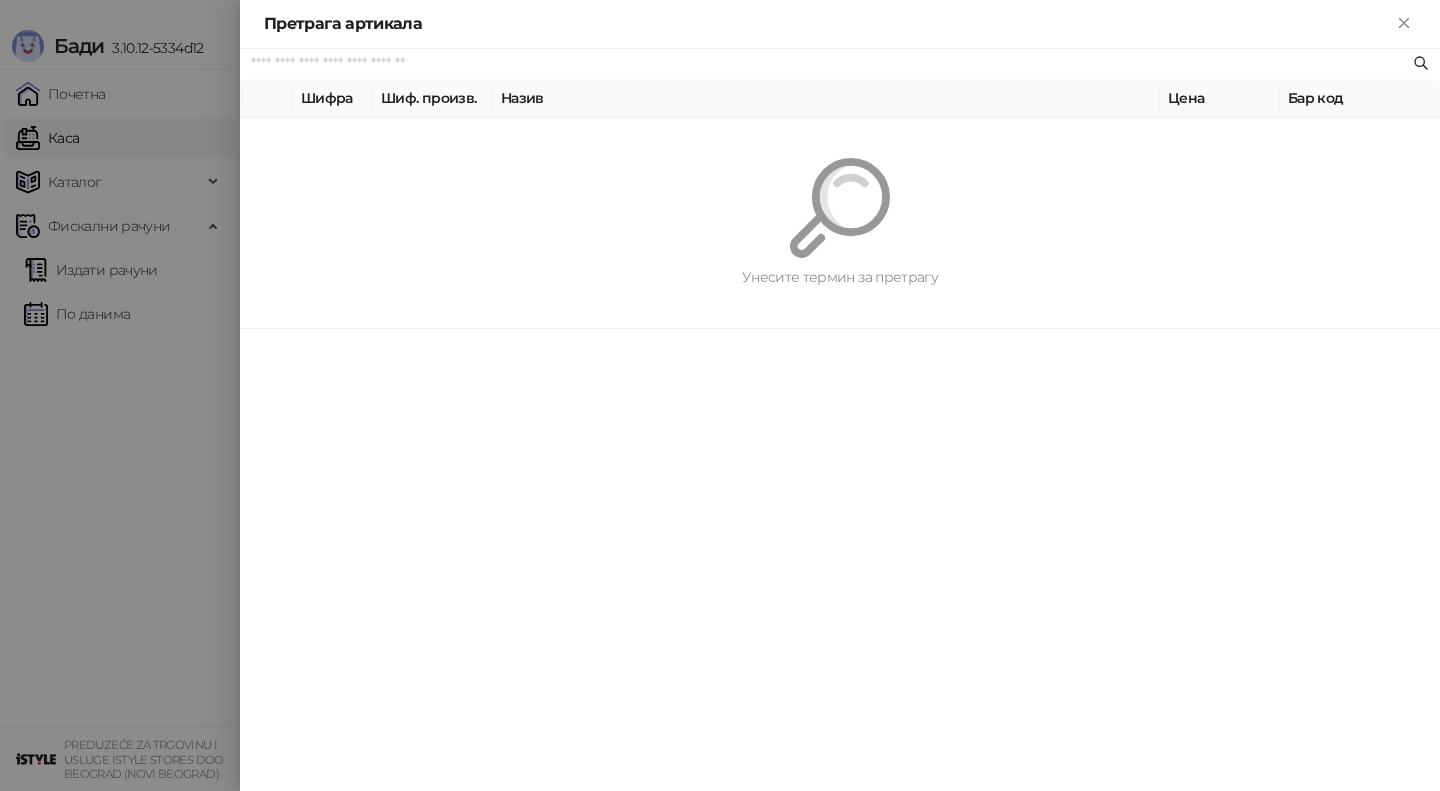 paste on "*********" 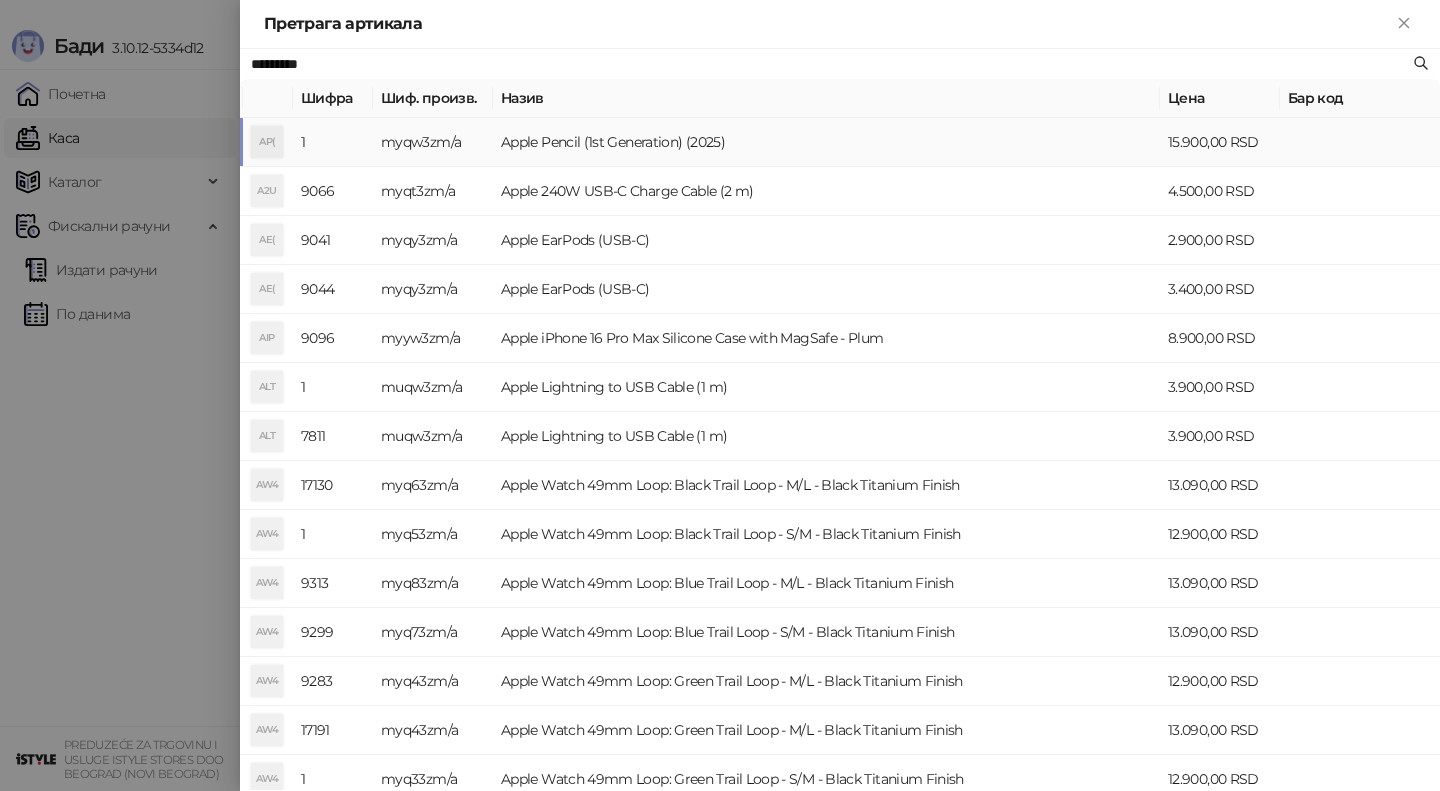 type on "*********" 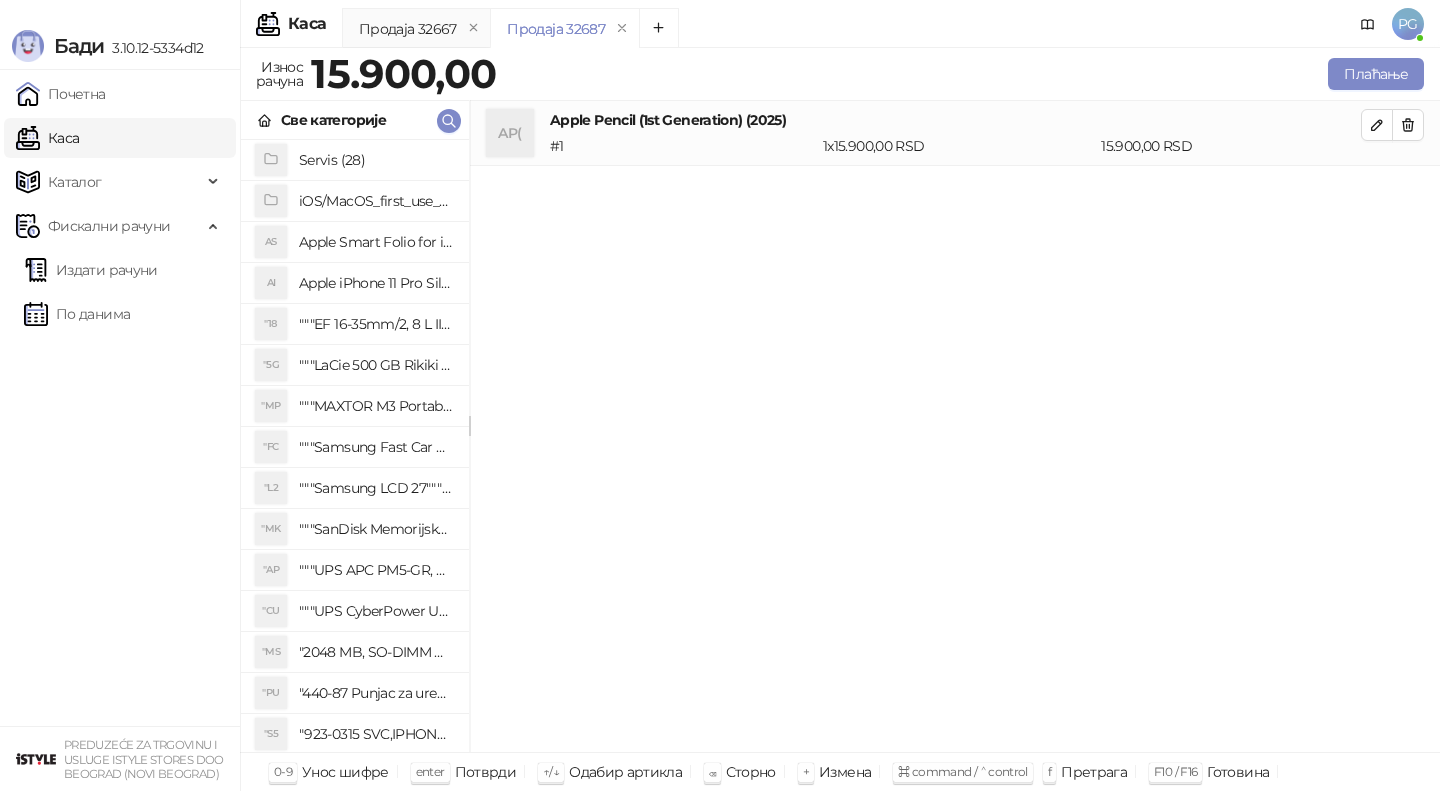 click on "Плаћање" at bounding box center (964, 74) 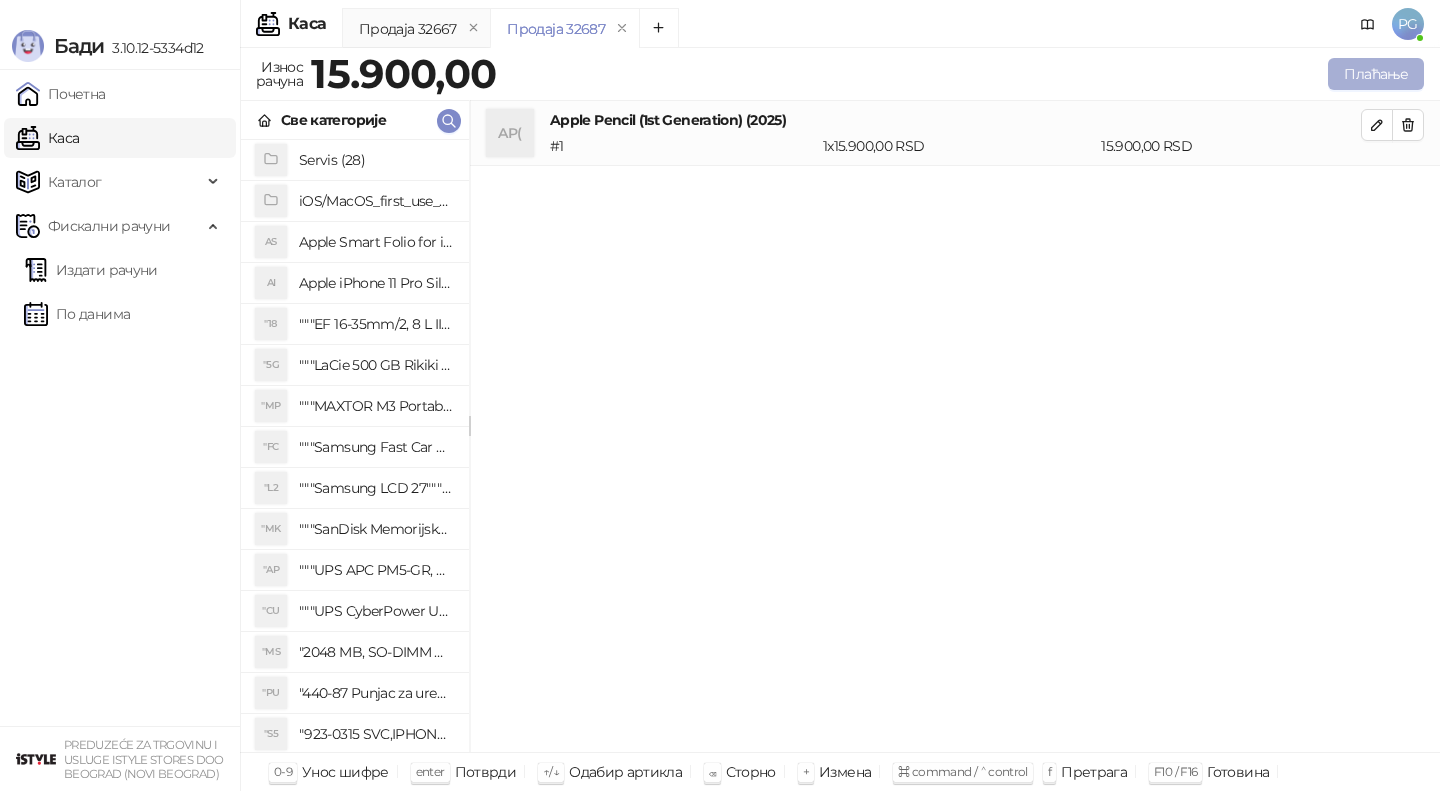 click on "Плаћање" at bounding box center [1376, 74] 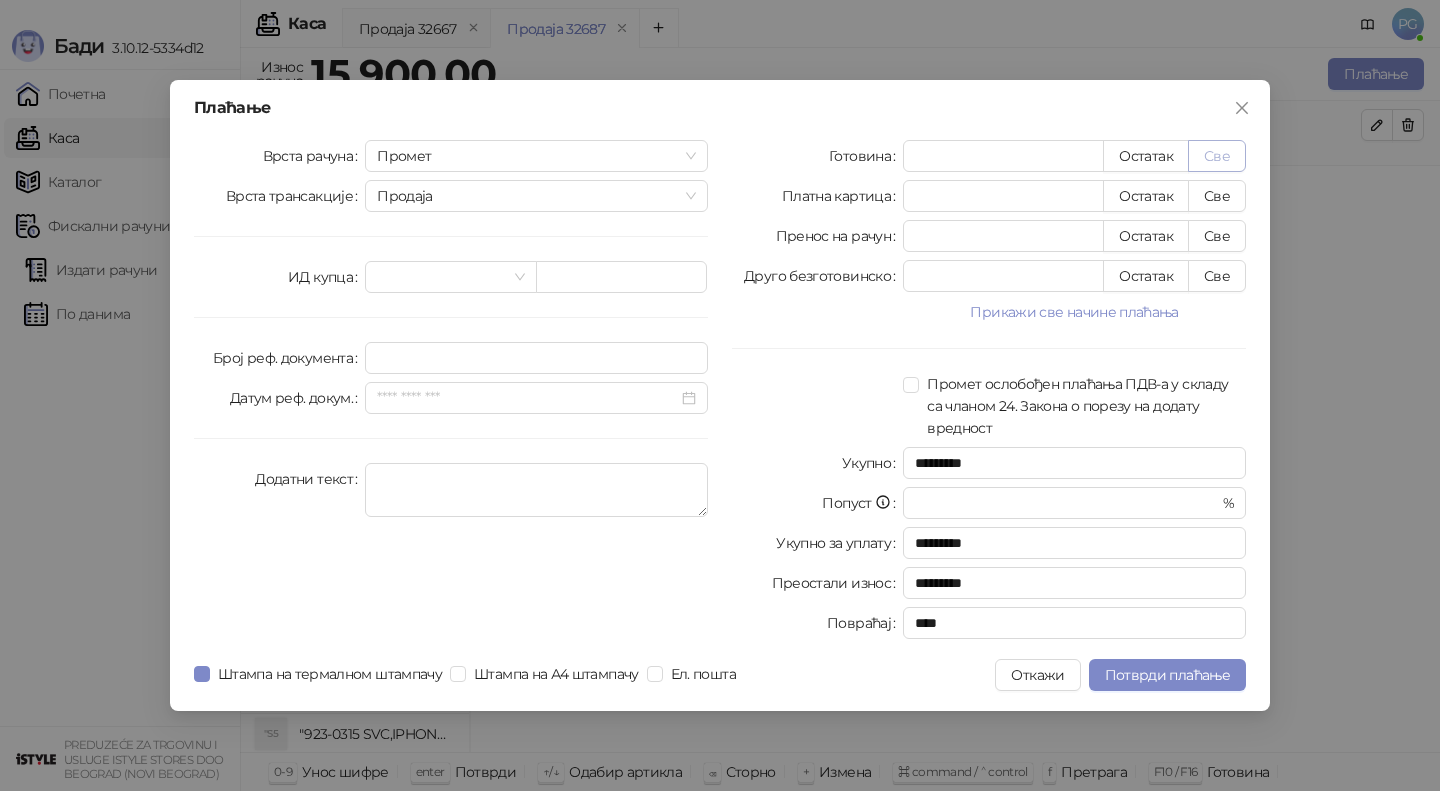 click on "Све" at bounding box center (1217, 156) 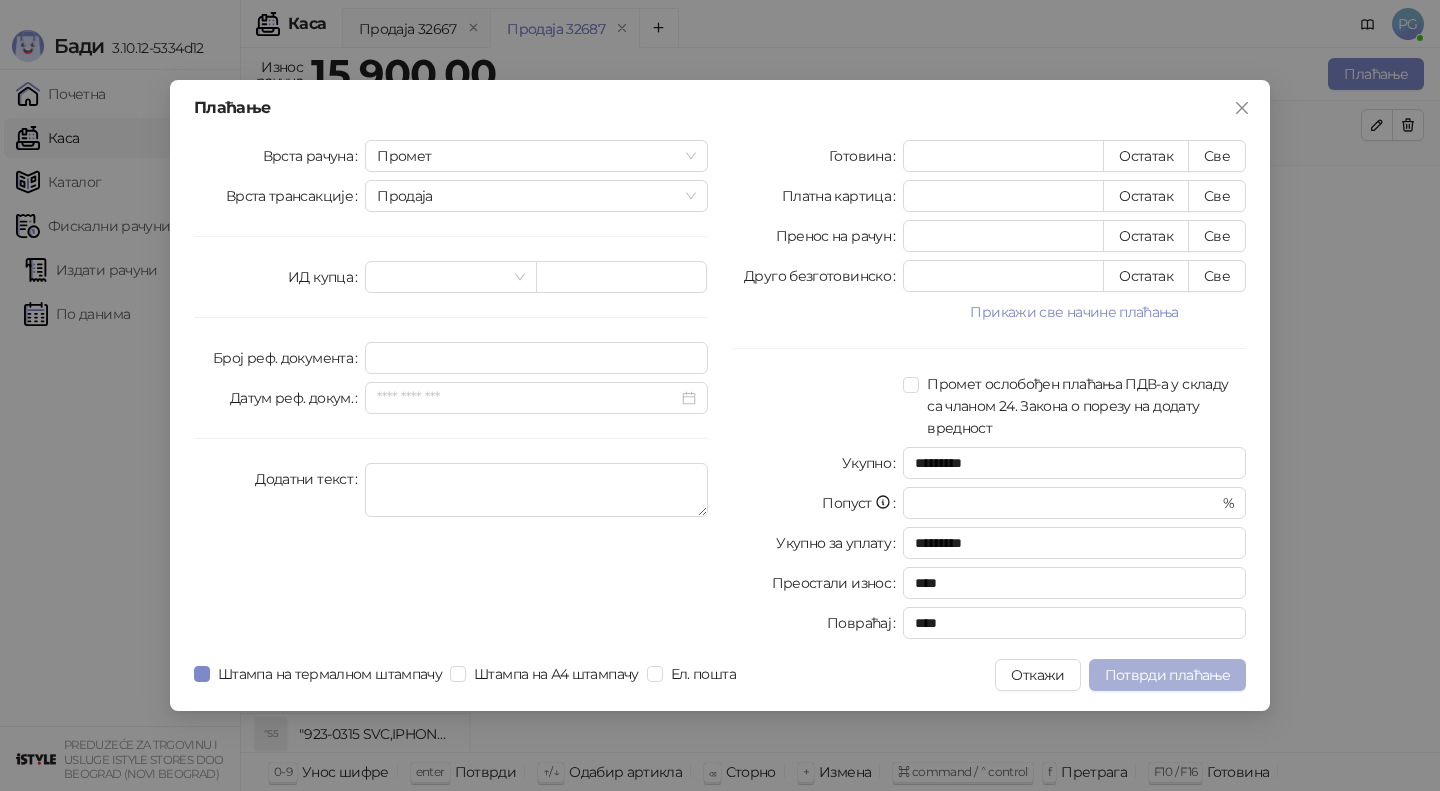click on "Потврди плаћање" at bounding box center [1167, 675] 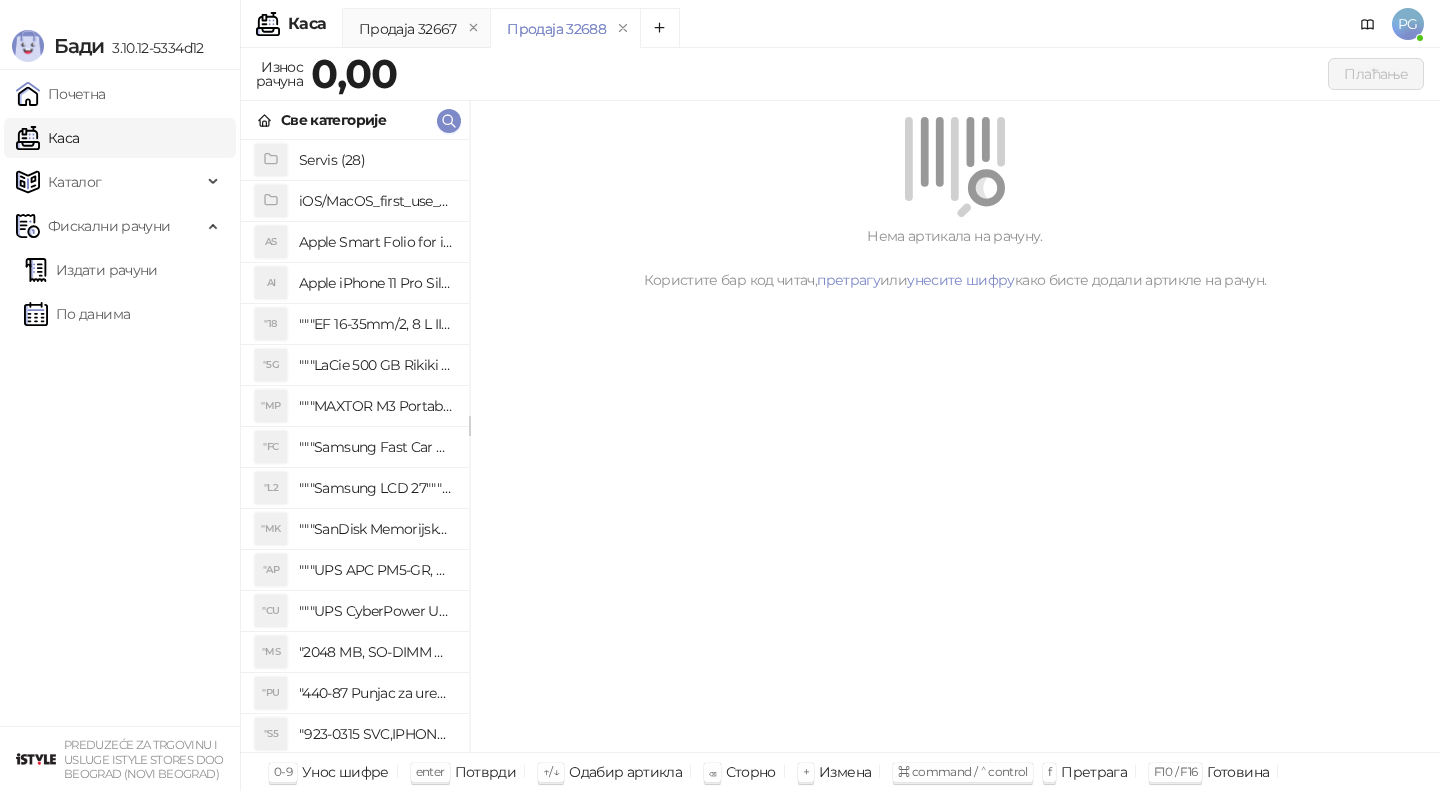 click on "Све категорије" at bounding box center (355, 120) 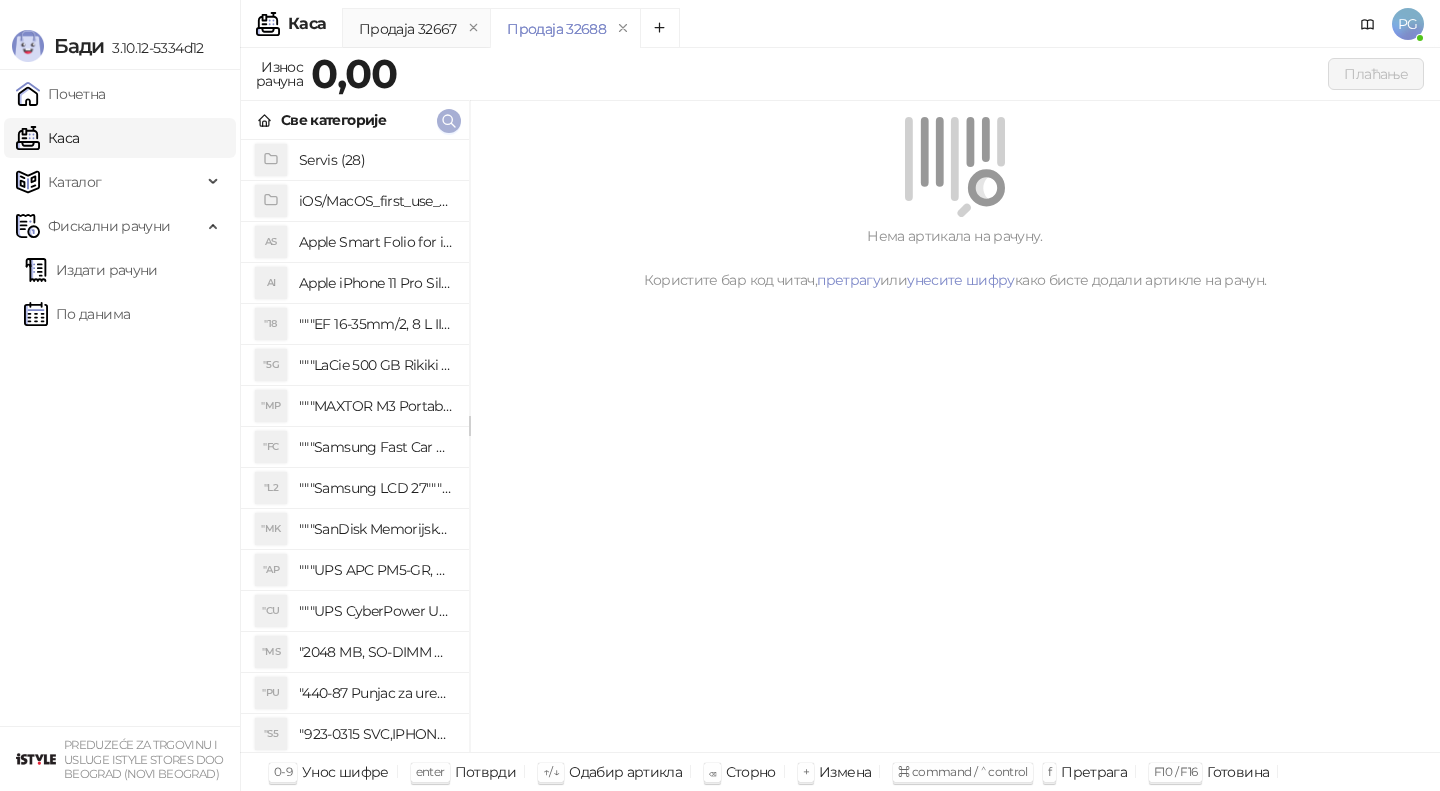 click 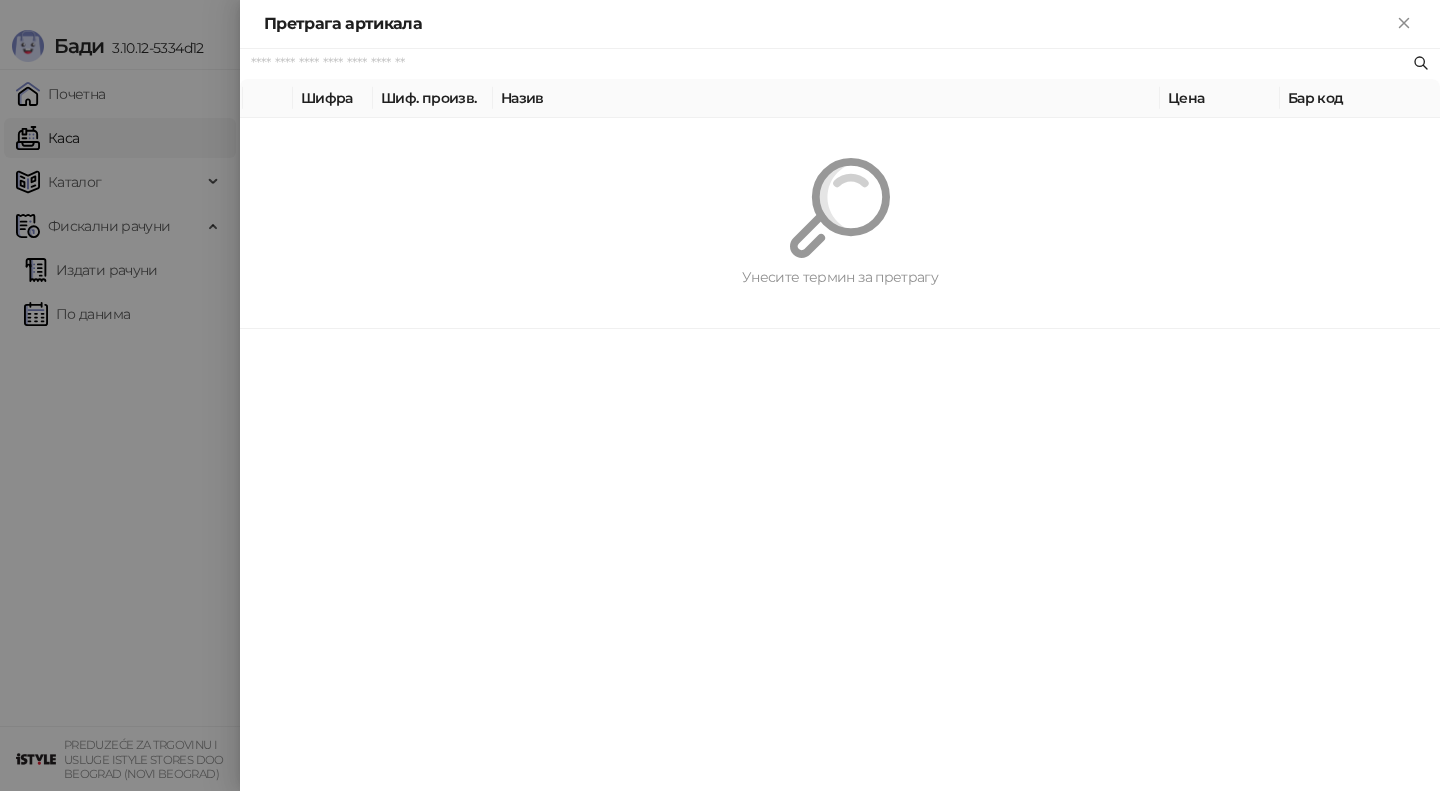 paste on "*********" 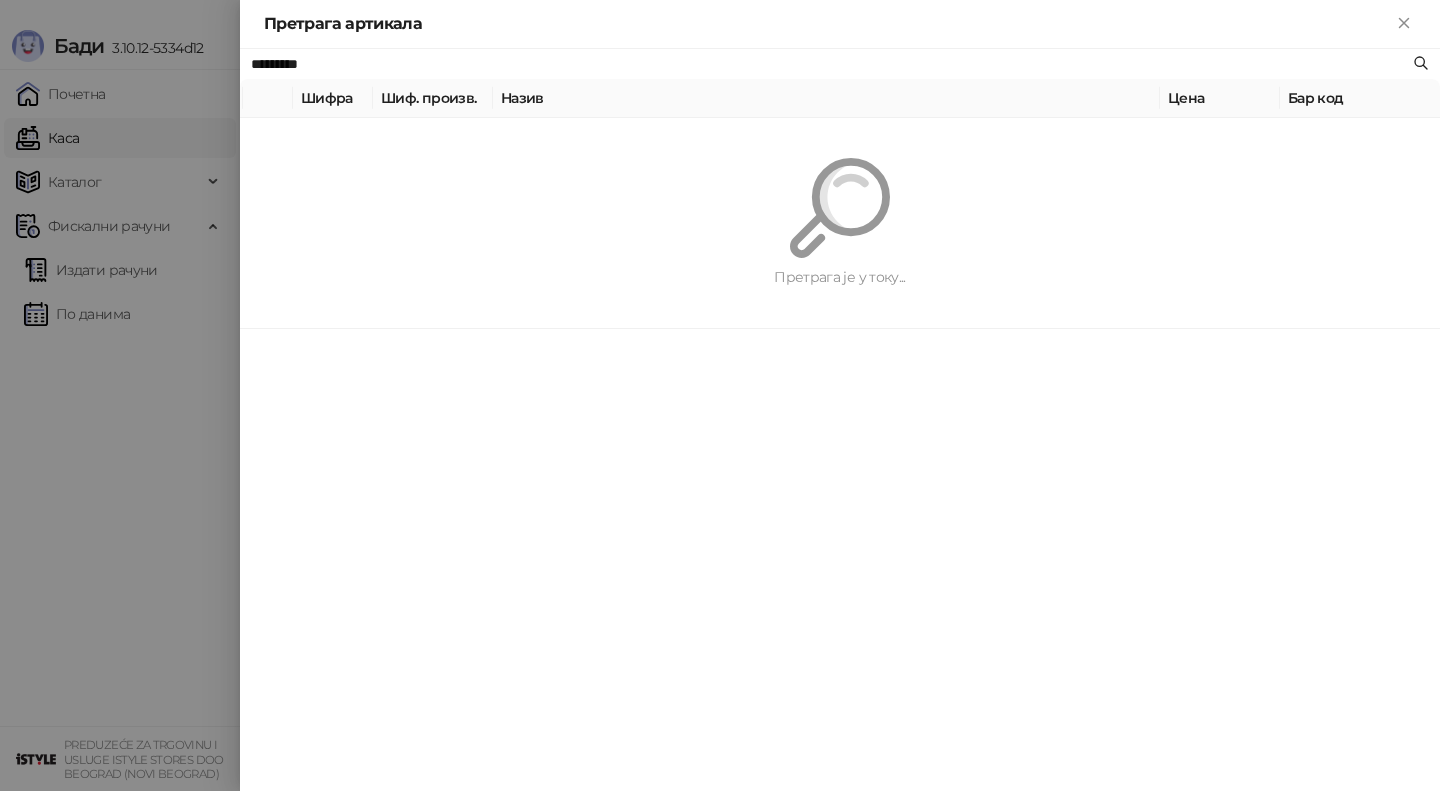 type on "*********" 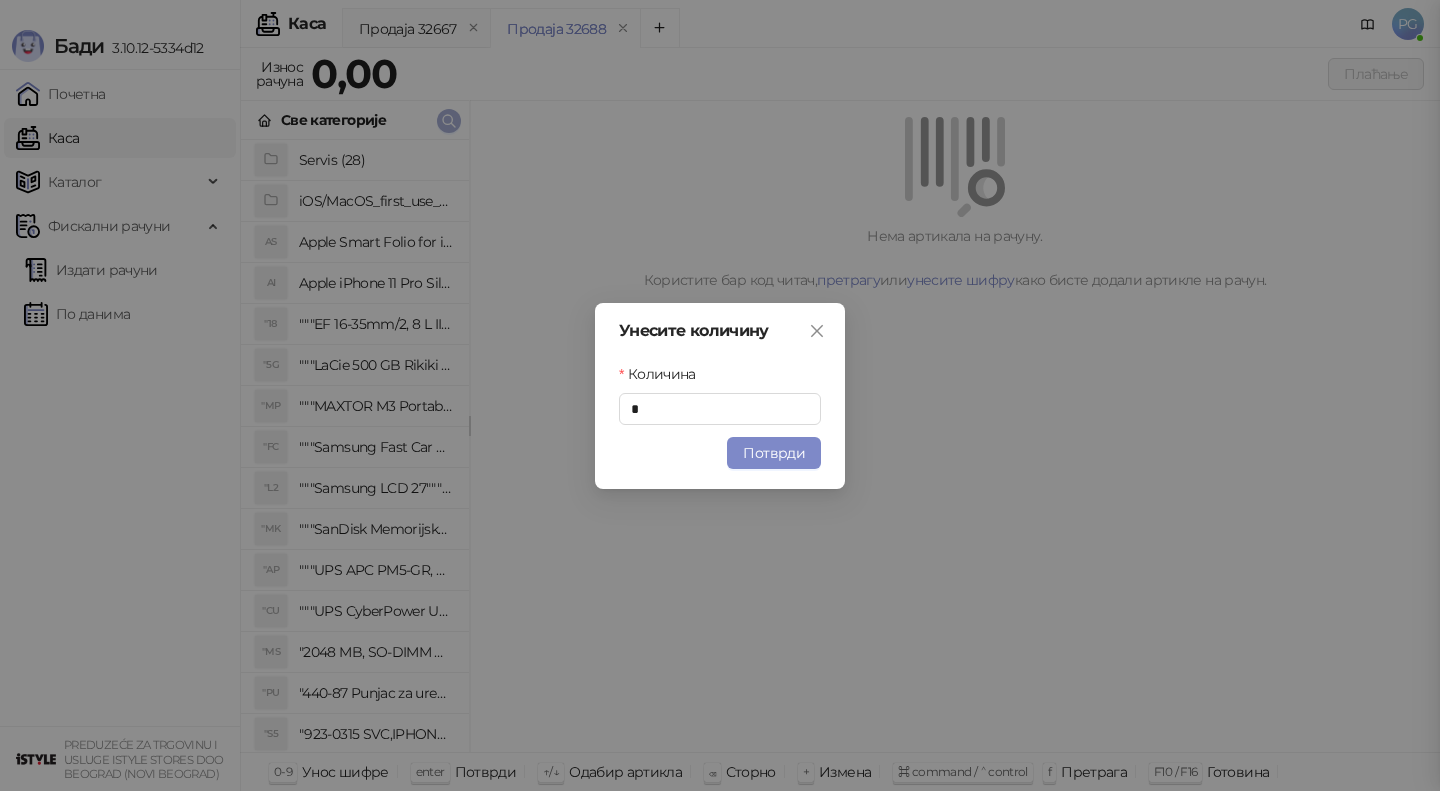type 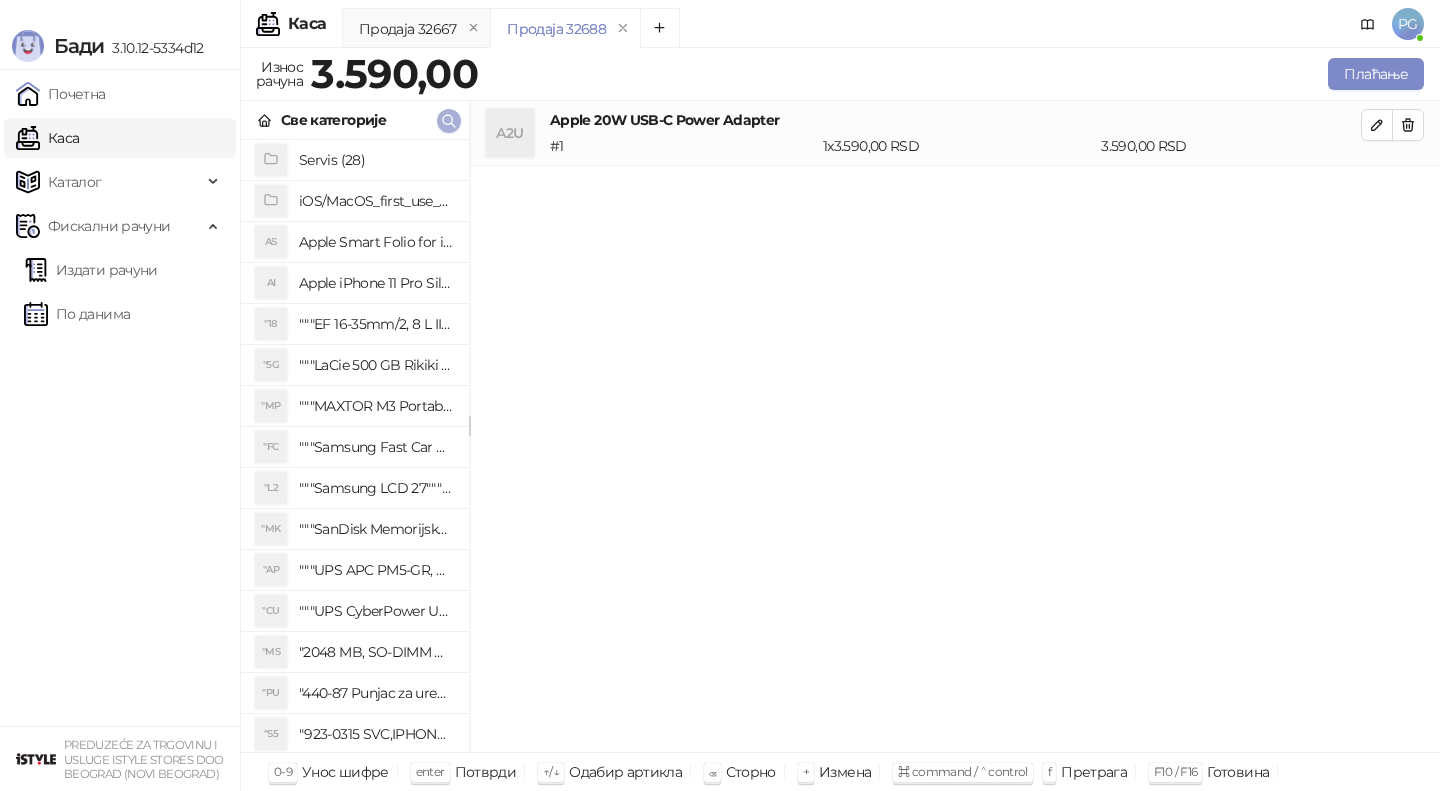 click at bounding box center [449, 121] 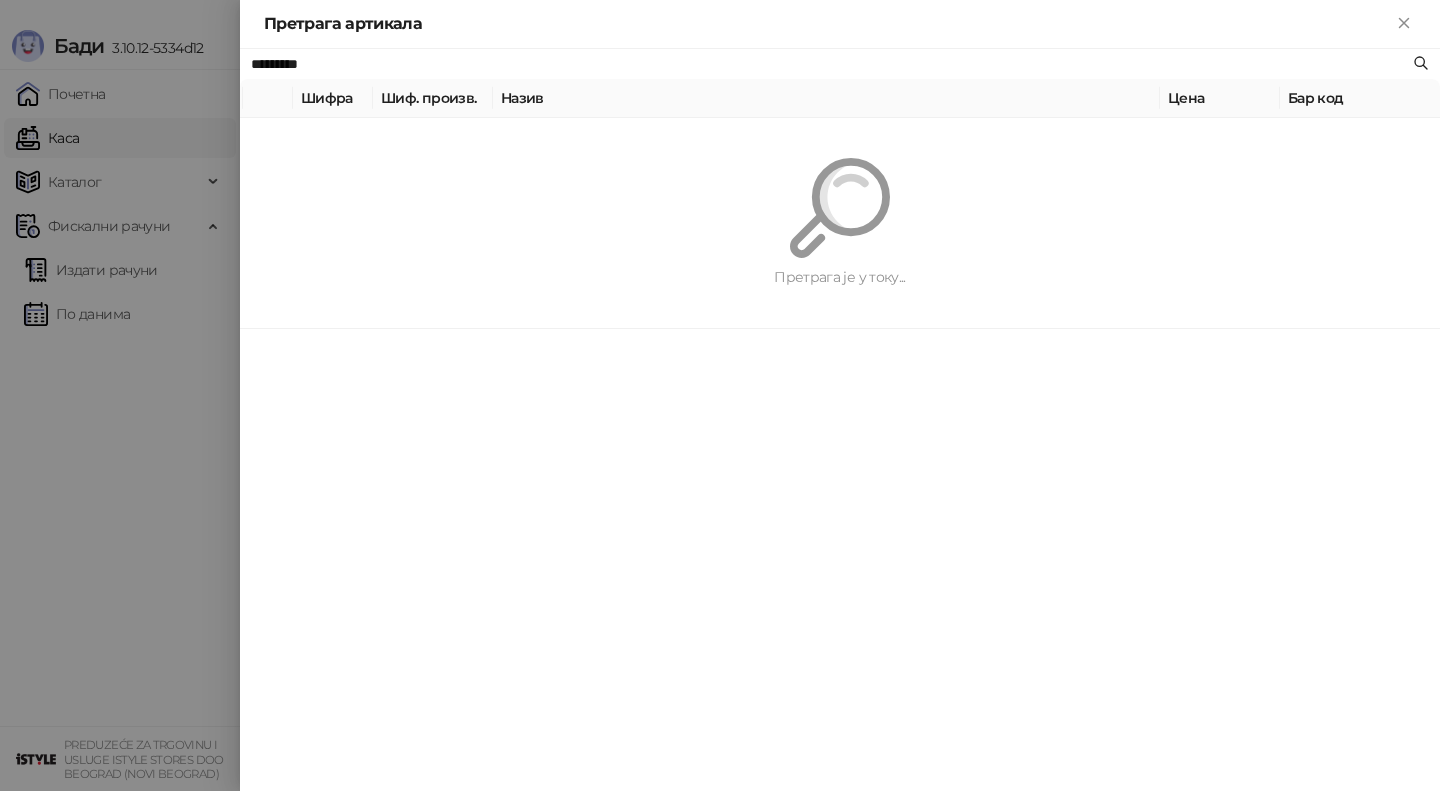 paste 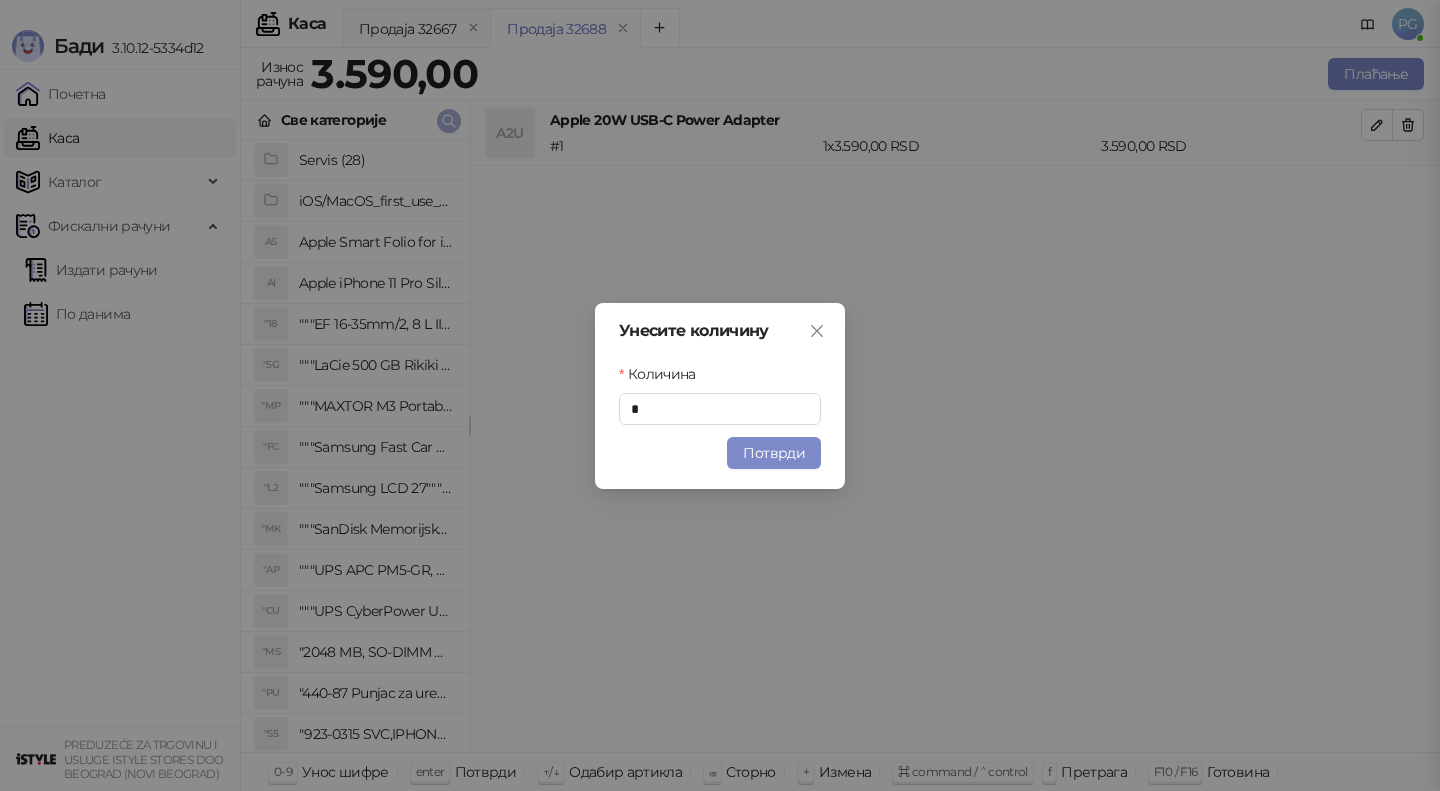 click at bounding box center [449, 121] 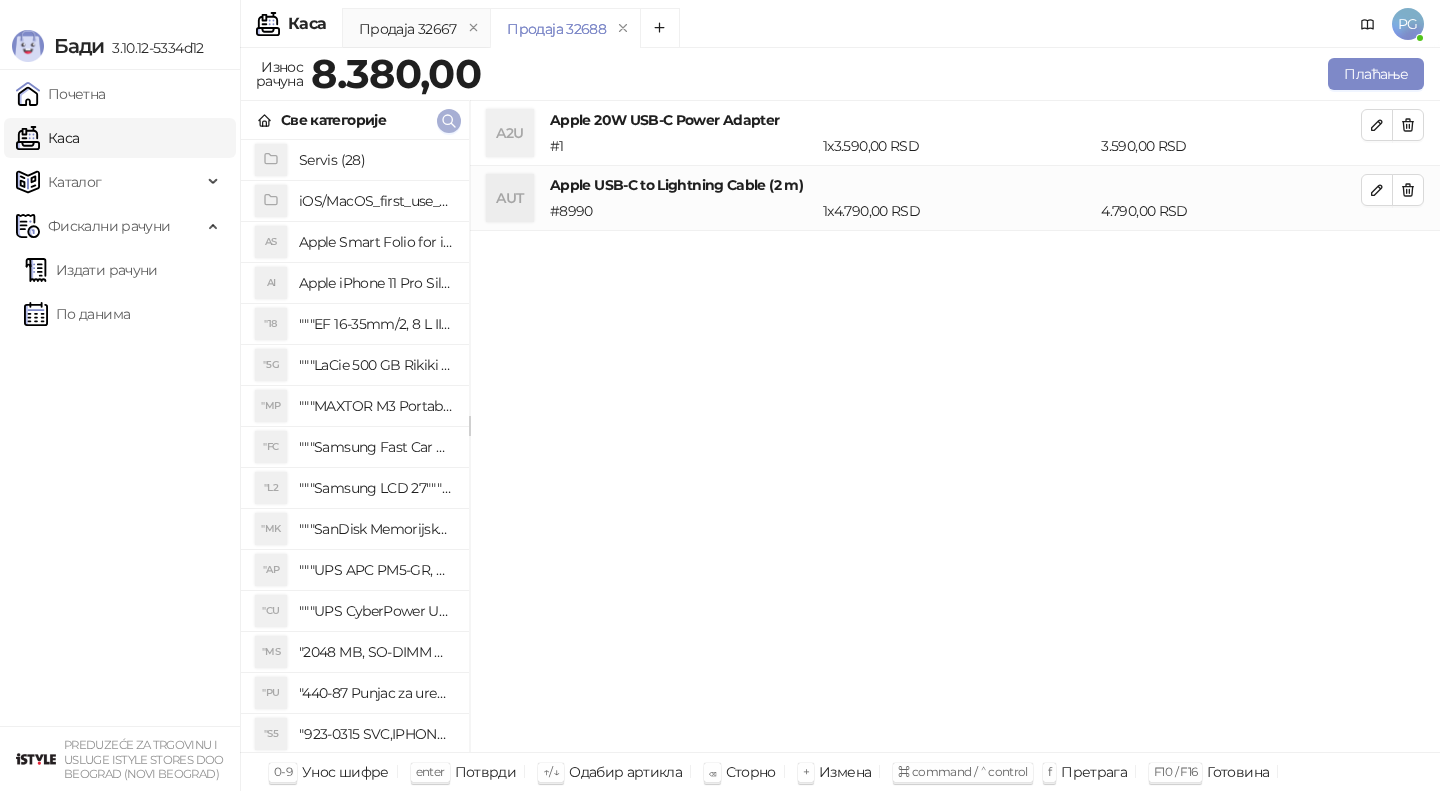 click 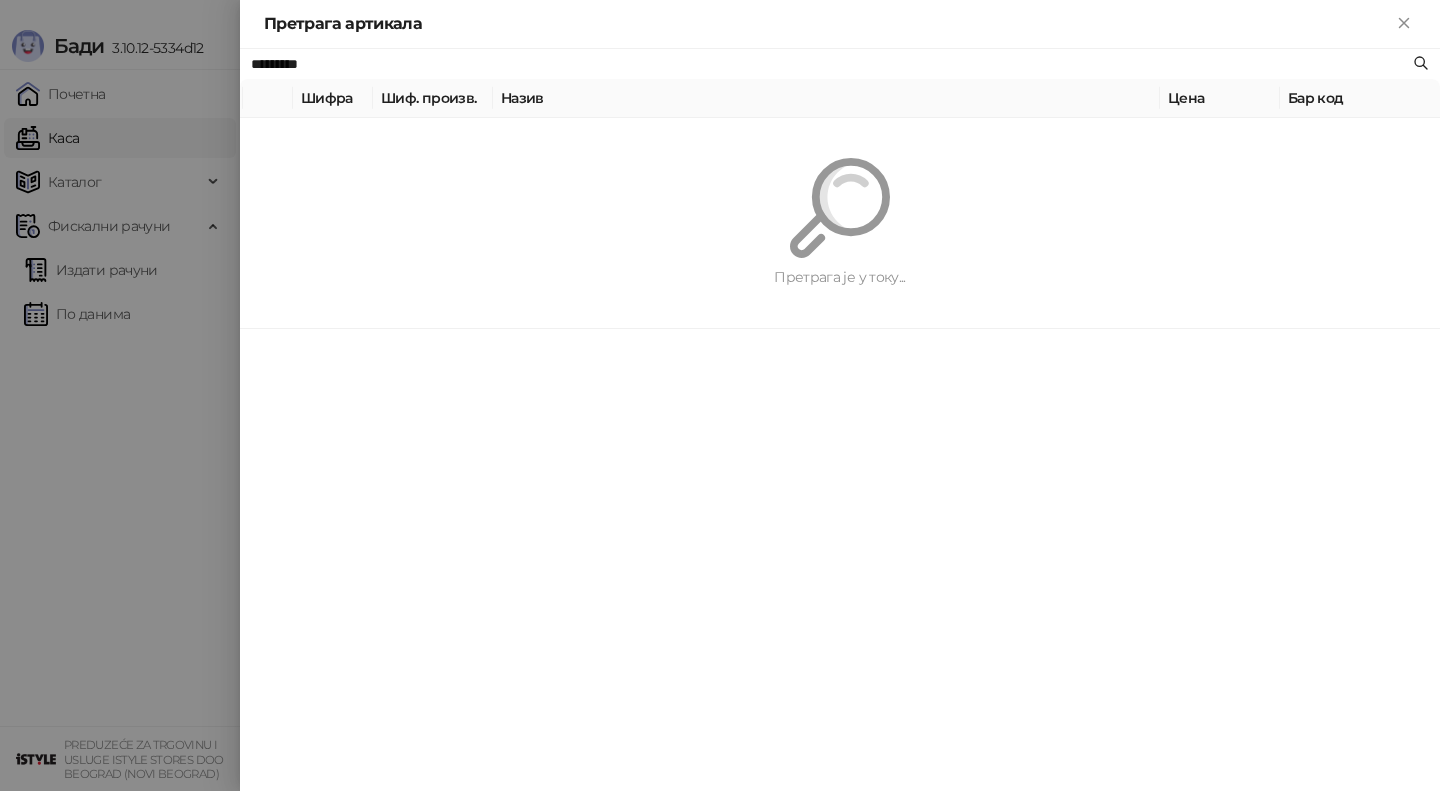paste 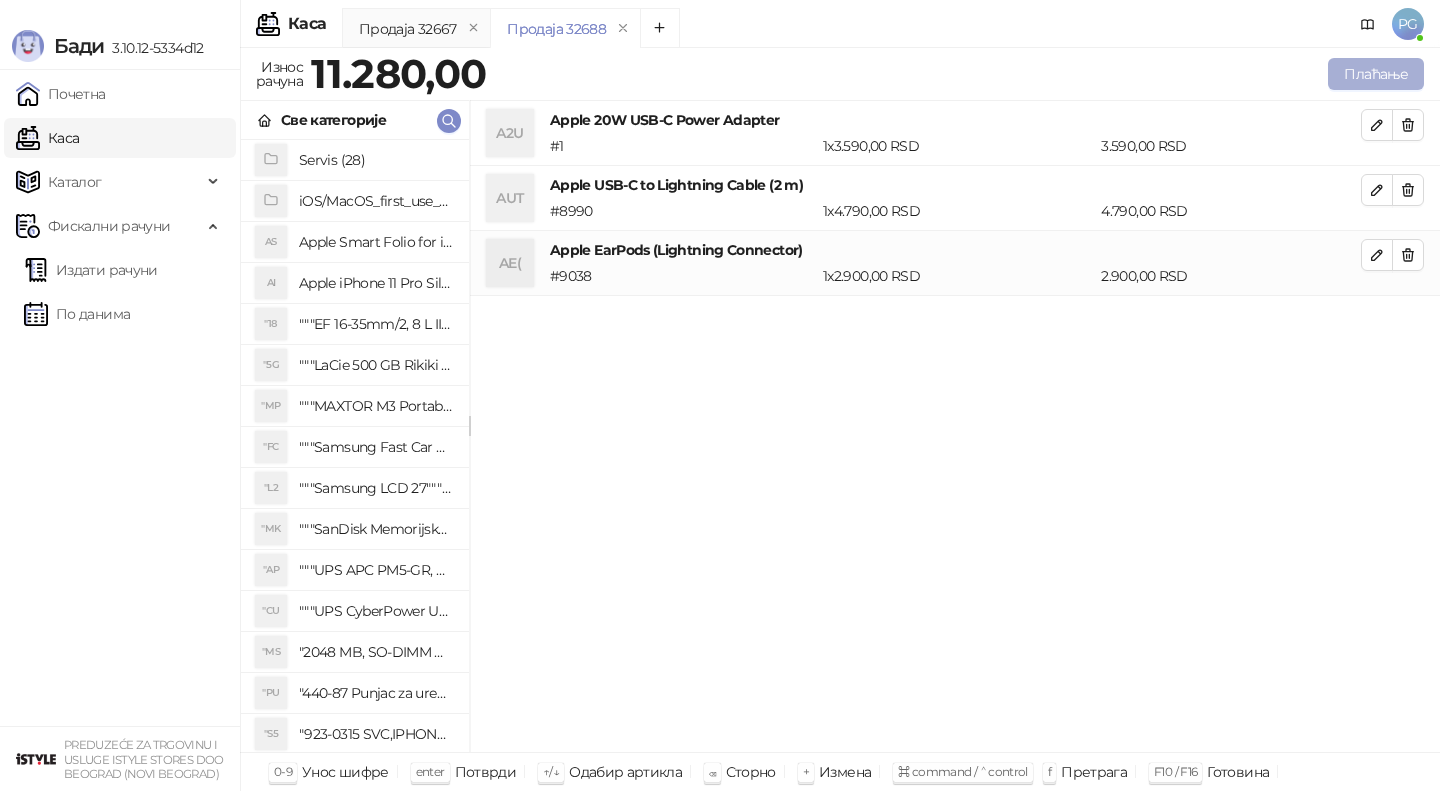 click on "Плаћање" at bounding box center (1376, 74) 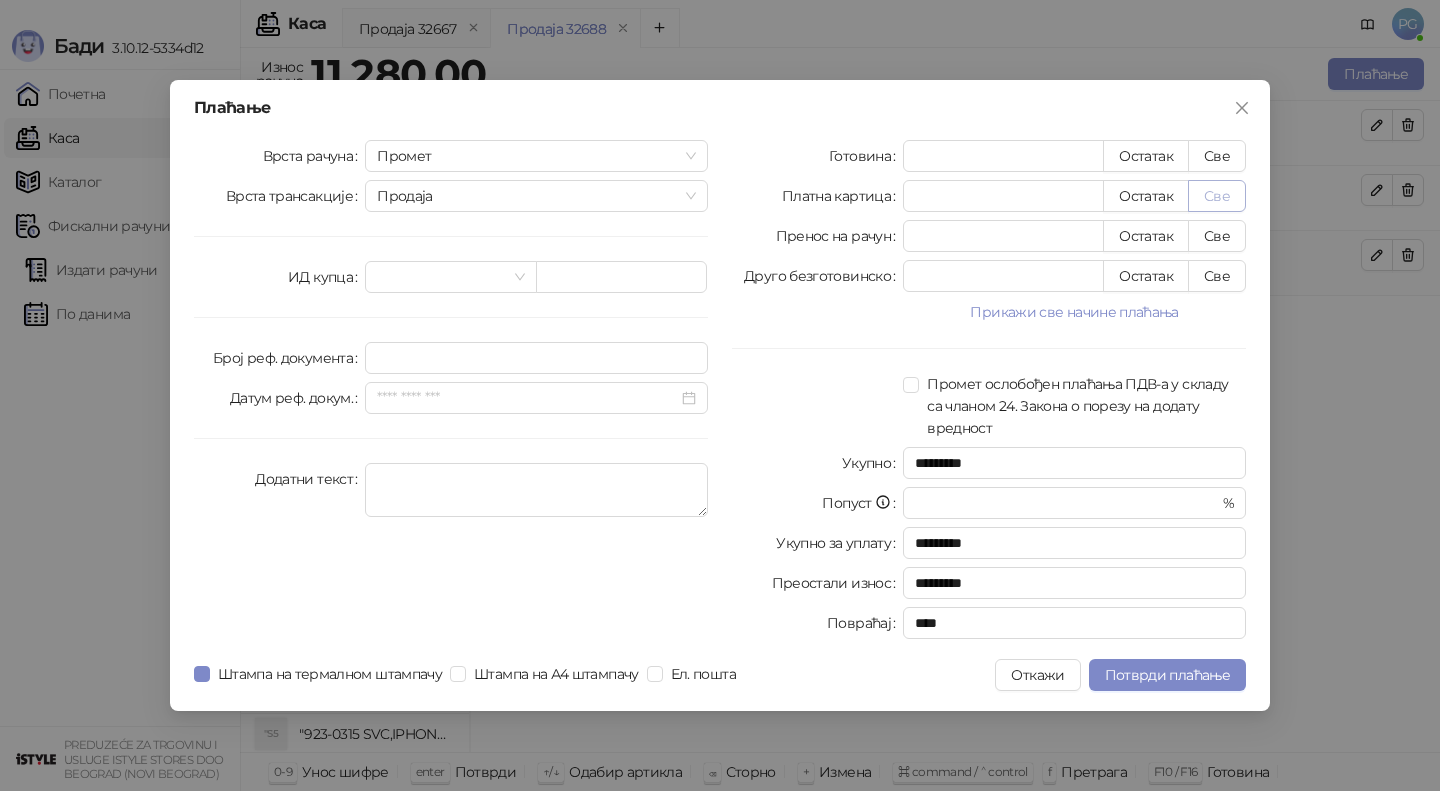 click on "Све" at bounding box center [1217, 196] 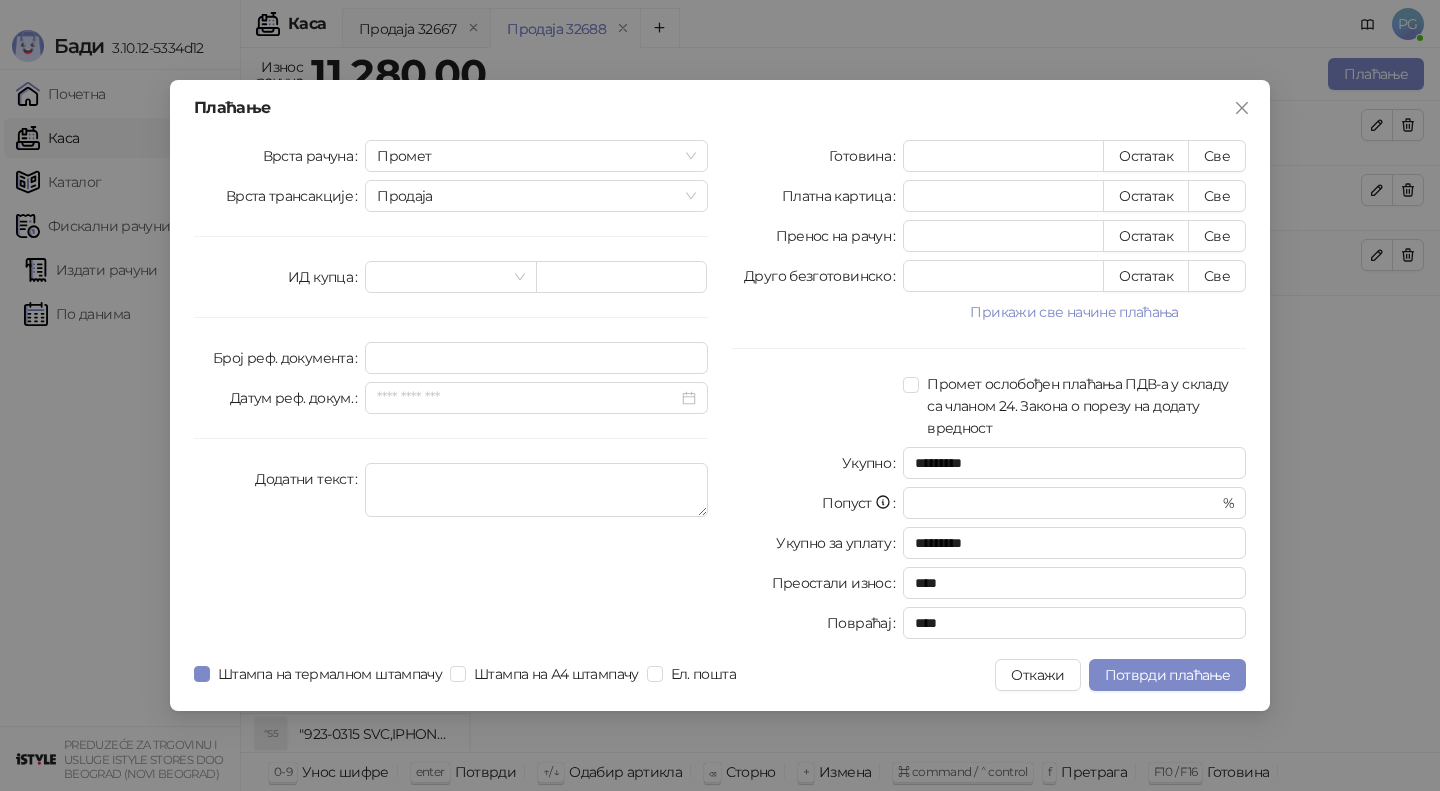 click on "Плаћање Врста рачуна Промет Врста трансакције Продаја ИД купца Број реф. документа Датум реф. докум. Додатни текст Готовина * Остатак Све Платна картица ***** Остатак Све Пренос на рачун * Остатак Све Друго безготовинско * Остатак Све Прикажи све начине плаћања Чек * Остатак Све Ваучер * Остатак Све Инстант плаћање * Остатак Све   Промет ослобођен плаћања ПДВ-а у складу са чланом 24. Закона о порезу на додату вредност Укупно ********* Попуст   * % Укупно за уплату ********* Преостали износ **** Повраћај **** Штампа на термалном штампачу Штампа на А4 штампачу Ел. пошта Откажи" at bounding box center (720, 395) 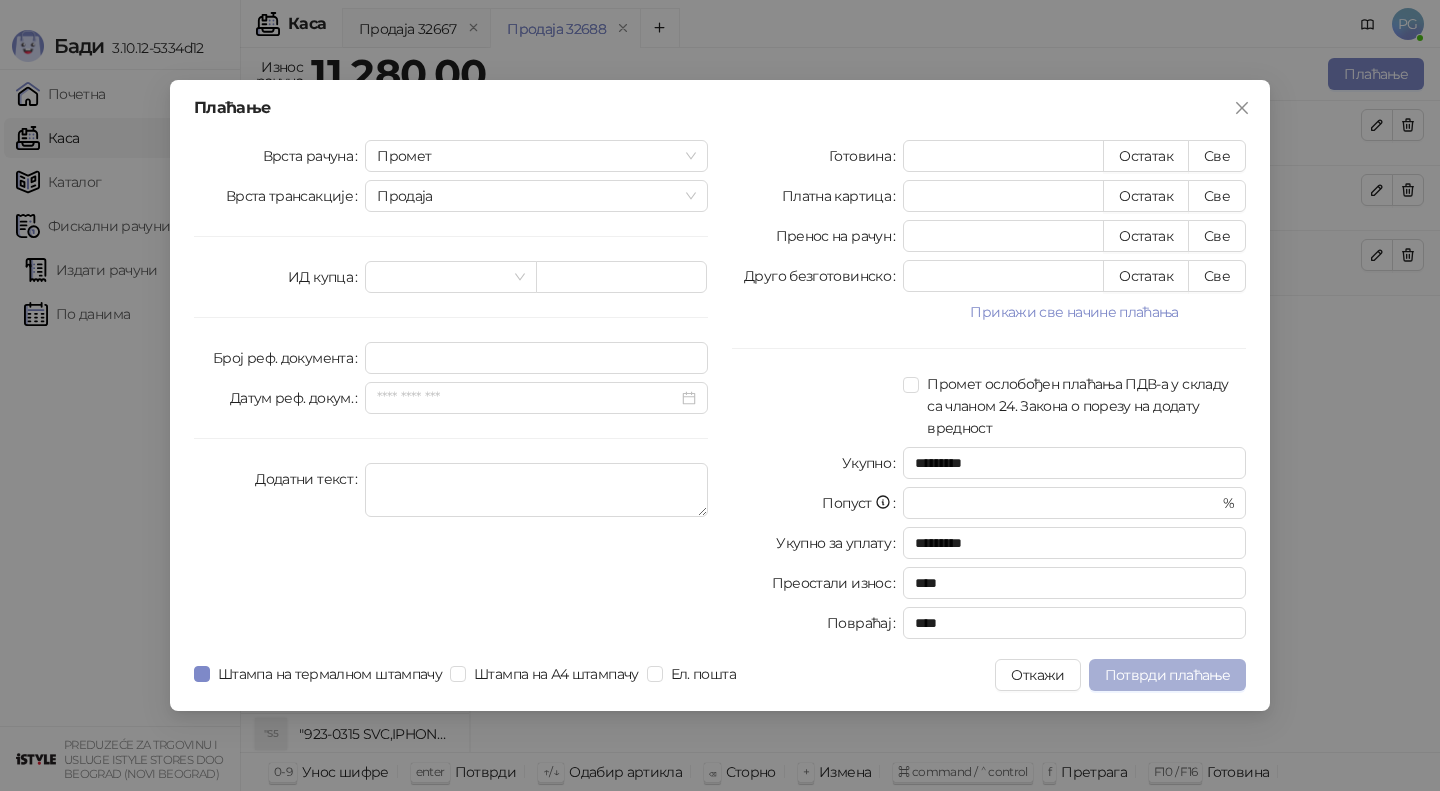 click on "Потврди плаћање" at bounding box center (1167, 675) 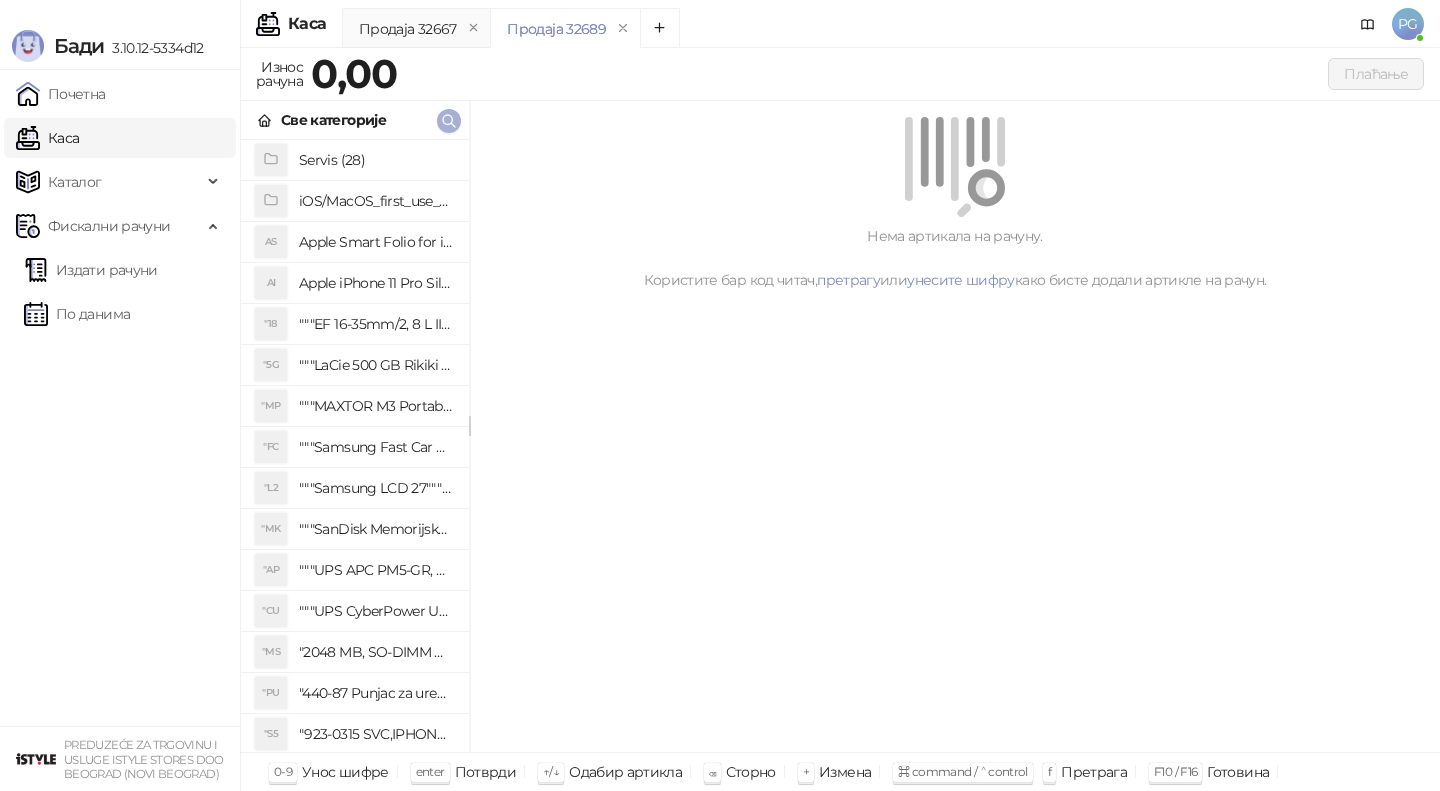 click at bounding box center [449, 120] 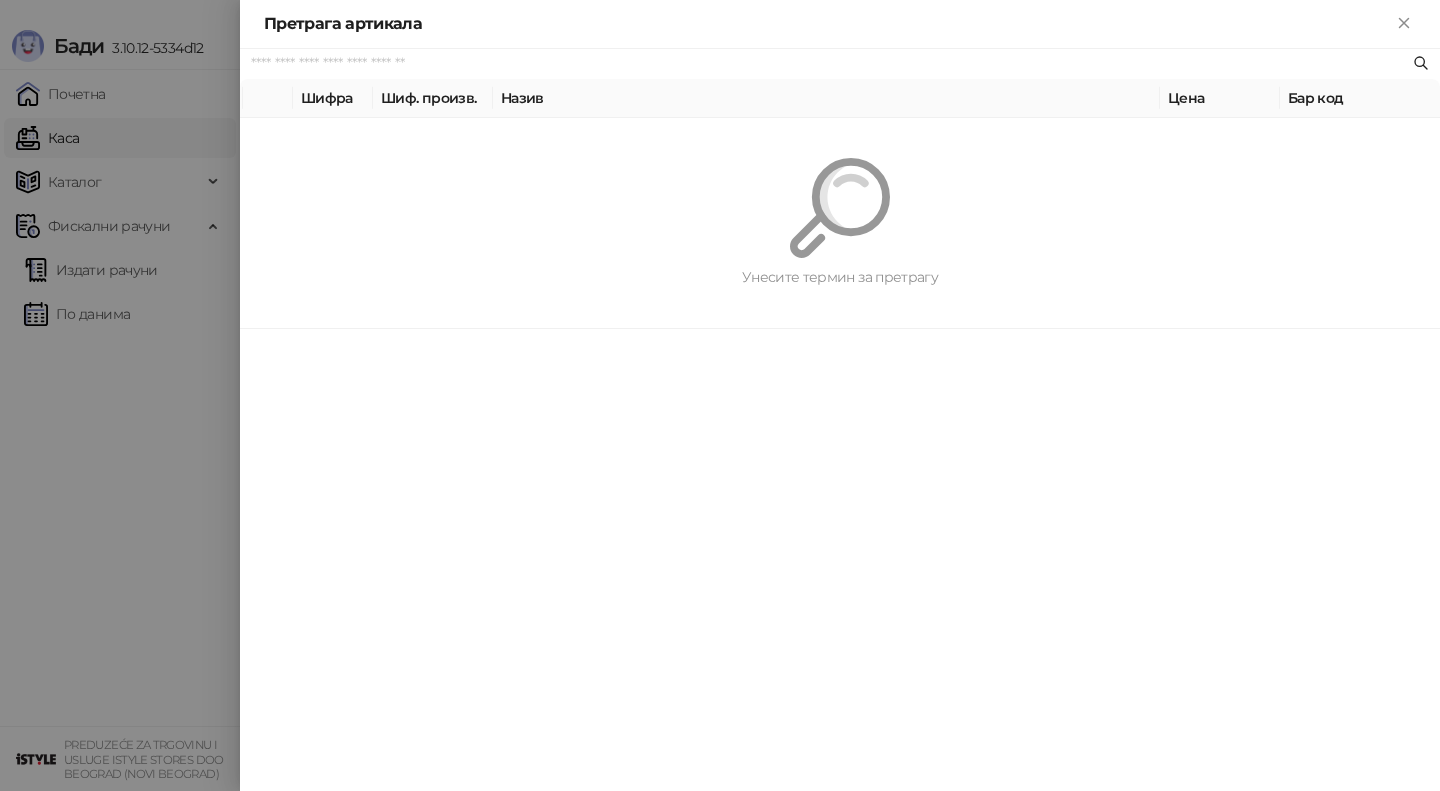 paste on "*********" 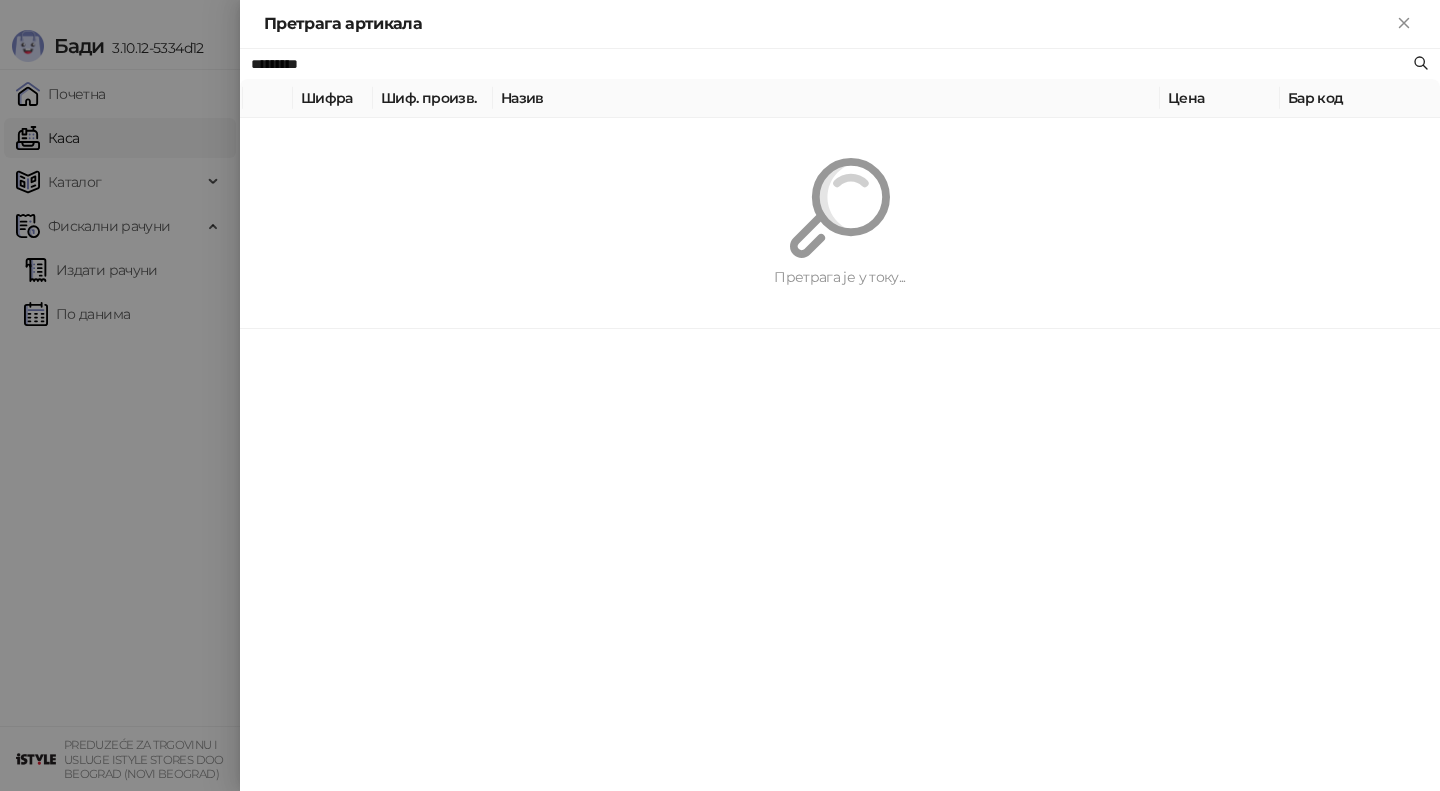 type on "*********" 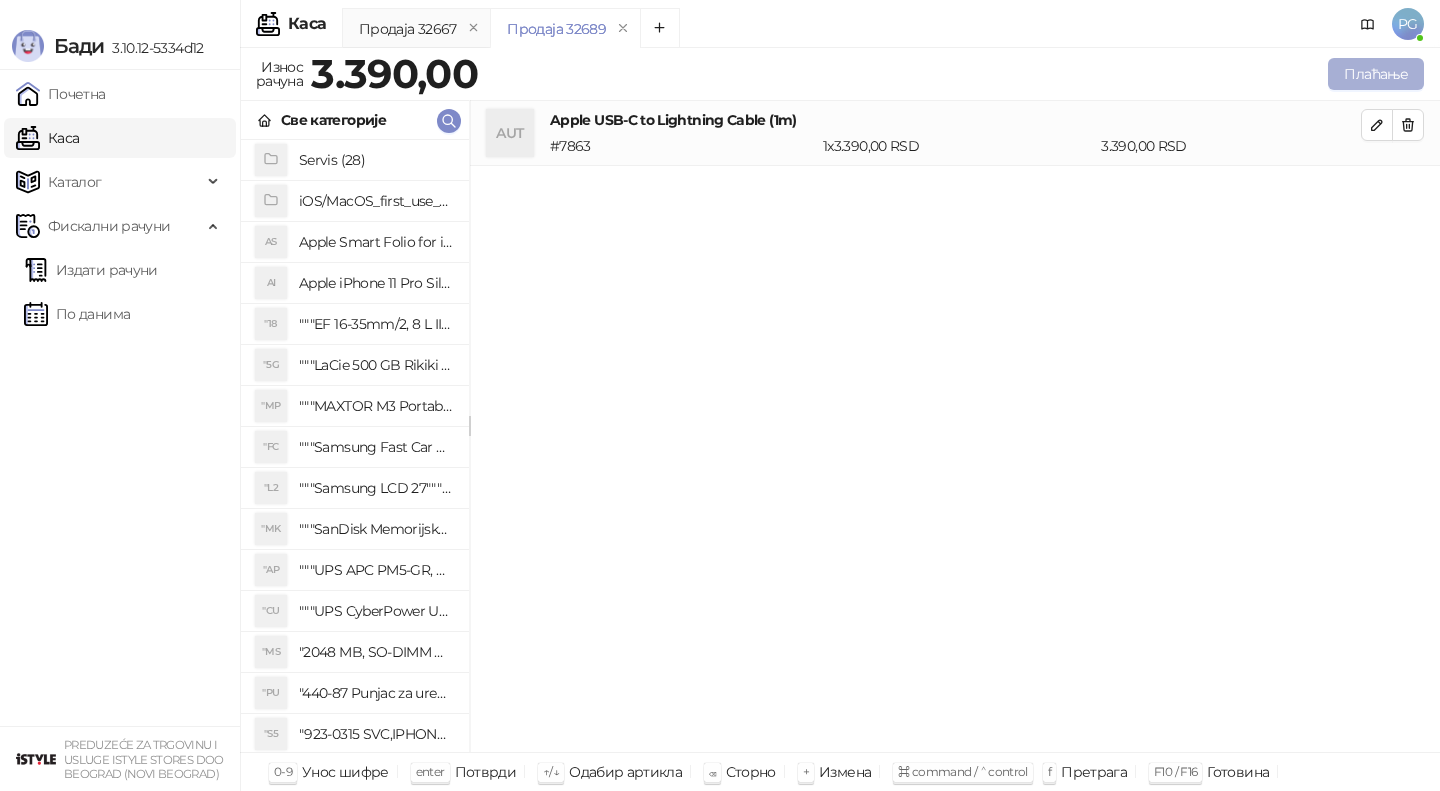 click on "Плаћање" at bounding box center [1376, 74] 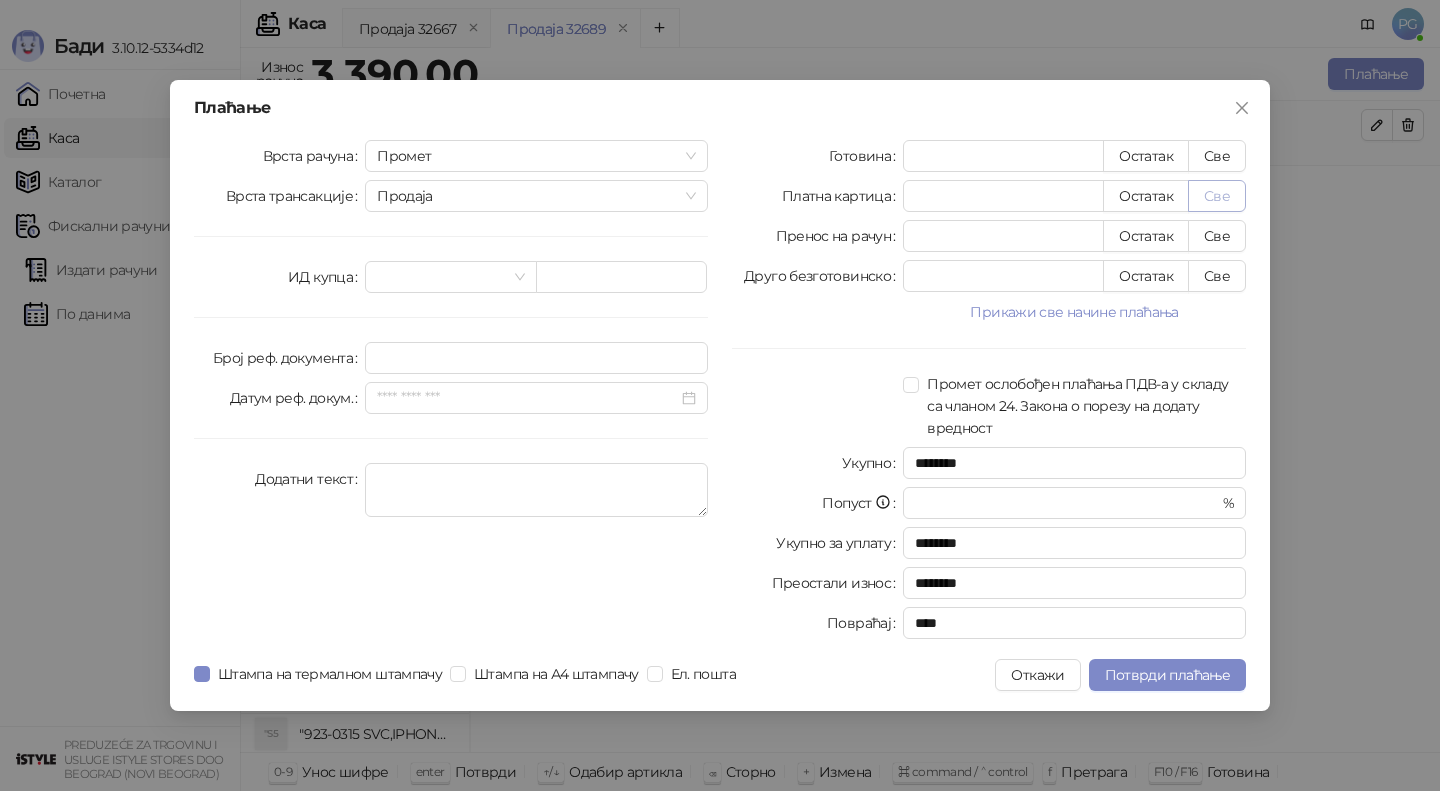 click on "Све" at bounding box center (1217, 196) 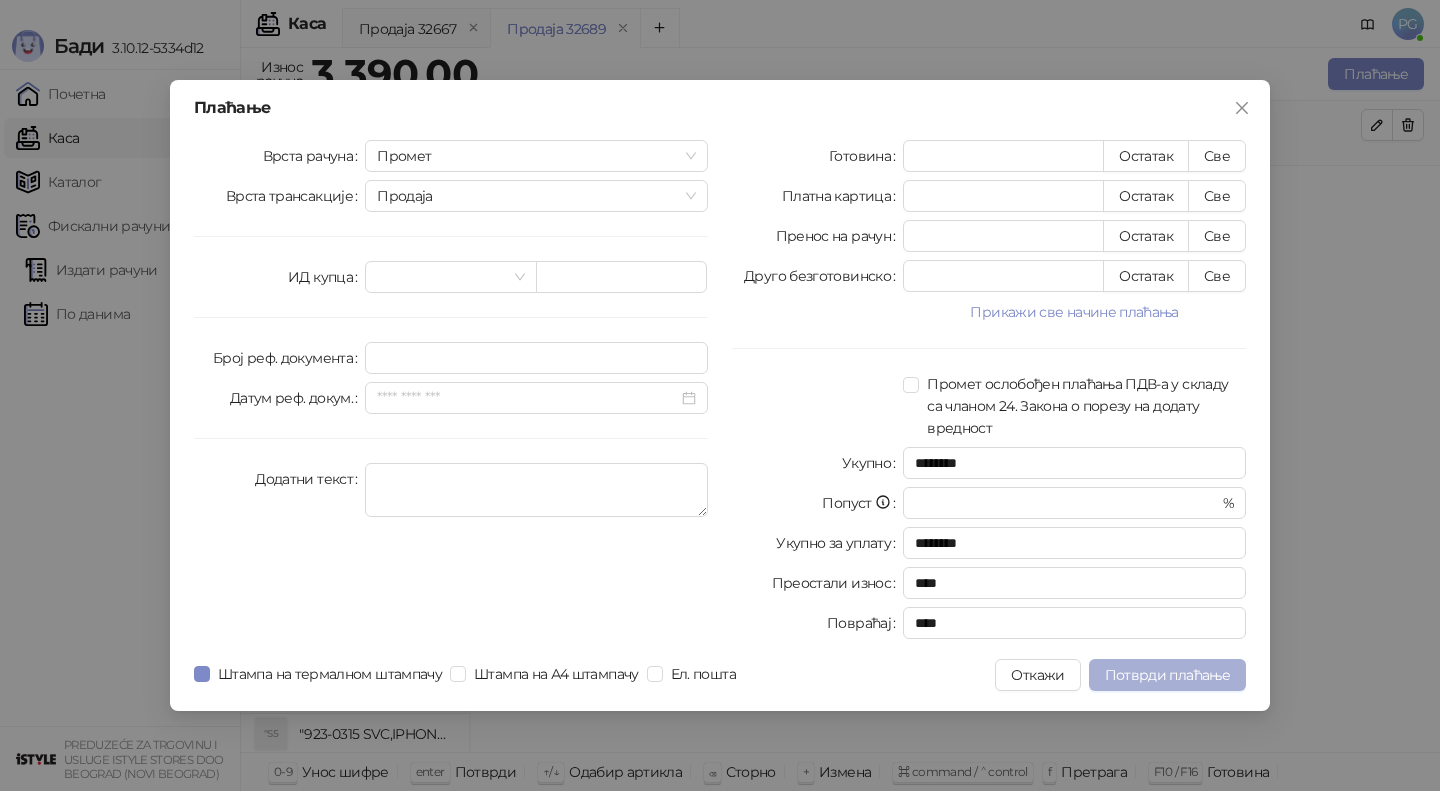click on "Потврди плаћање" at bounding box center (1167, 675) 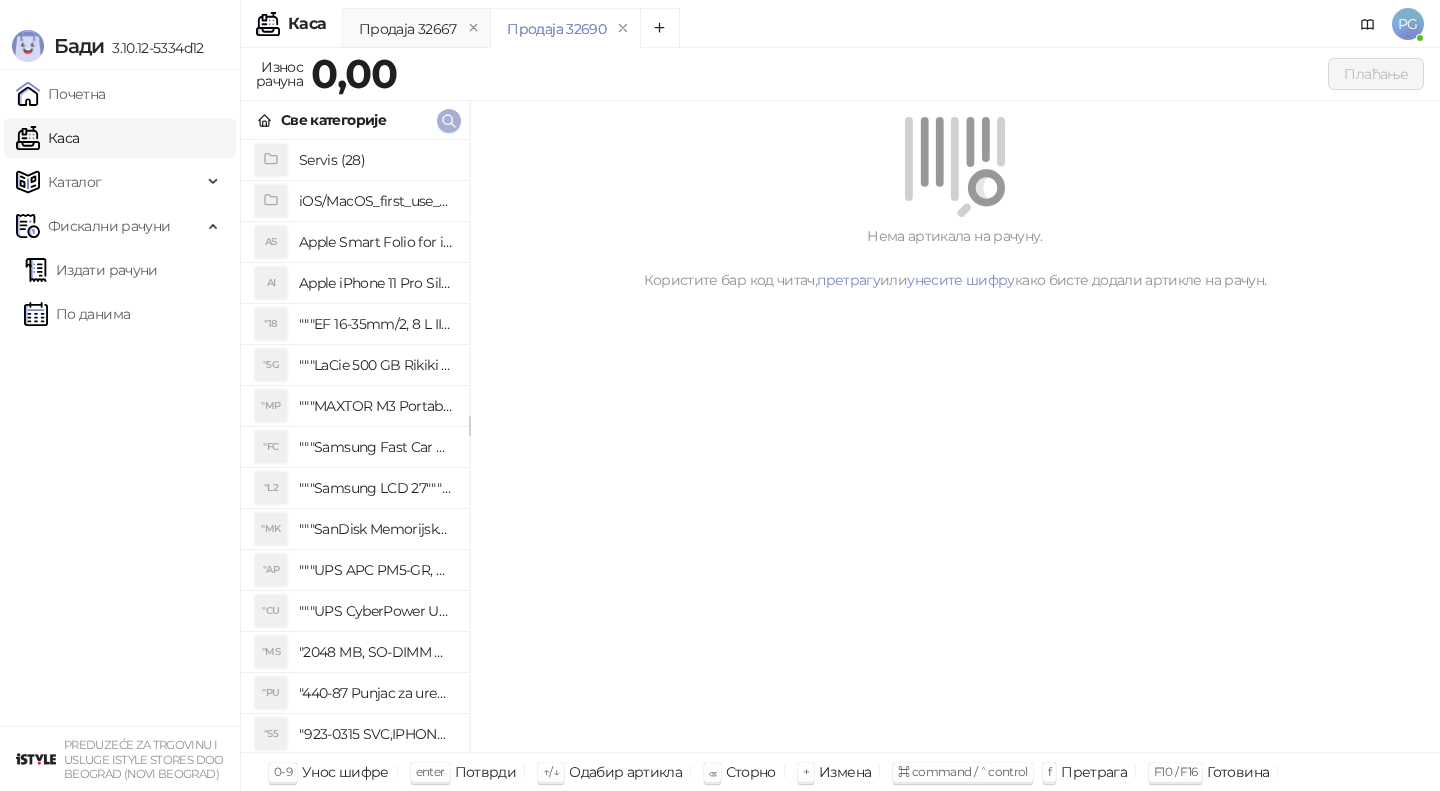 click 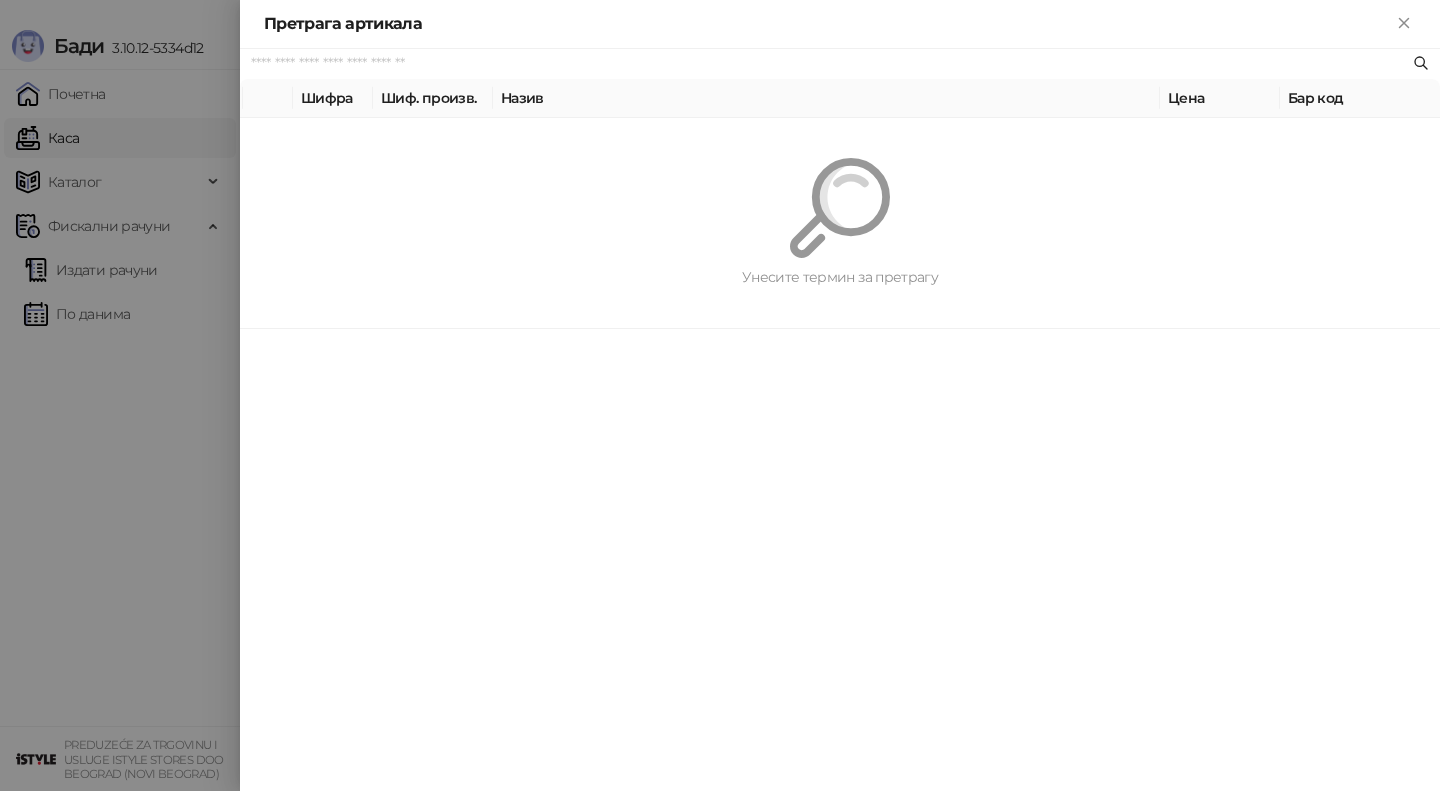 paste on "*********" 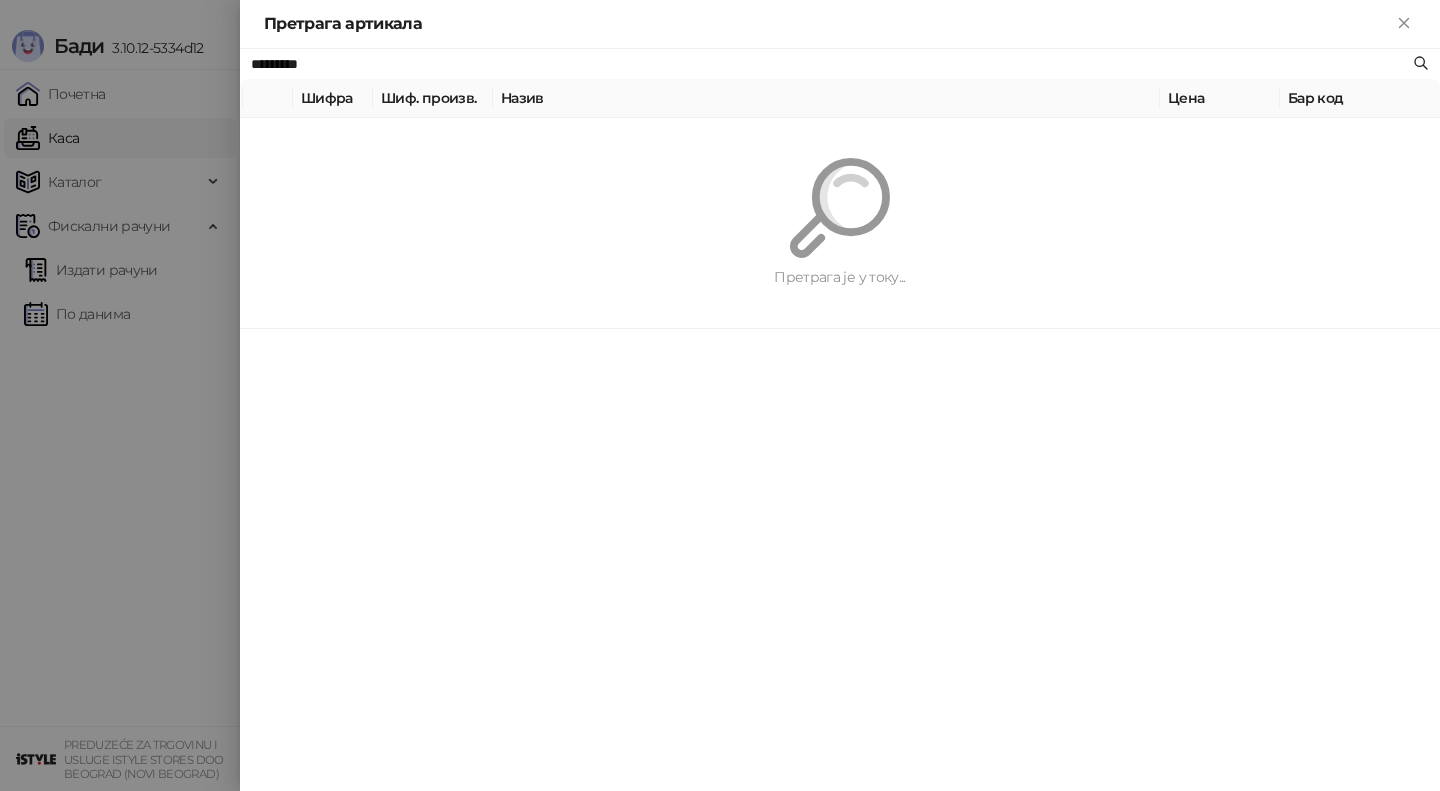 type on "*********" 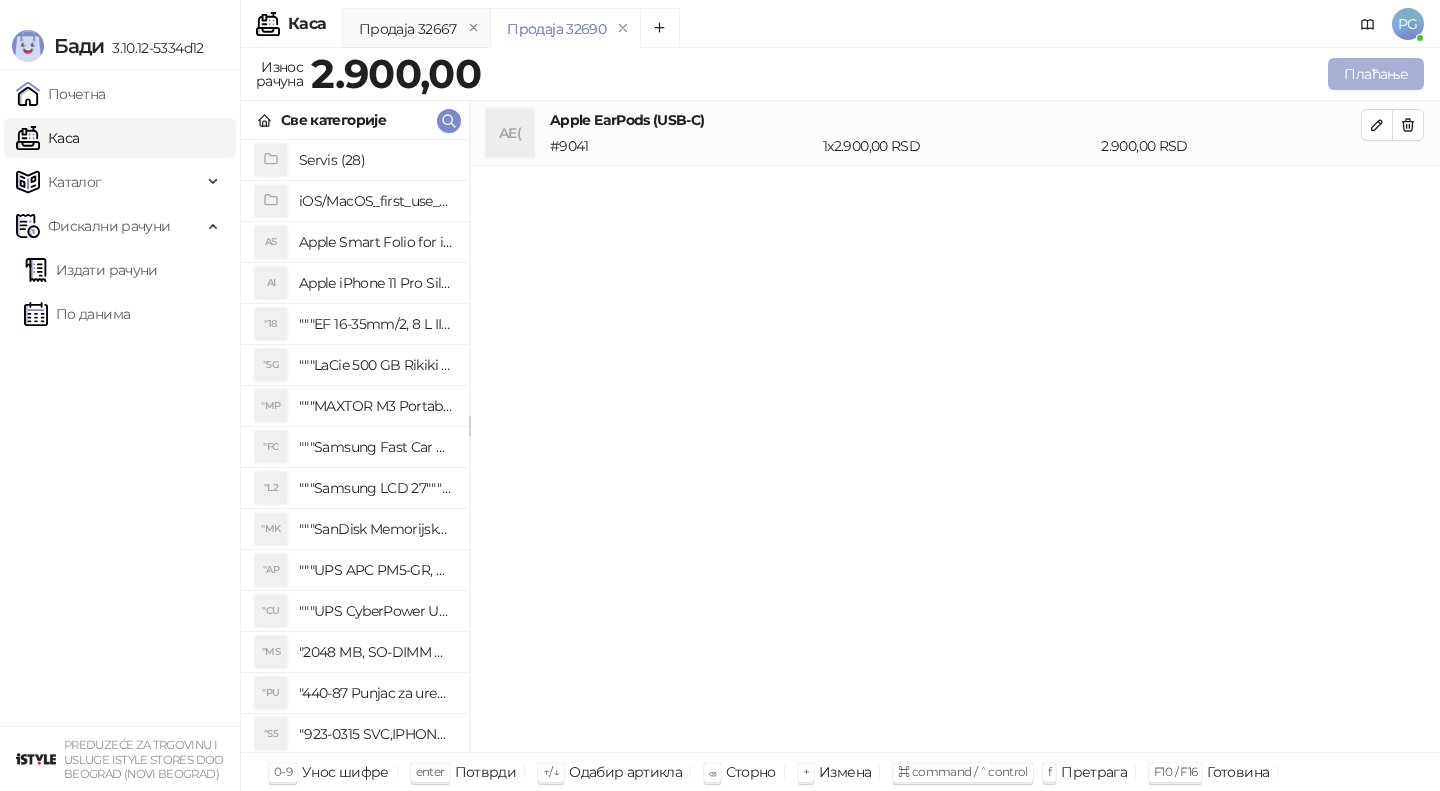 click on "Плаћање" at bounding box center (1376, 74) 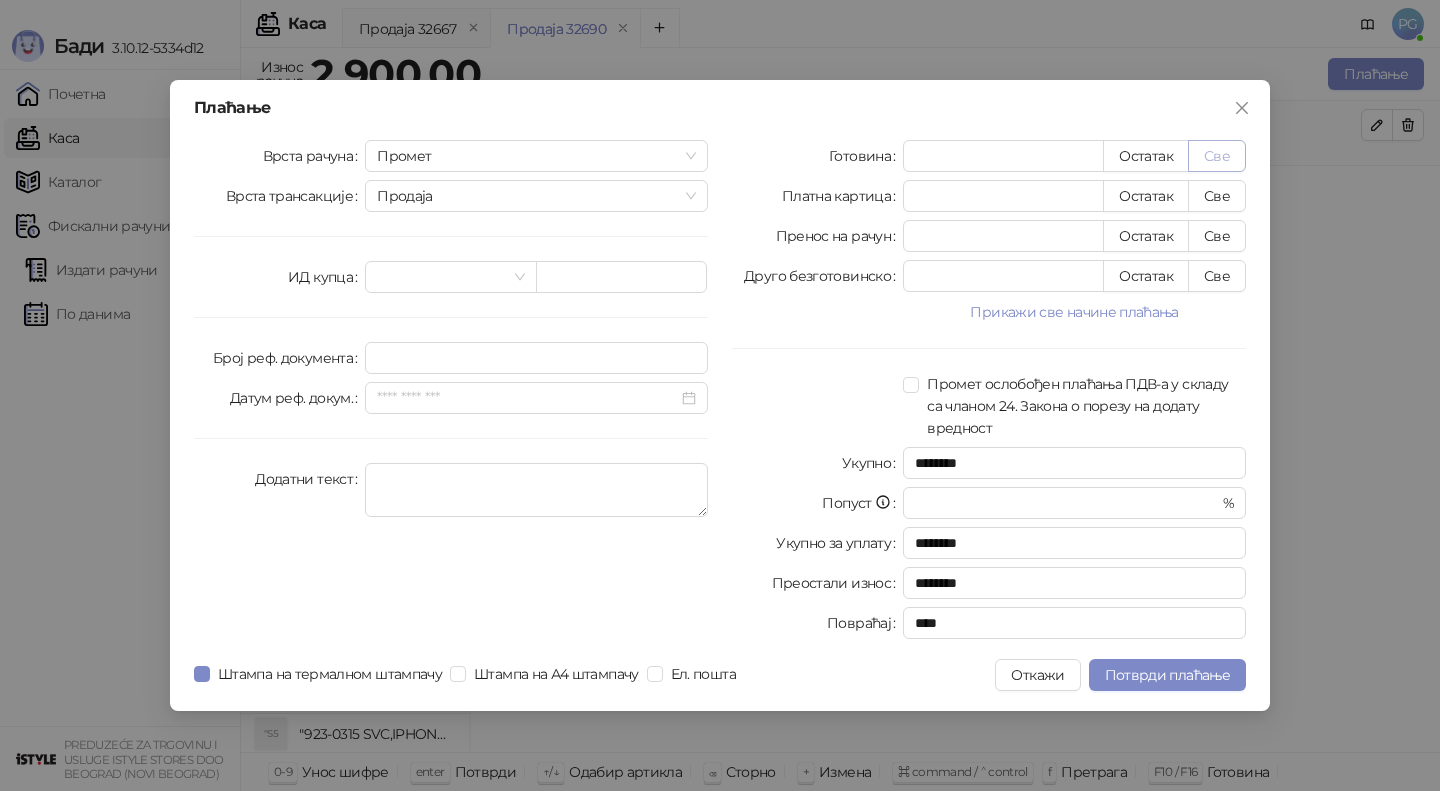 click on "Све" at bounding box center (1217, 156) 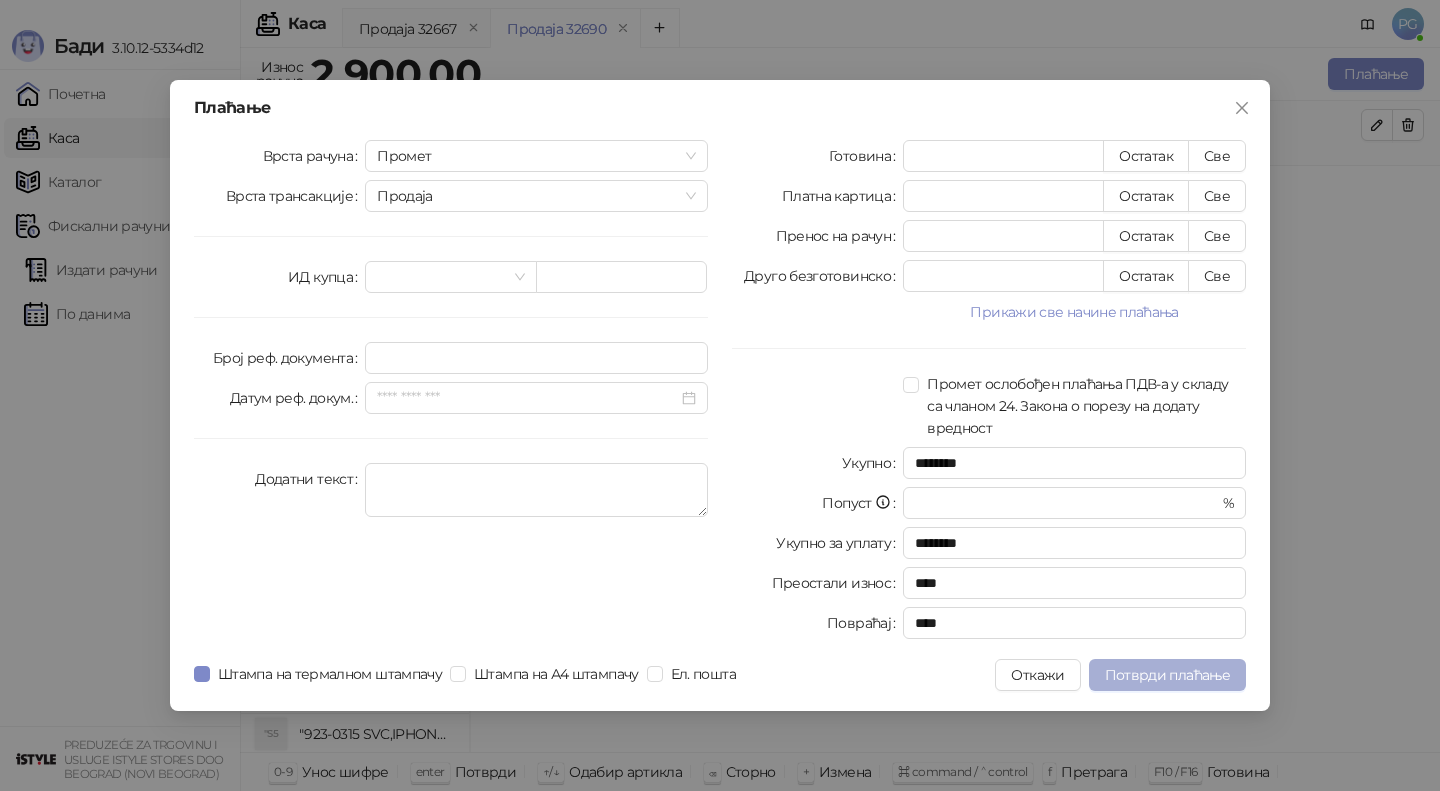 click on "Потврди плаћање" at bounding box center [1167, 675] 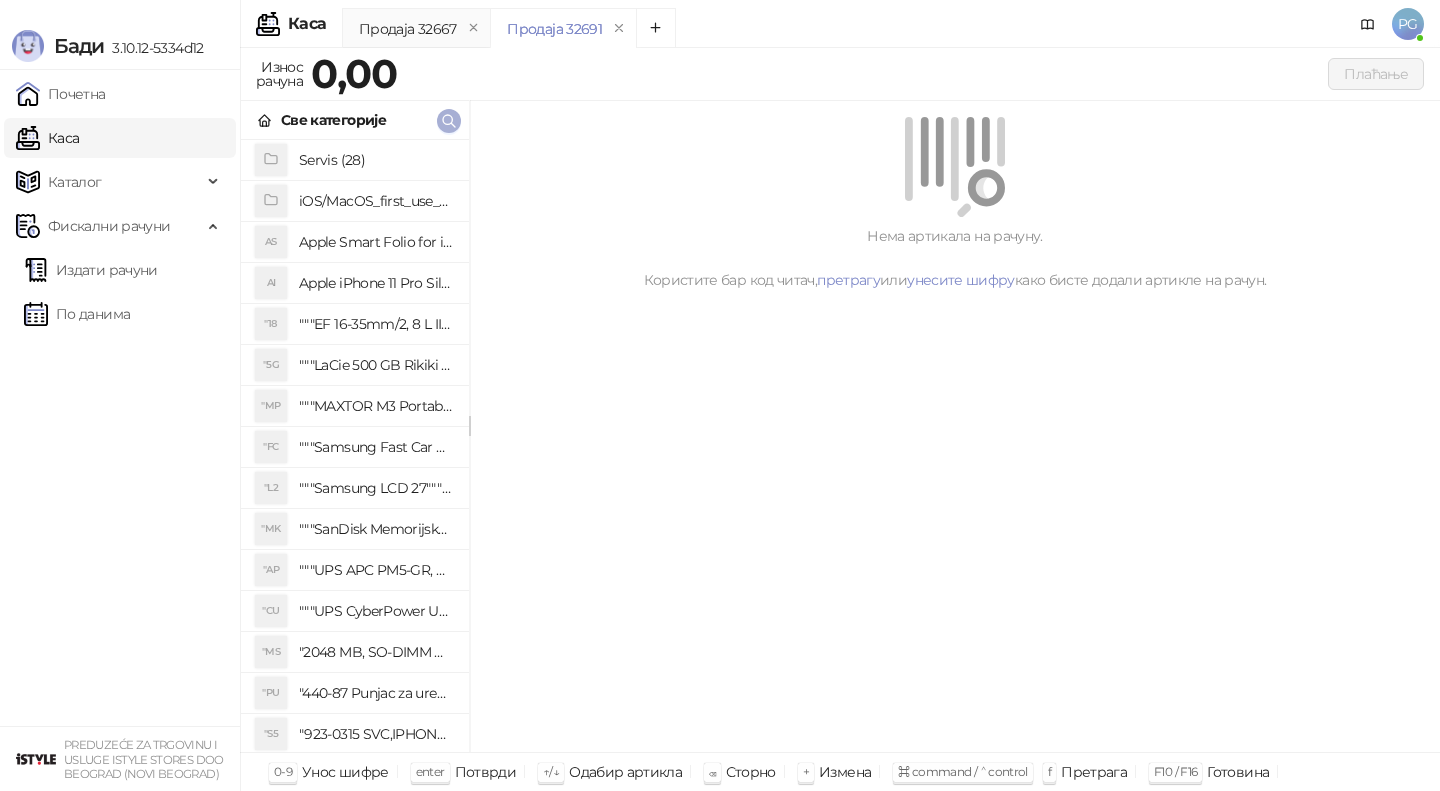click at bounding box center [449, 121] 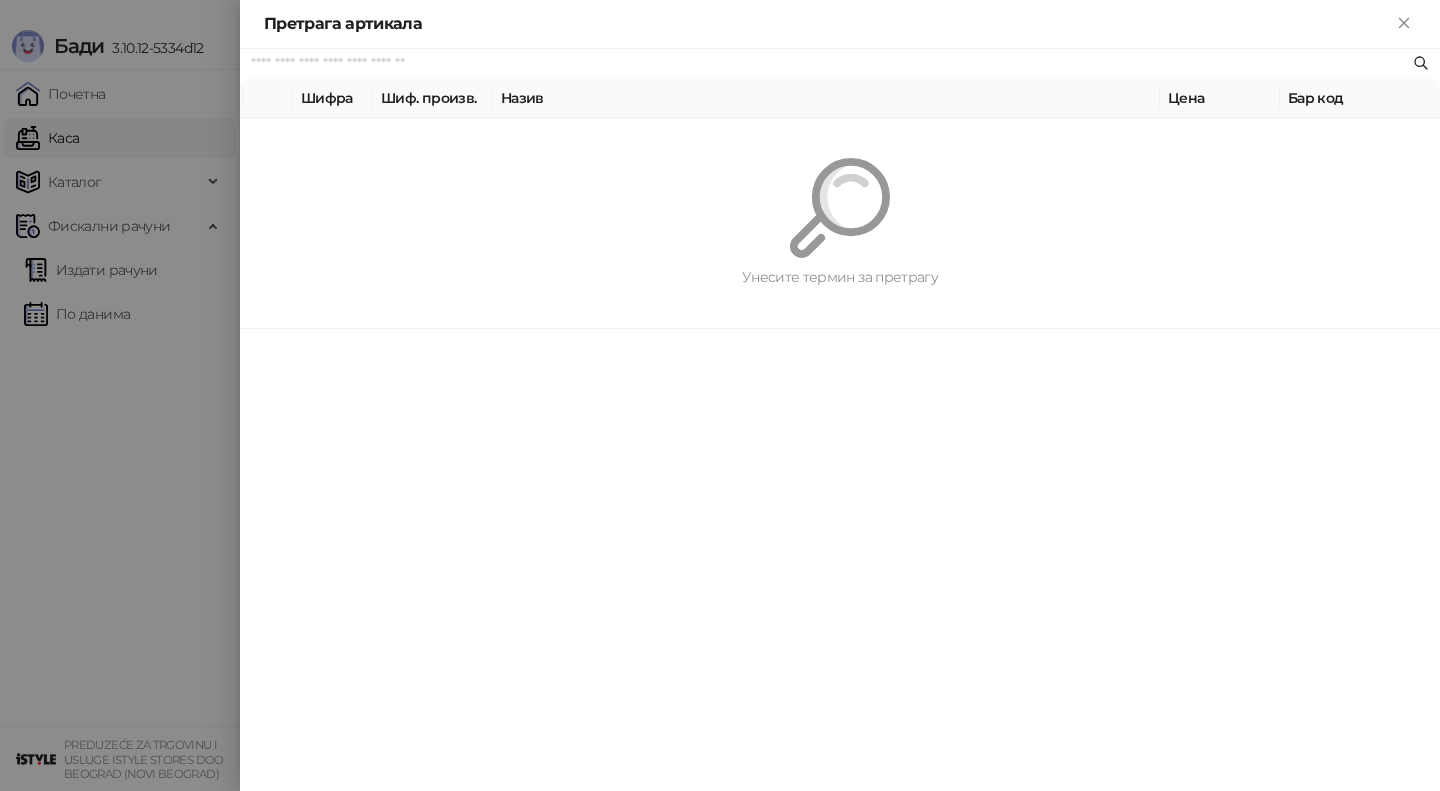 paste on "*********" 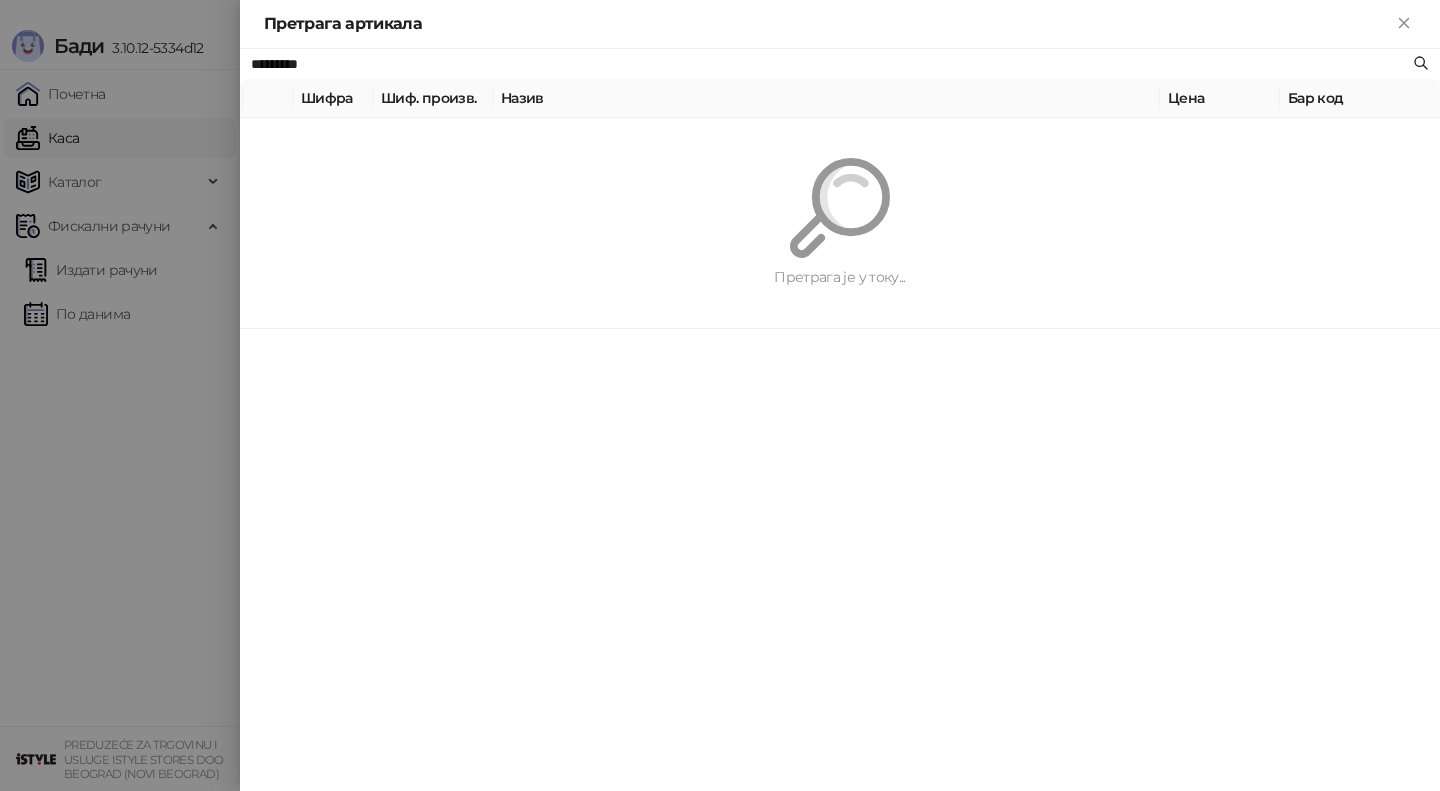 type on "*********" 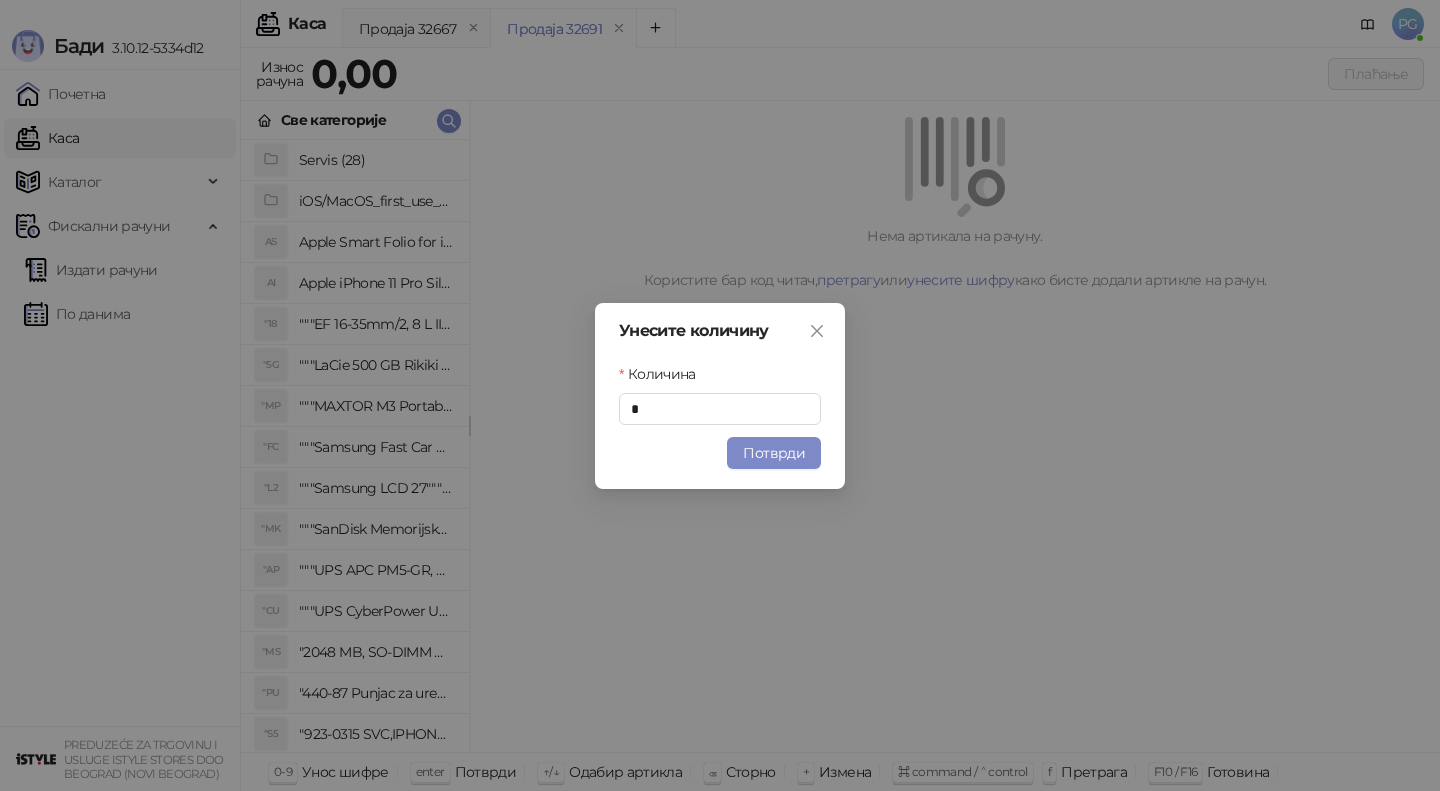 type 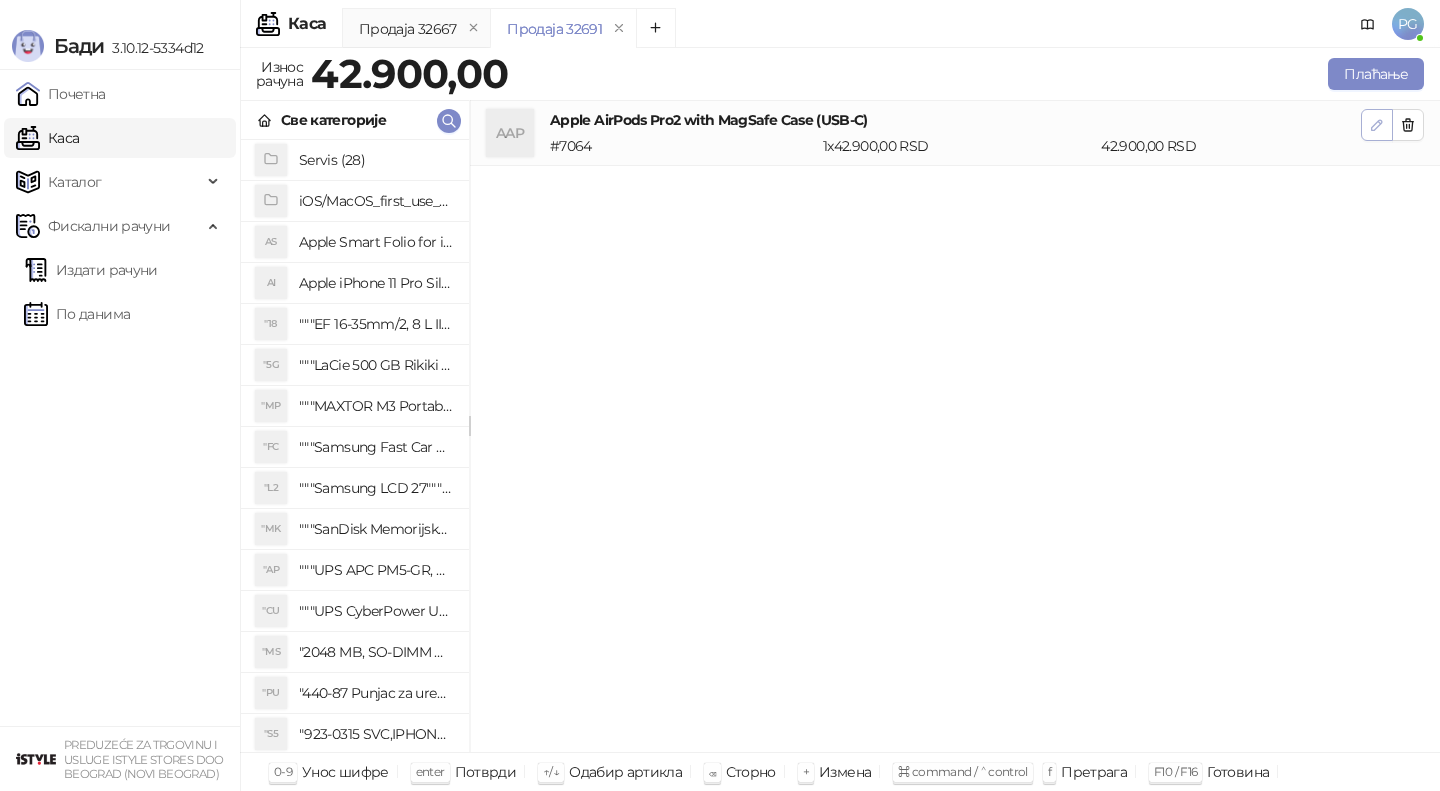 click at bounding box center [1377, 125] 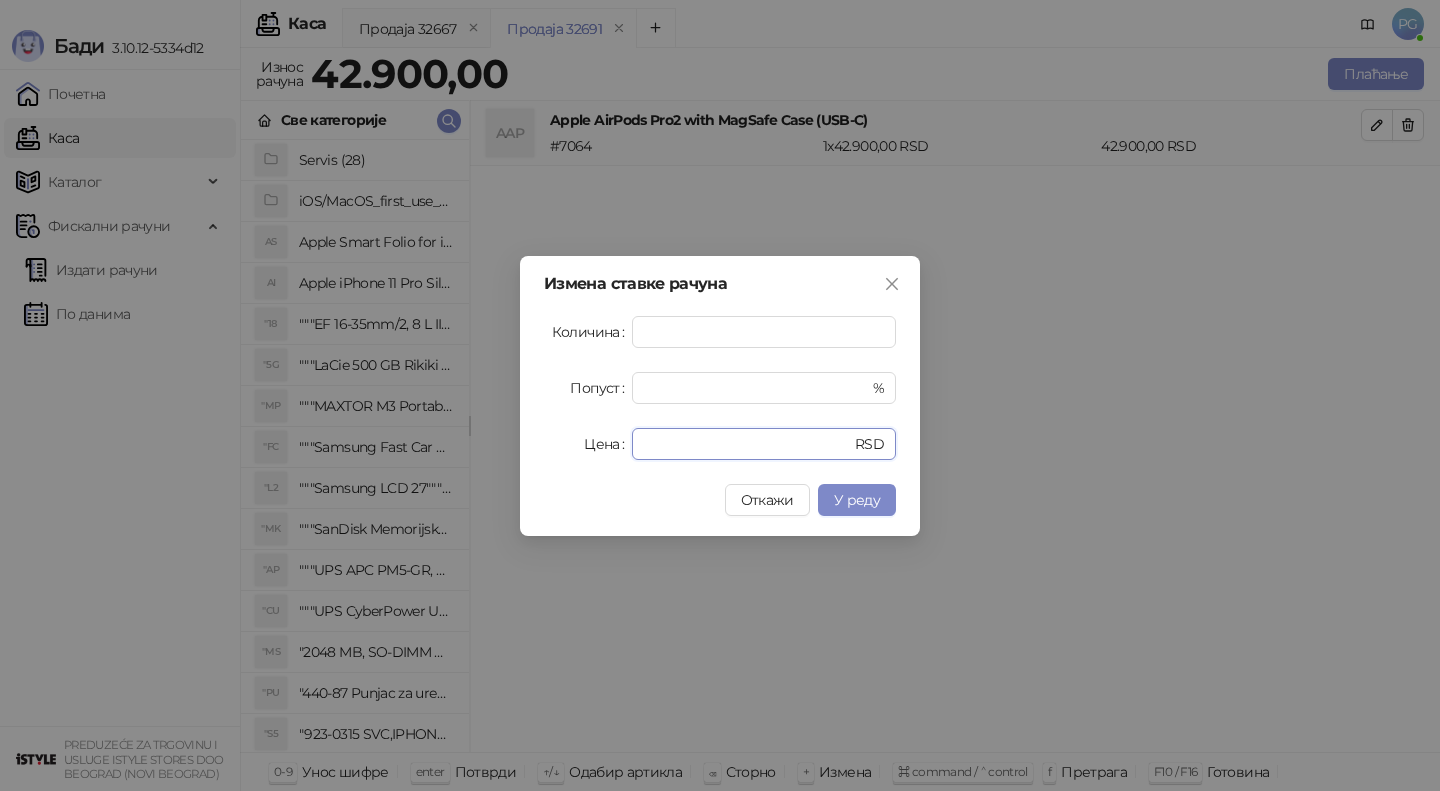 drag, startPoint x: 727, startPoint y: 451, endPoint x: 546, endPoint y: 447, distance: 181.04419 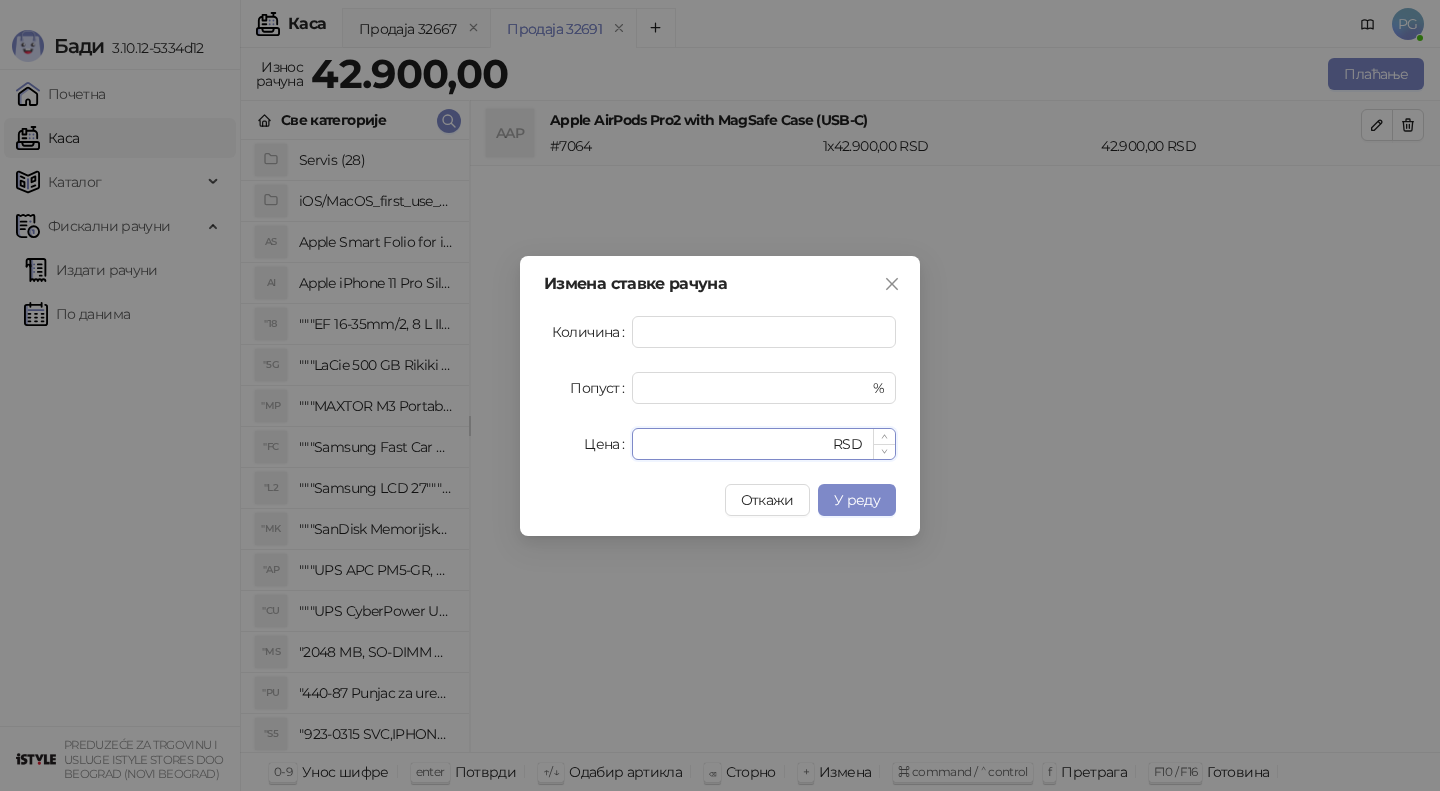paste on "********" 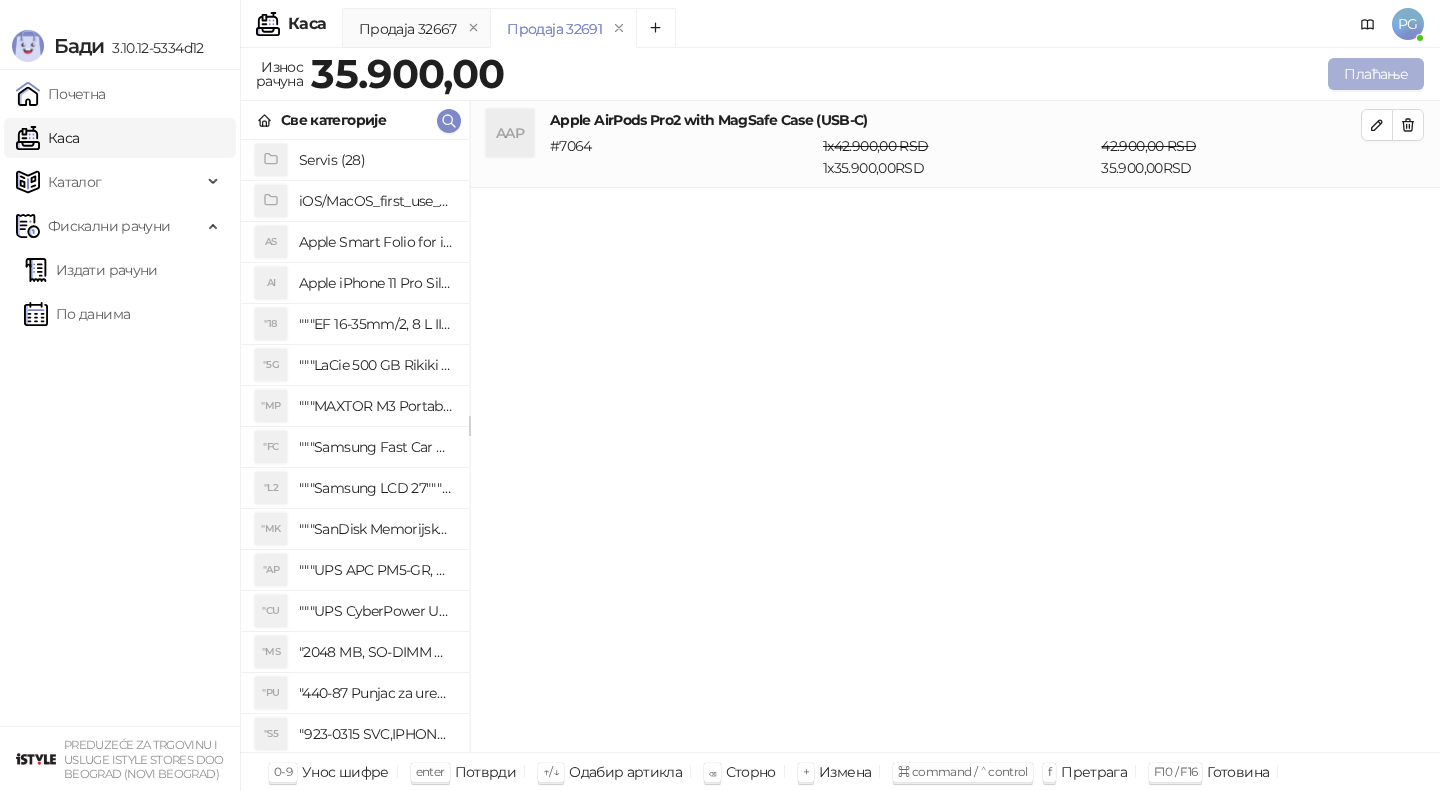click on "Плаћање" at bounding box center (1376, 74) 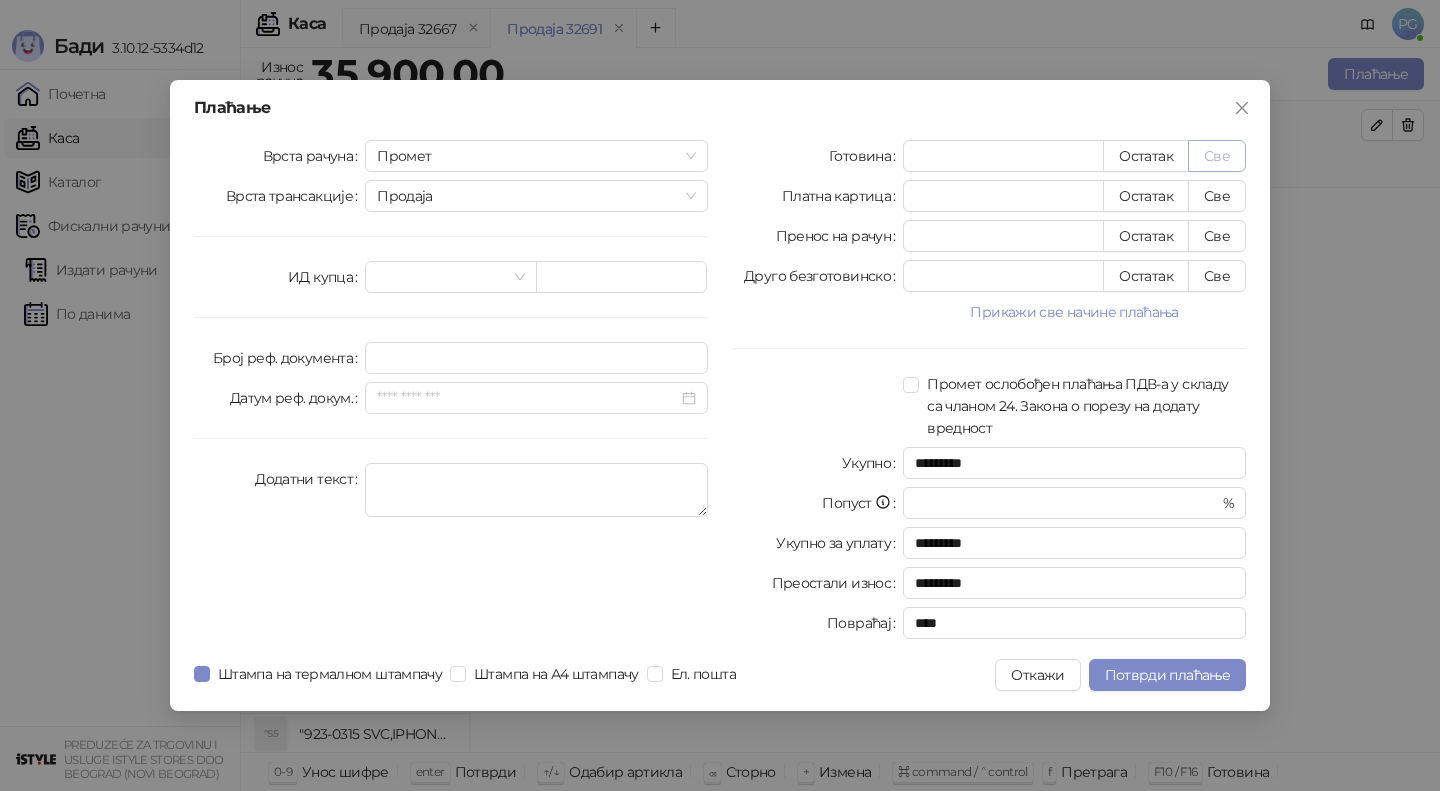 click on "Све" at bounding box center [1217, 156] 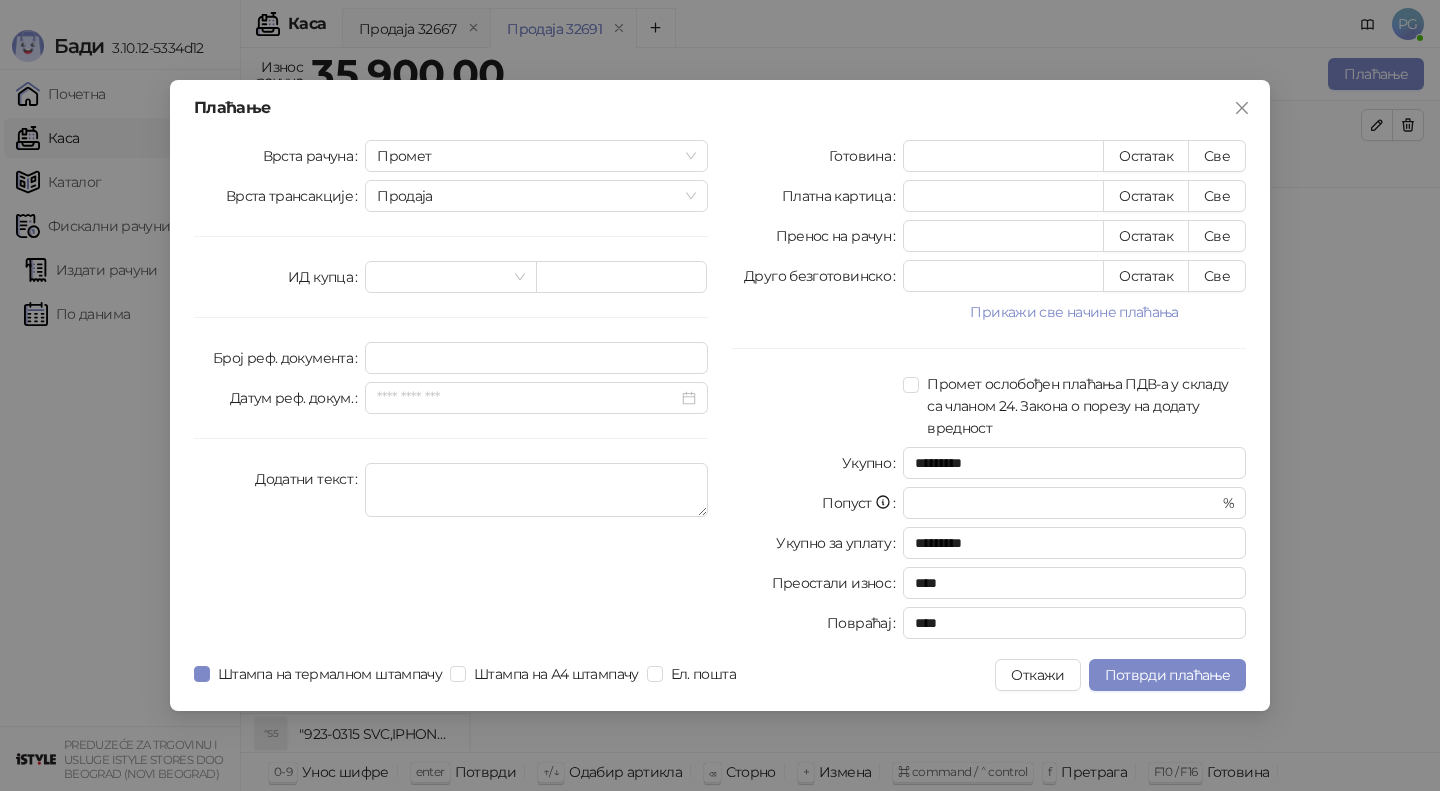 click on "Плаћање Врста рачуна Промет Врста трансакције Продаја ИД купца Број реф. документа Датум реф. докум. Додатни текст Готовина ***** Остатак Све Платна картица * Остатак Све Пренос на рачун * Остатак Све Друго безготовинско * Остатак Све Прикажи све начине плаћања Чек * Остатак Све Ваучер * Остатак Све Инстант плаћање * Остатак Све   Промет ослобођен плаћања ПДВ-а у складу са чланом 24. Закона о порезу на додату вредност Укупно ********* Попуст   * % Укупно за уплату ********* Преостали износ **** Повраћај **** Штампа на термалном штампачу Штампа на А4 штампачу Ел. пошта Откажи" at bounding box center [720, 395] 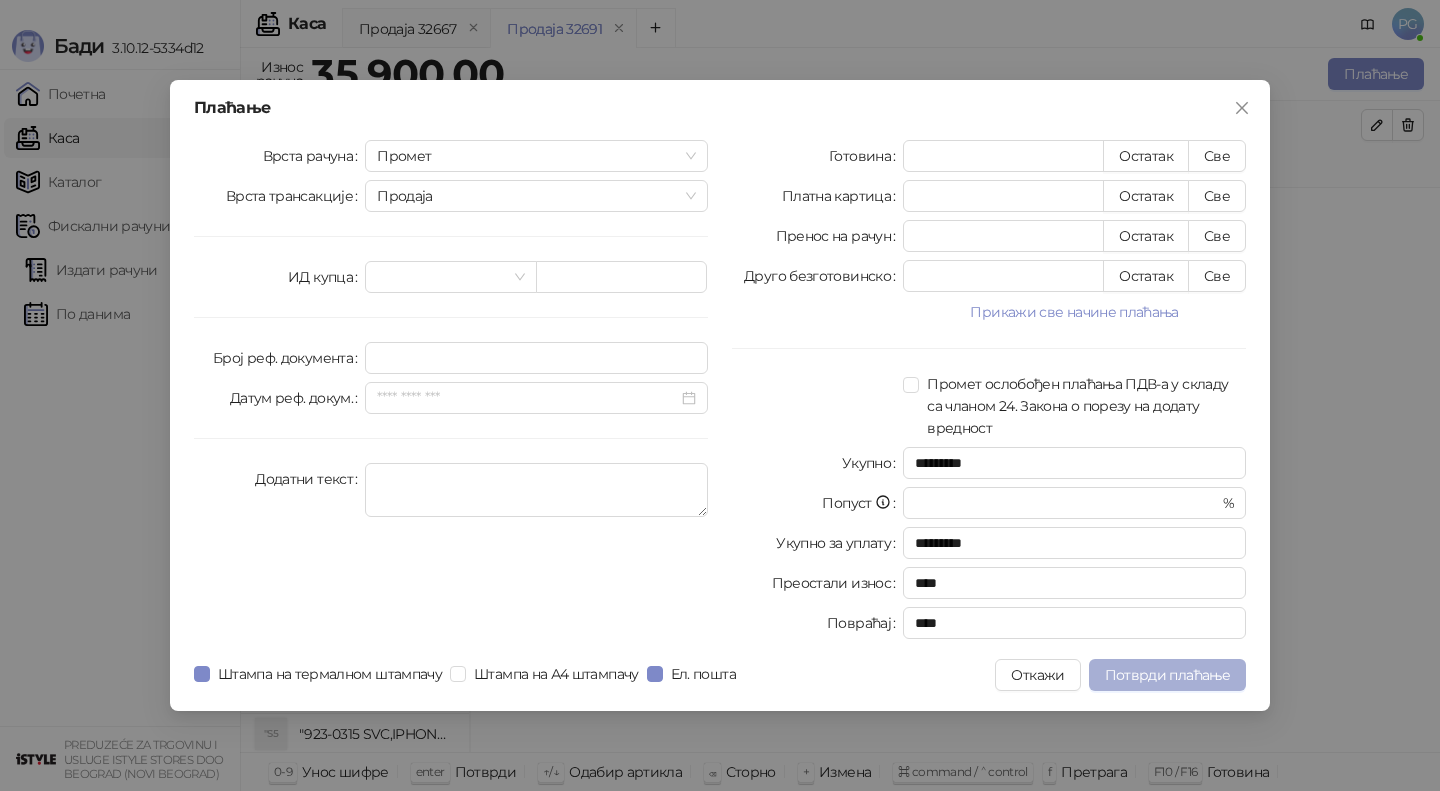click on "Потврди плаћање" at bounding box center [1167, 675] 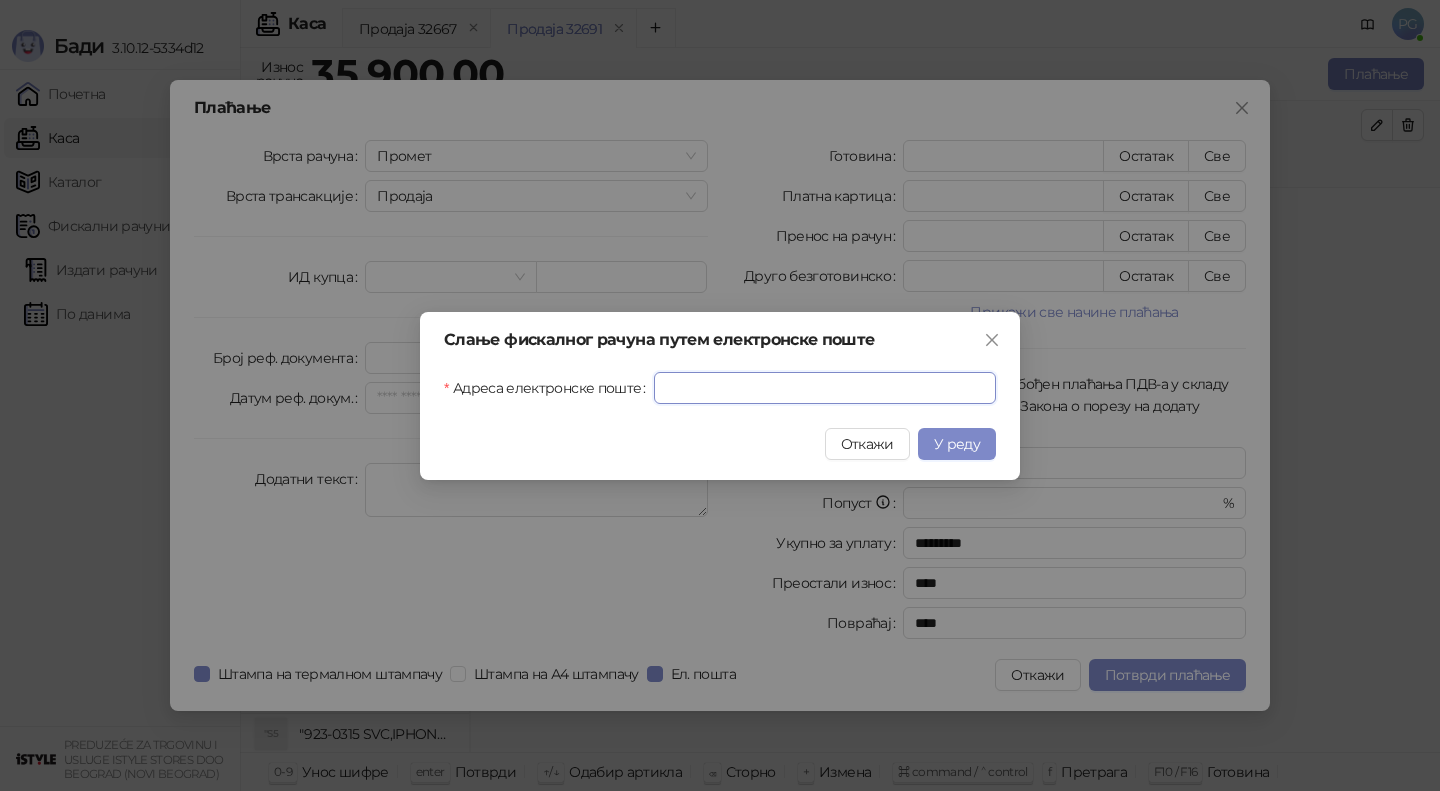 click on "Адреса електронске поште" at bounding box center (825, 388) 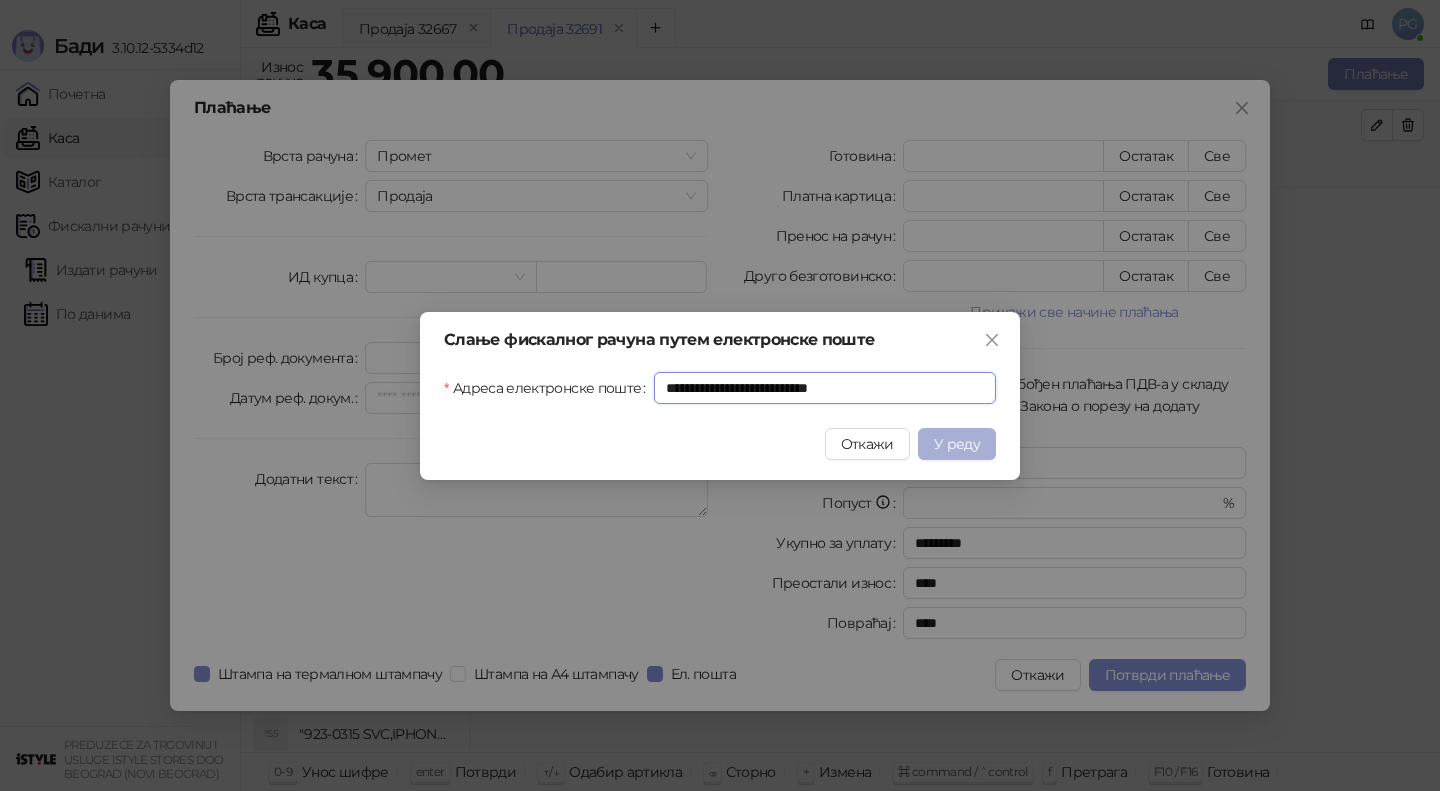 type on "**********" 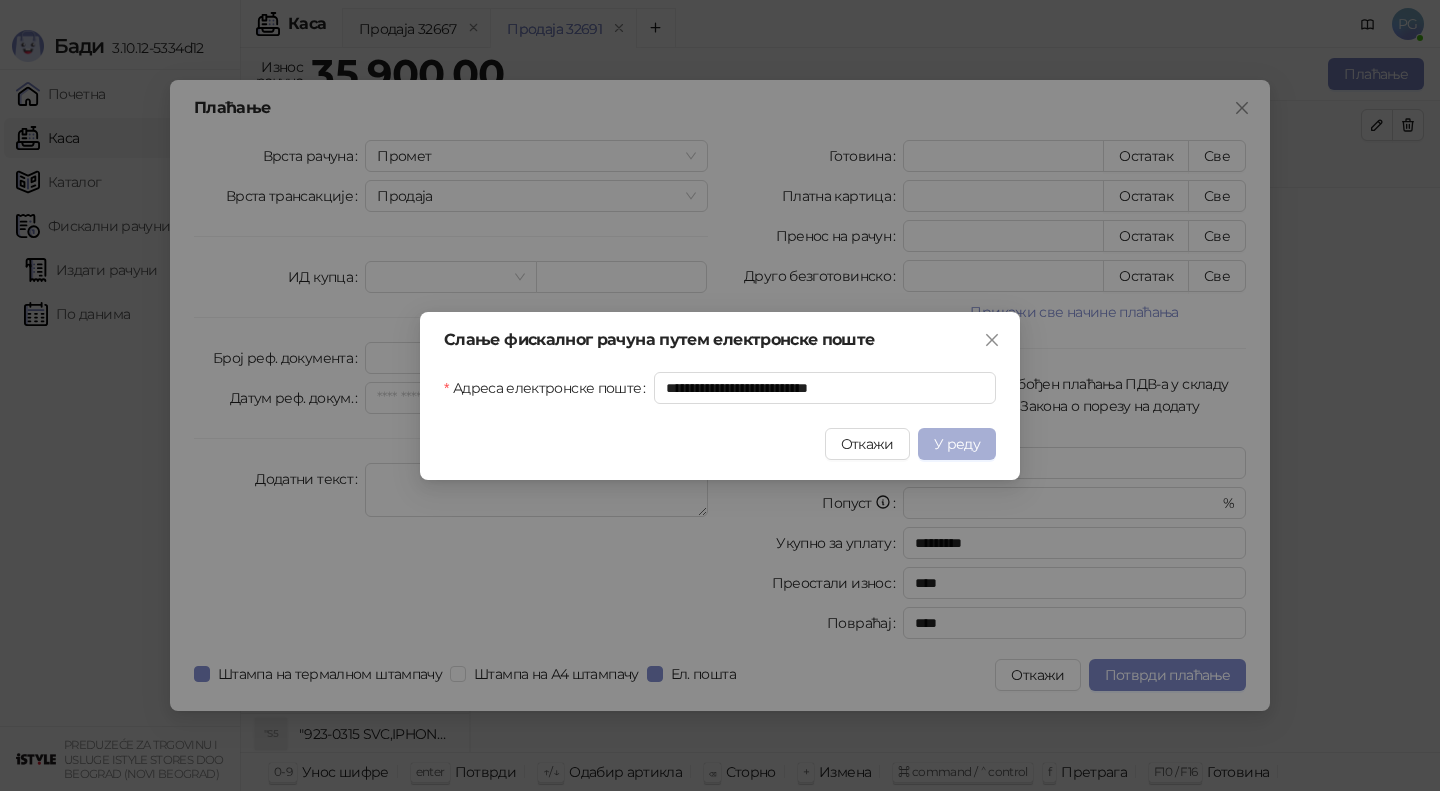 click on "У реду" at bounding box center (957, 444) 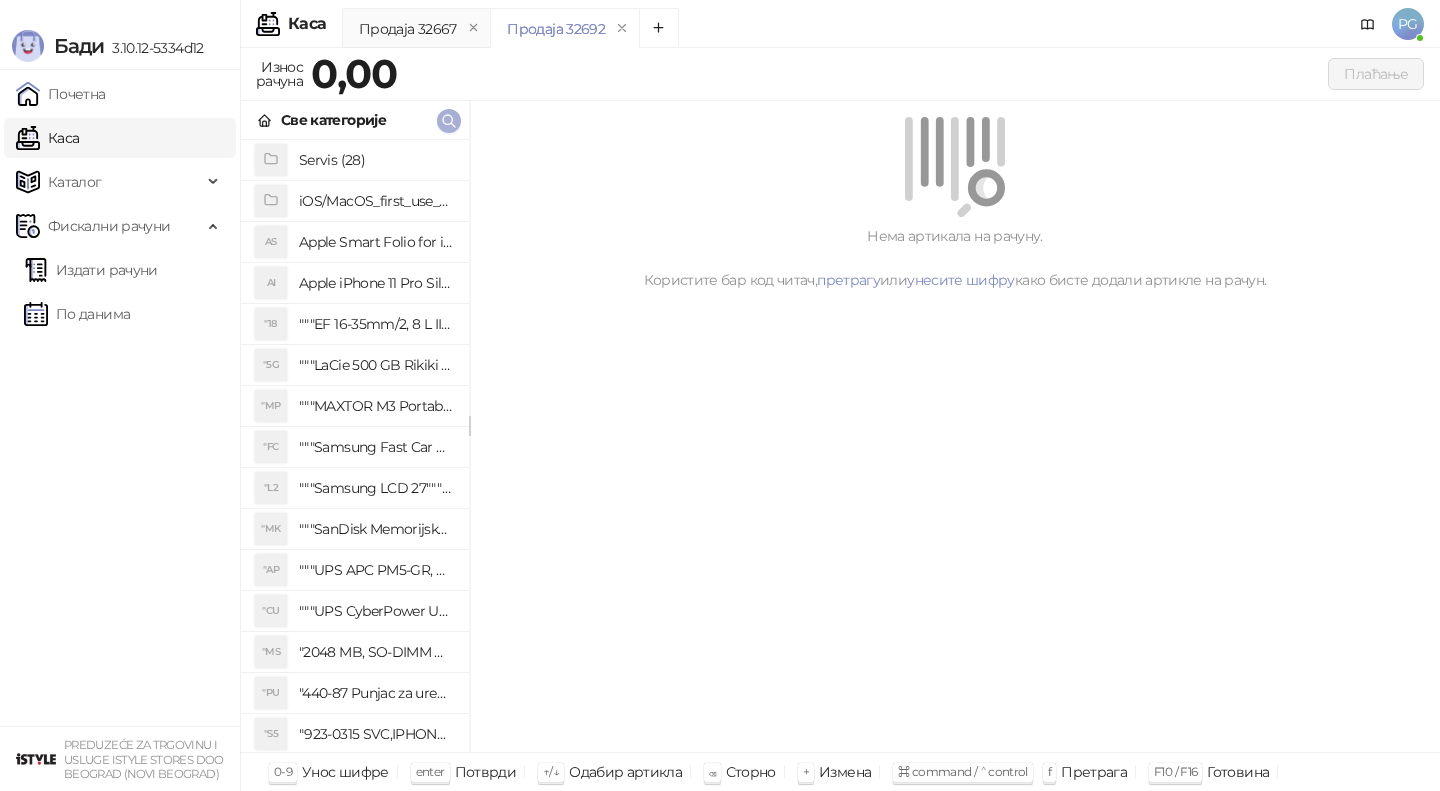 click 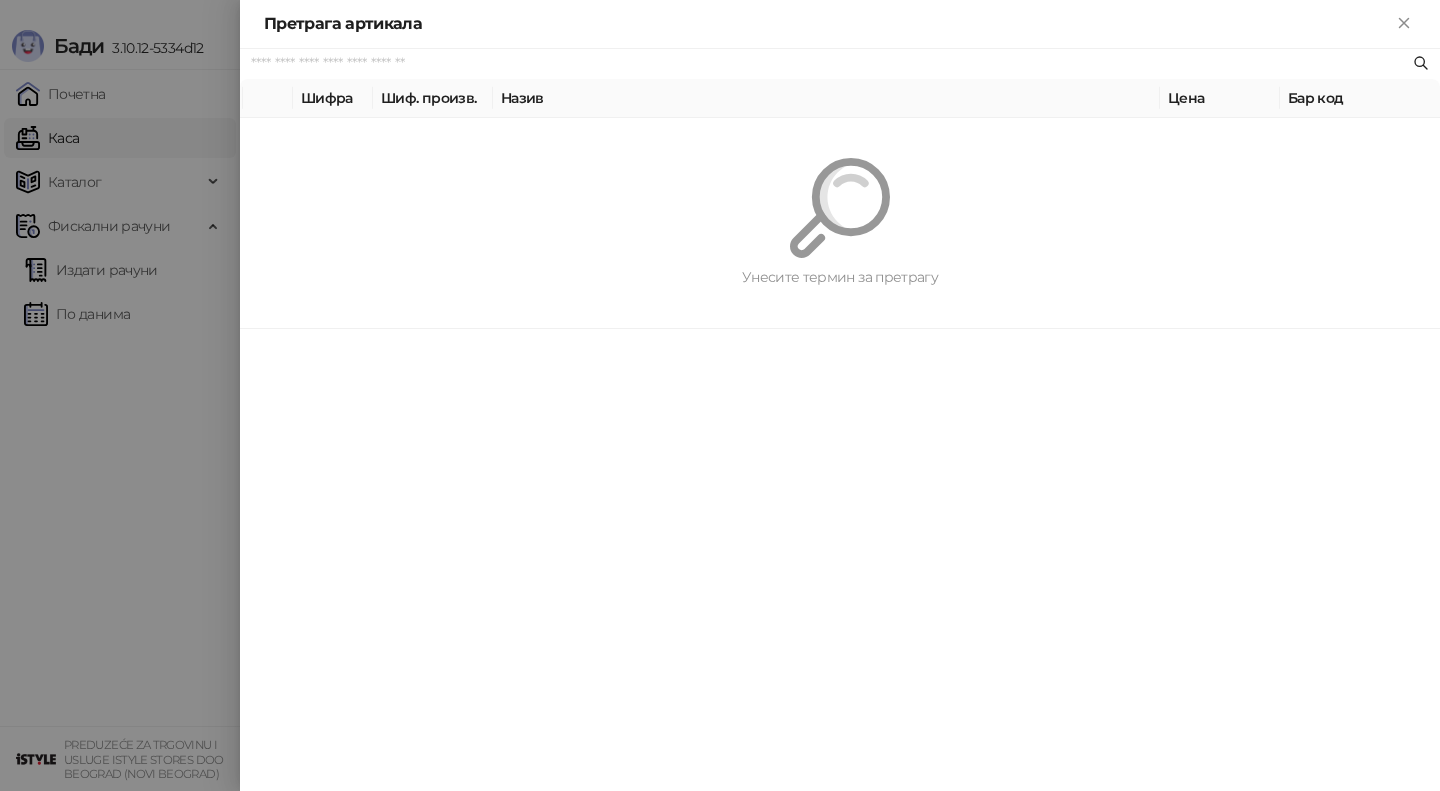 paste on "*****" 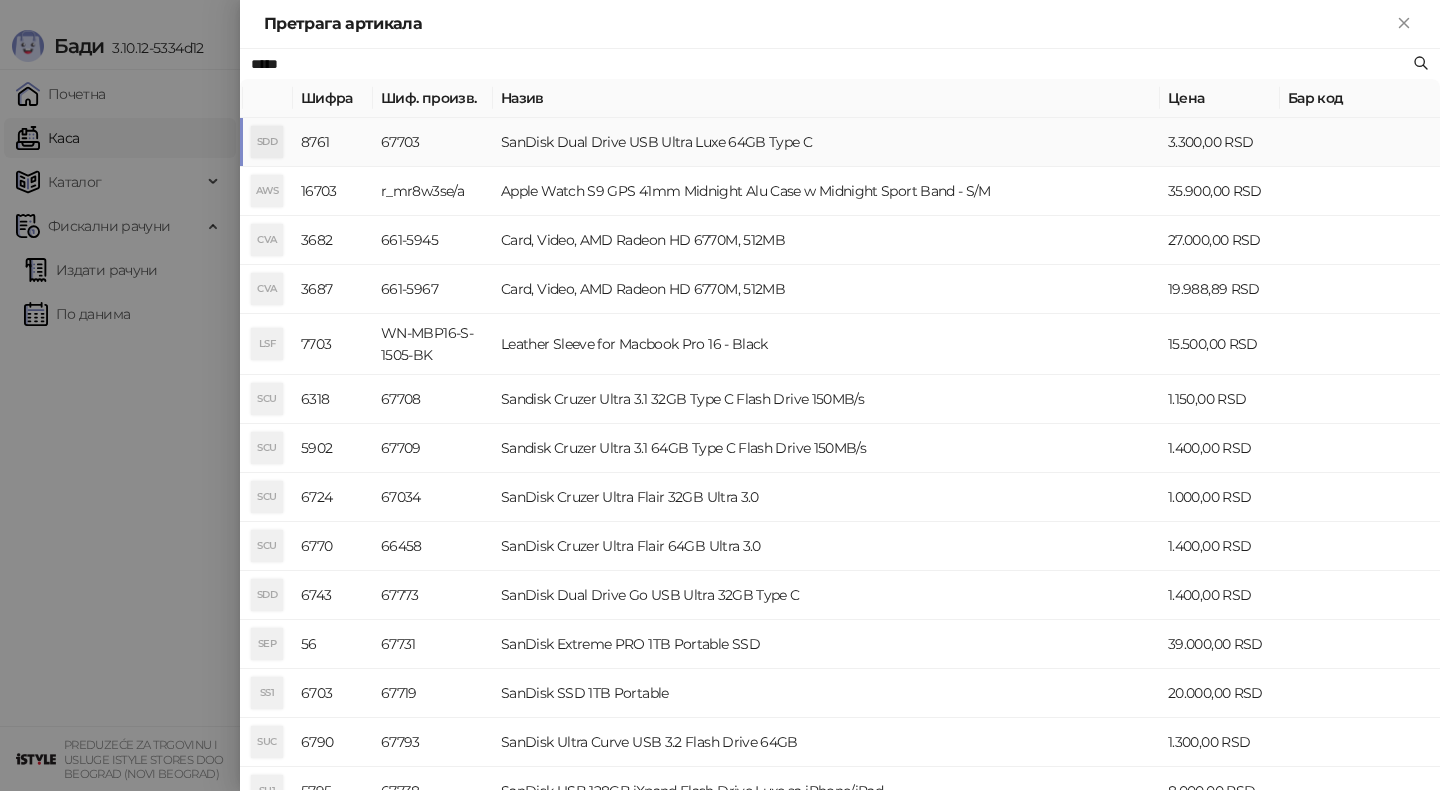 type on "*****" 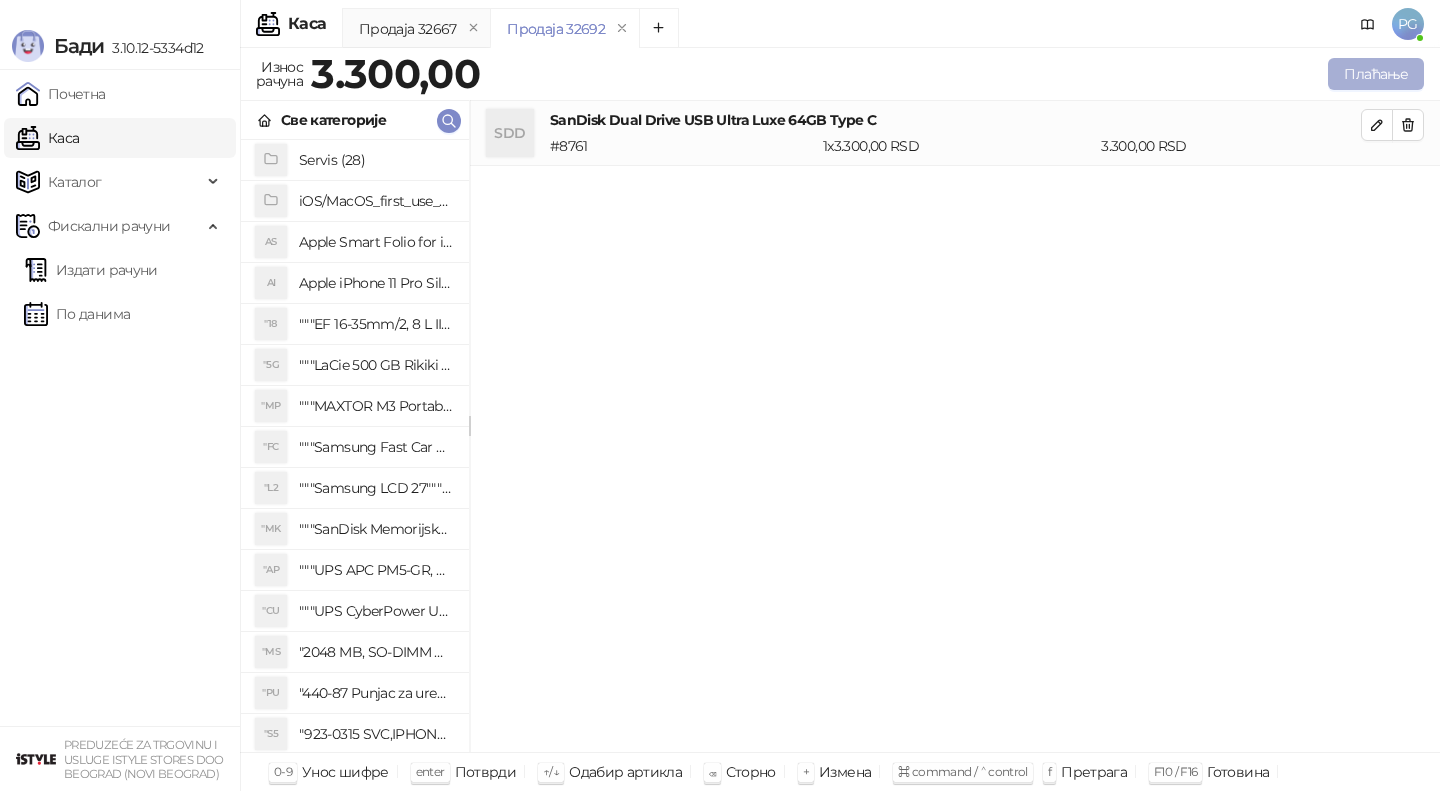 click on "Плаћање" at bounding box center [1376, 74] 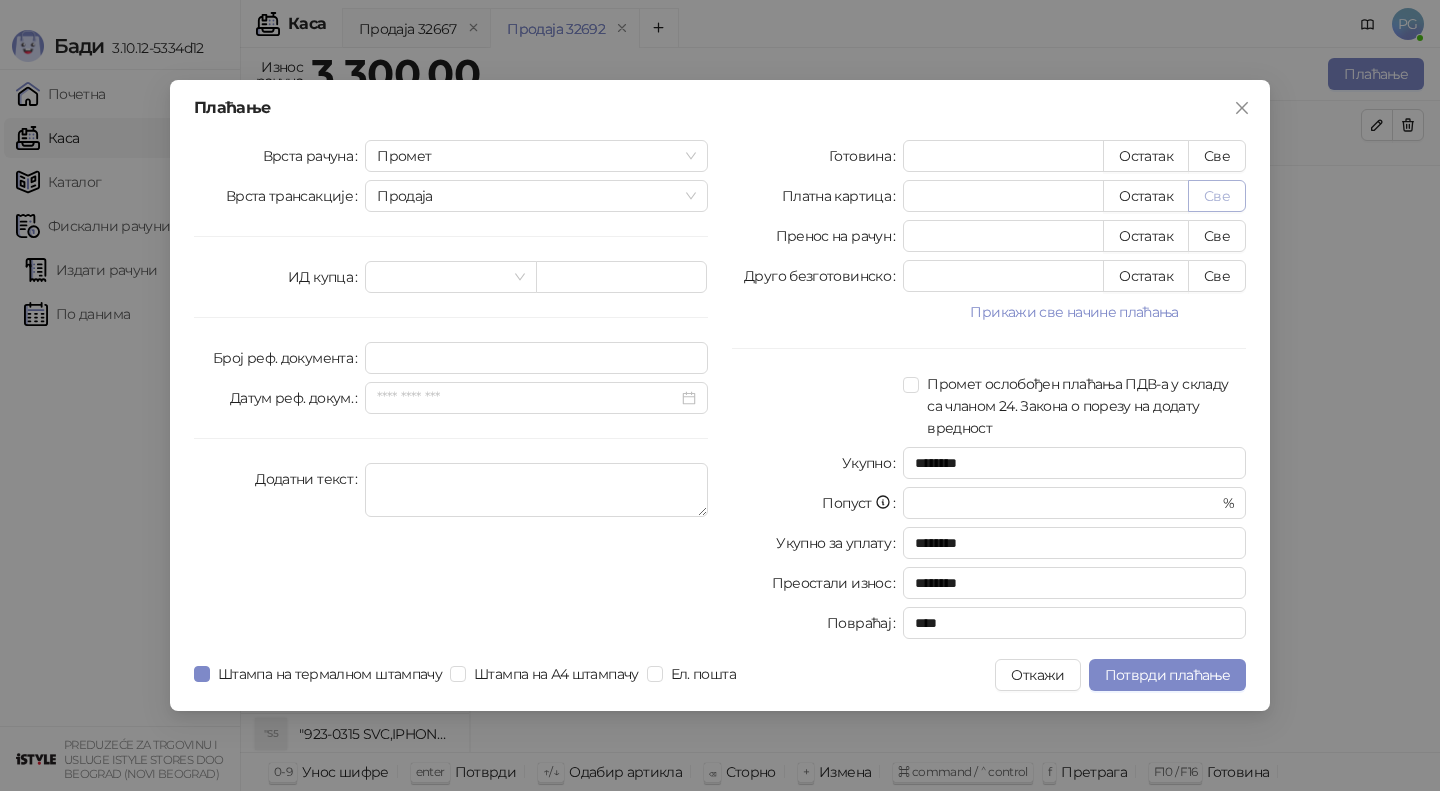 click on "Све" at bounding box center (1217, 196) 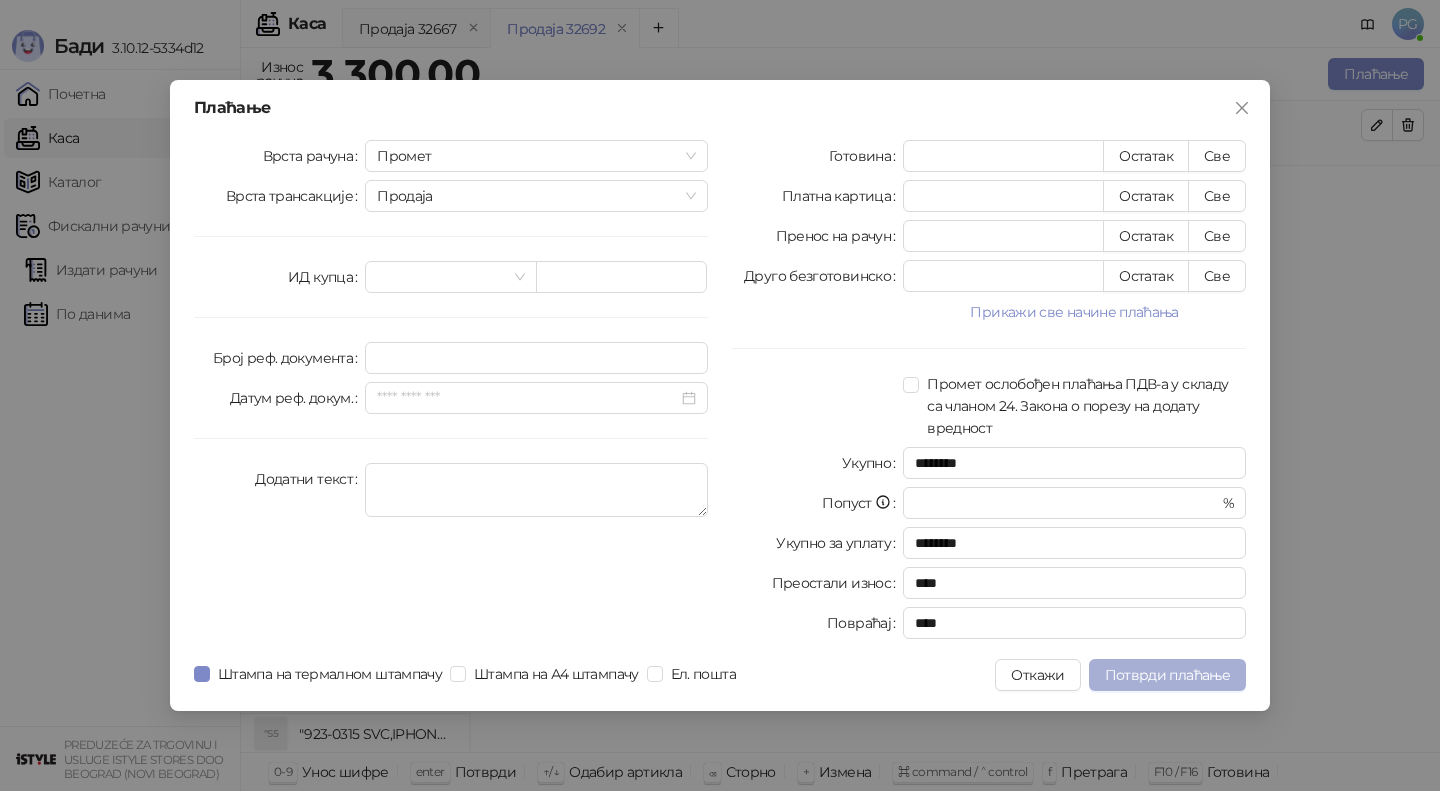 click on "Потврди плаћање" at bounding box center [1167, 675] 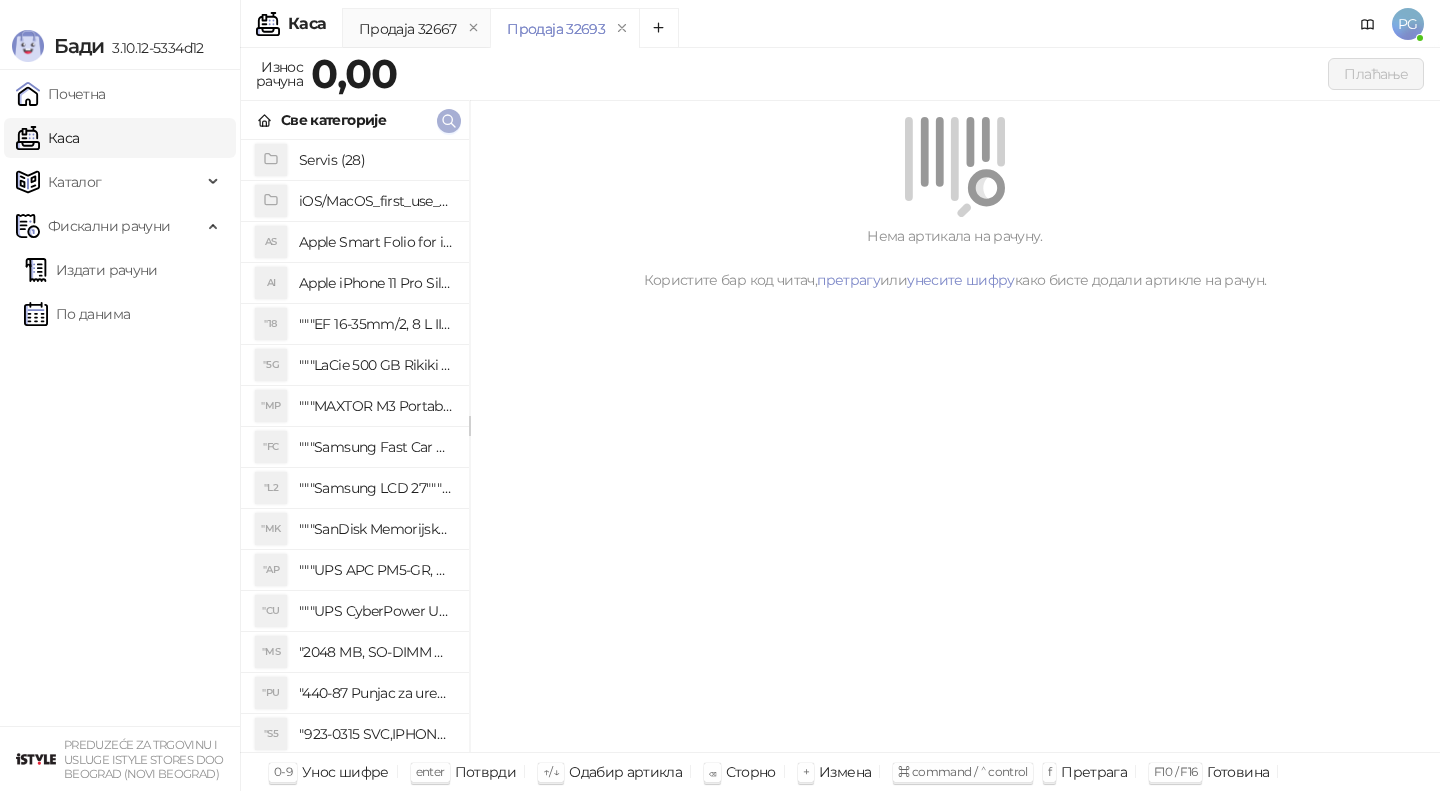 click at bounding box center [449, 121] 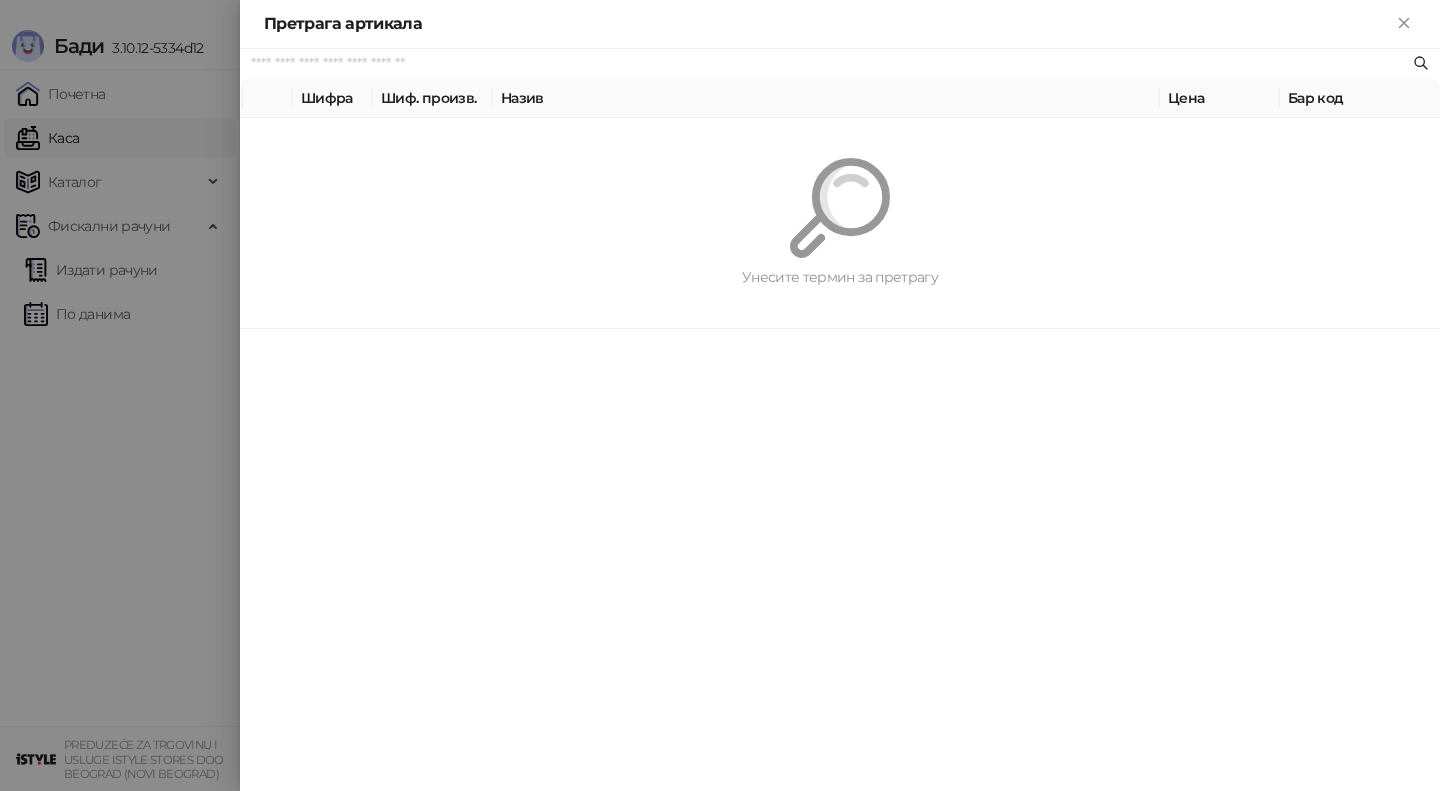 paste on "*********" 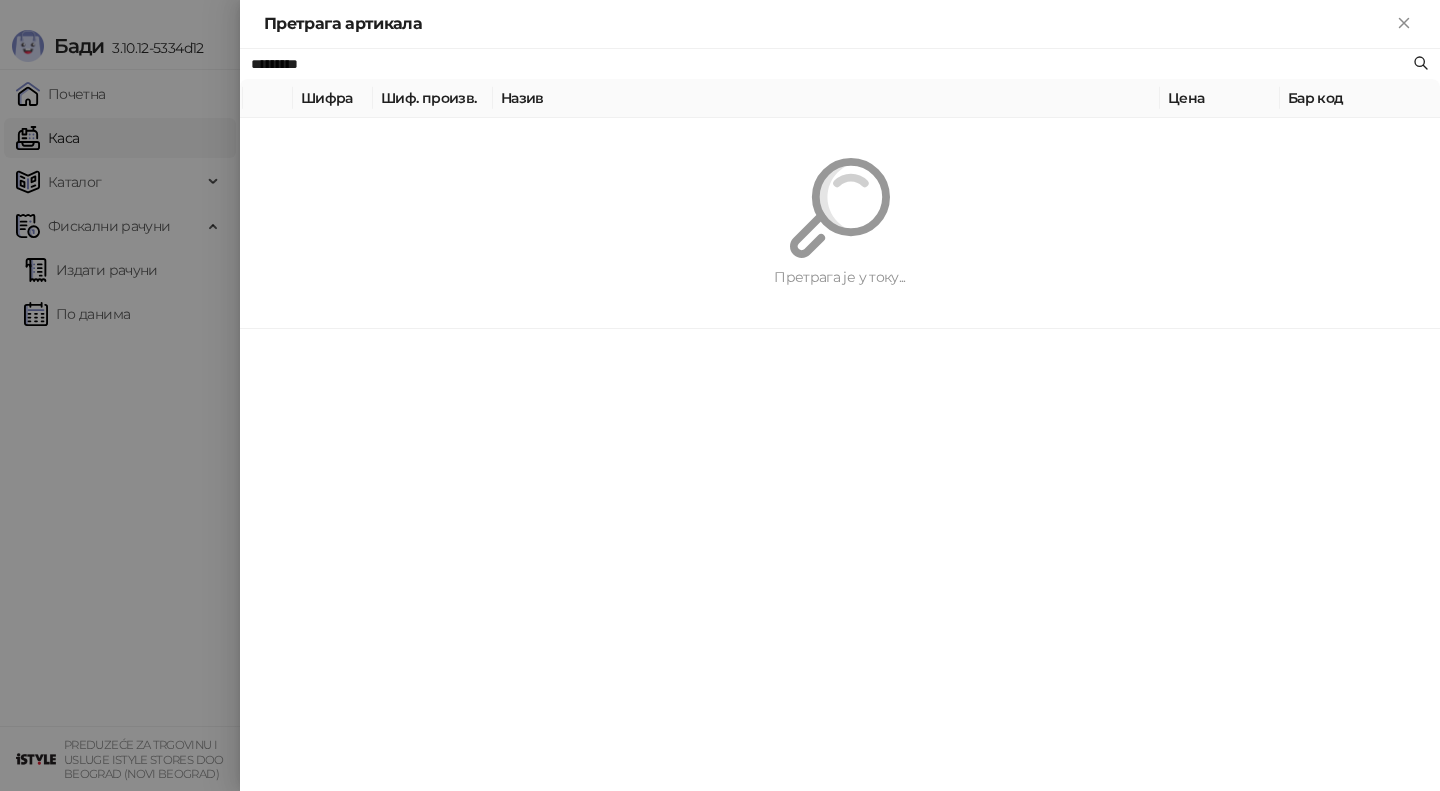 type on "*********" 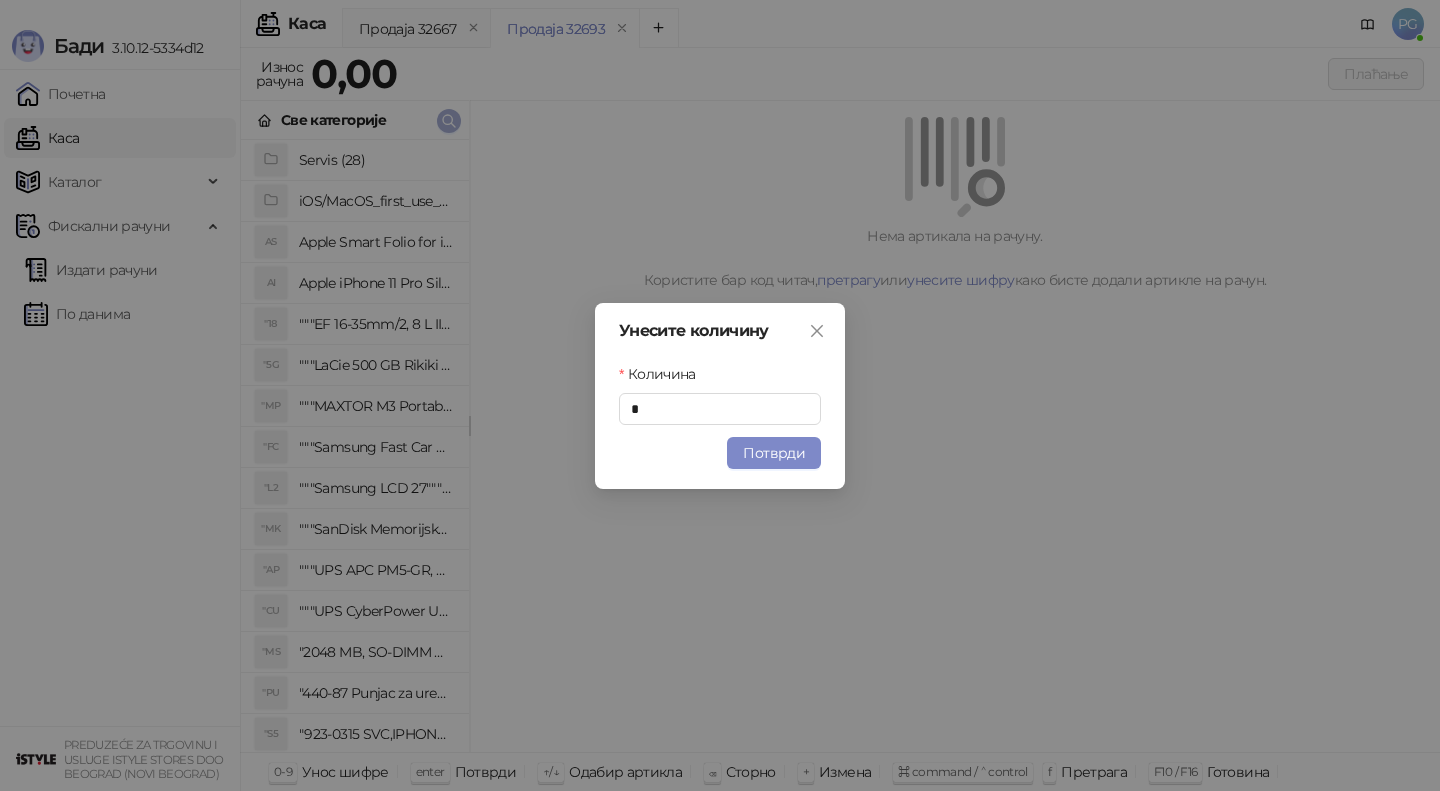 type 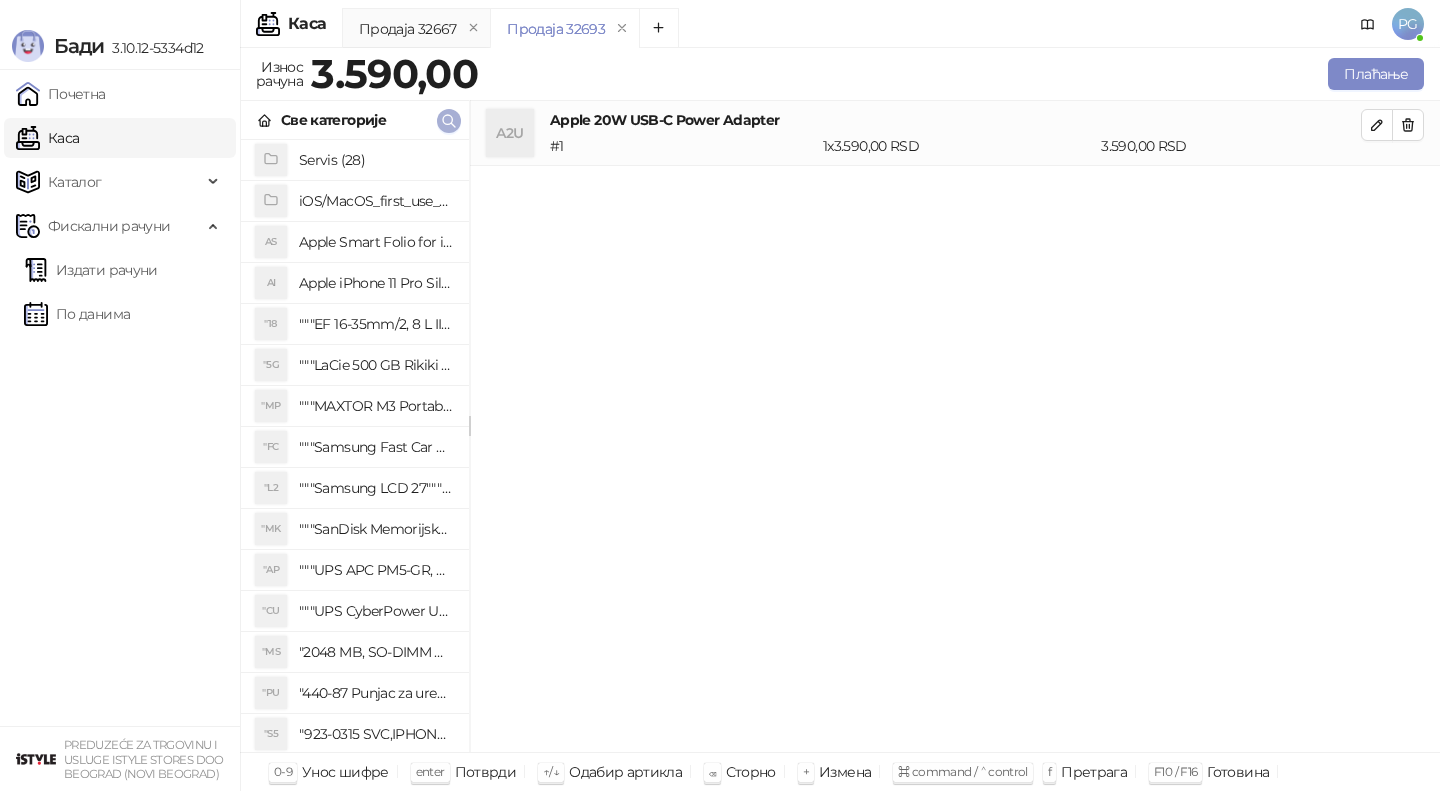 click at bounding box center (449, 121) 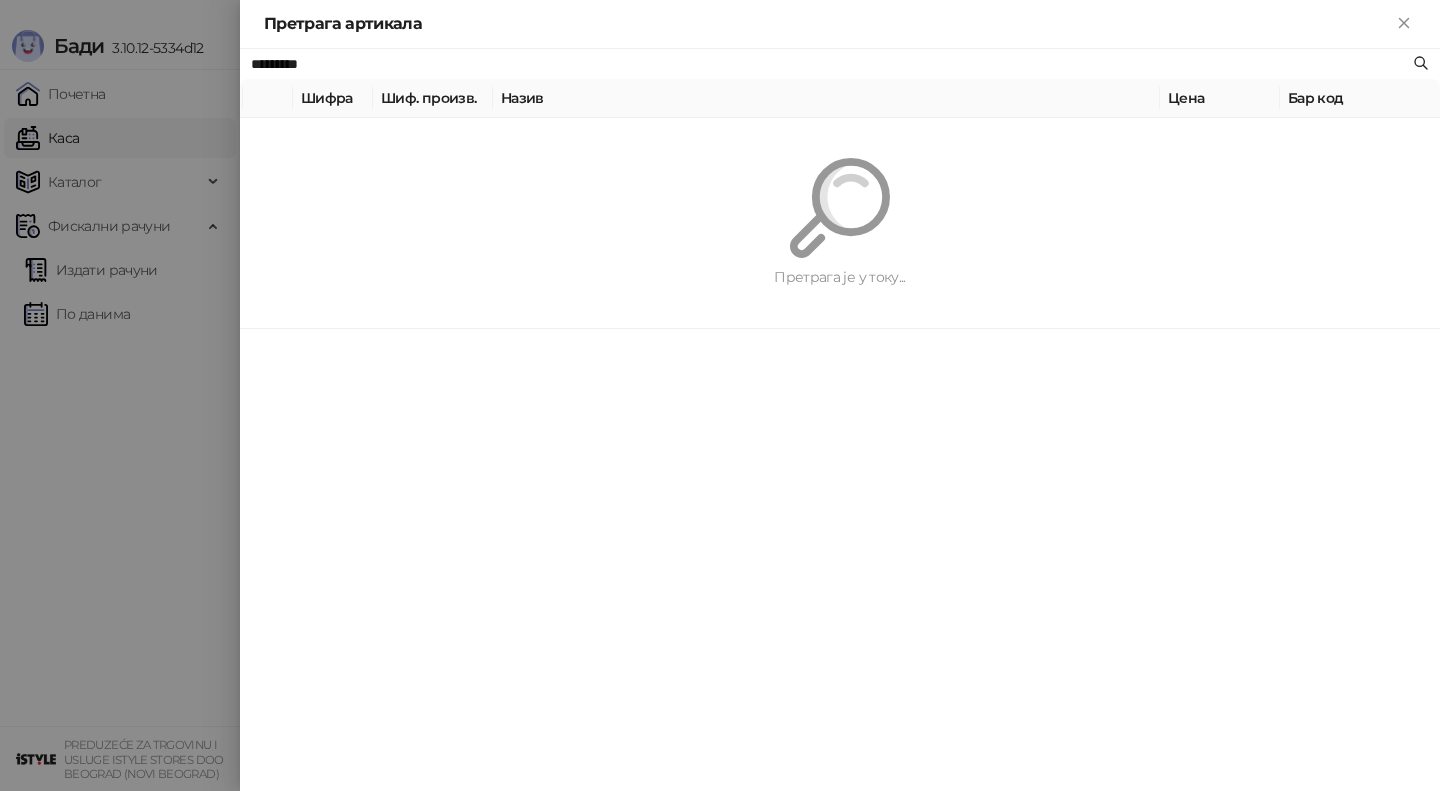 paste 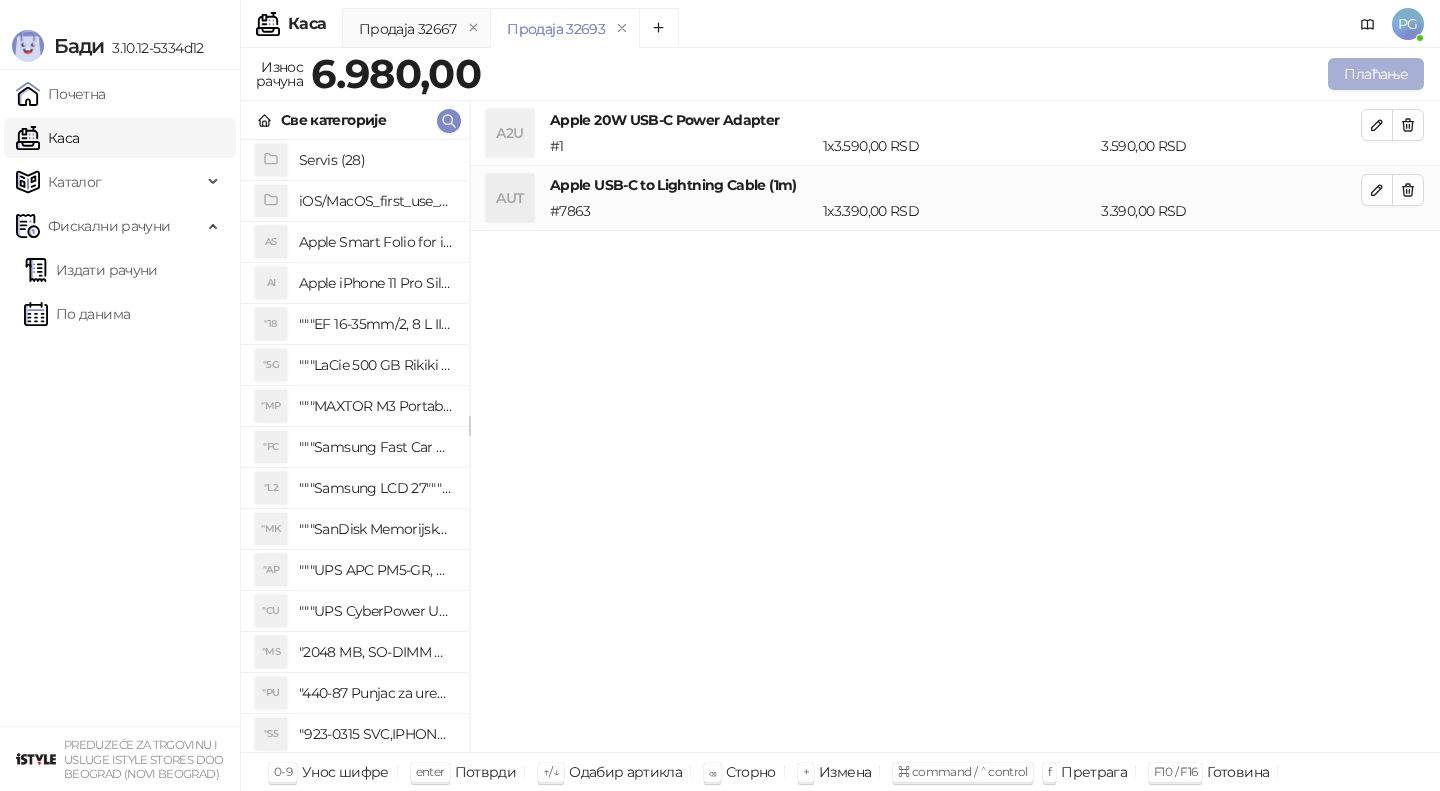 click on "Плаћање" at bounding box center [1376, 74] 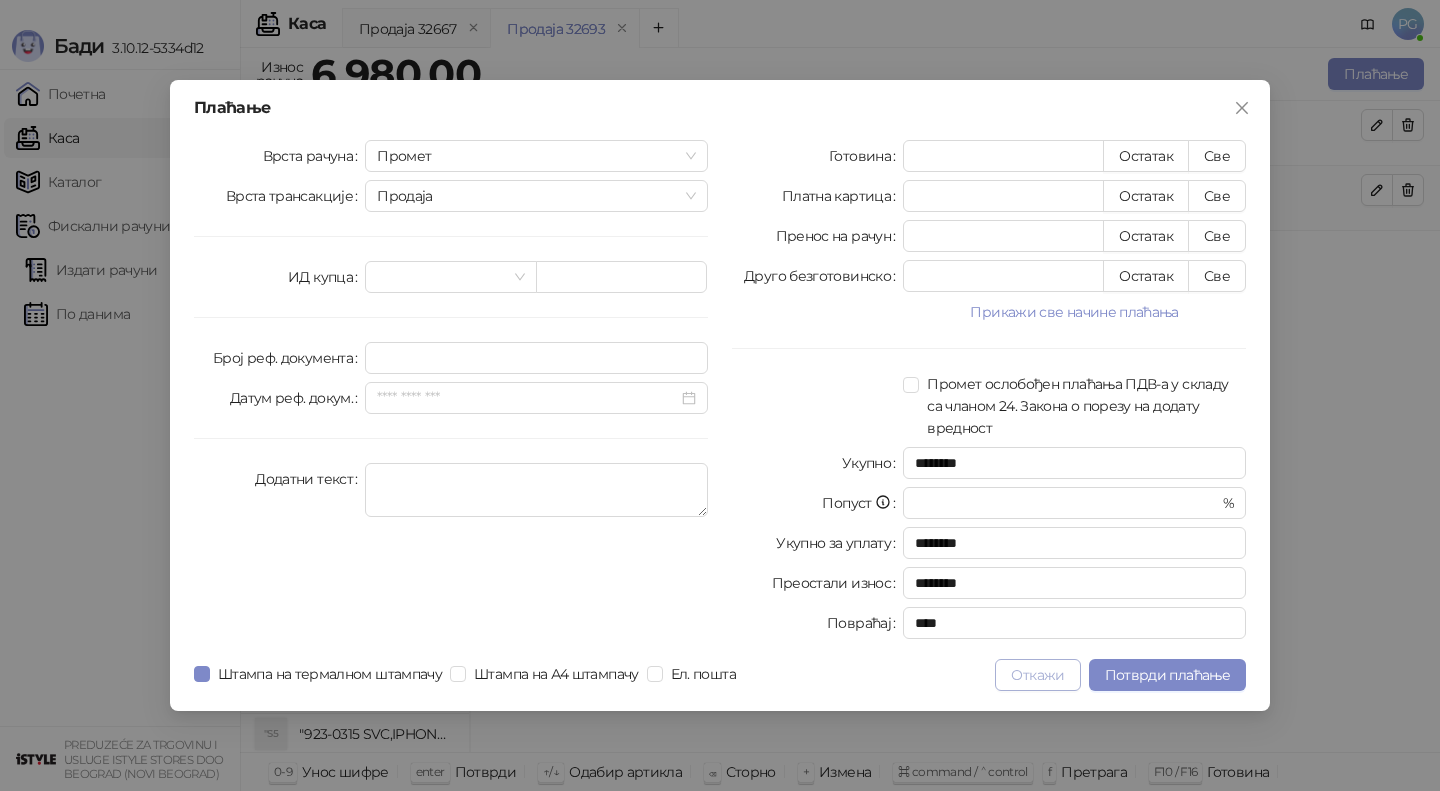 click on "Откажи" at bounding box center (1037, 675) 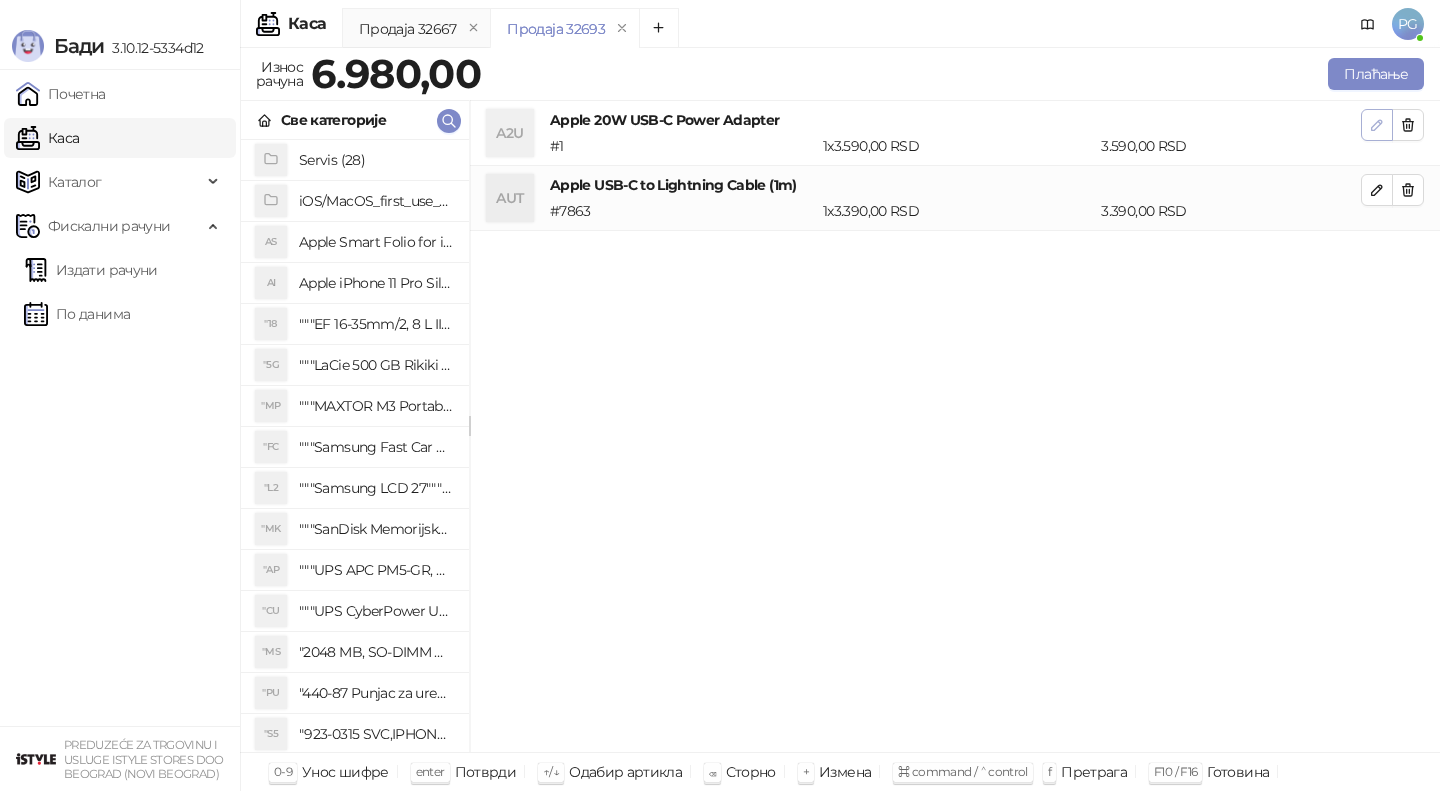 click at bounding box center (1377, 125) 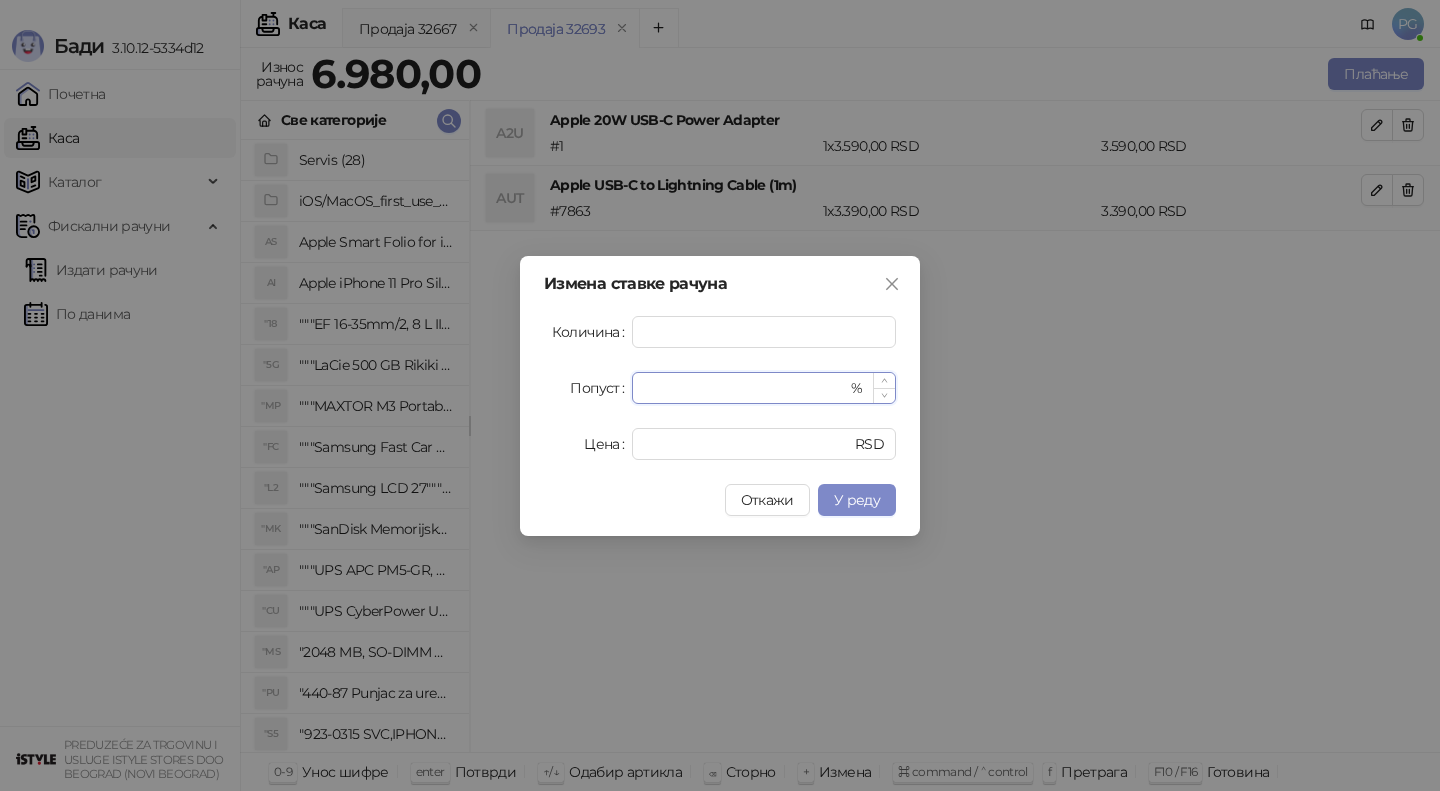 click on "*" at bounding box center (745, 388) 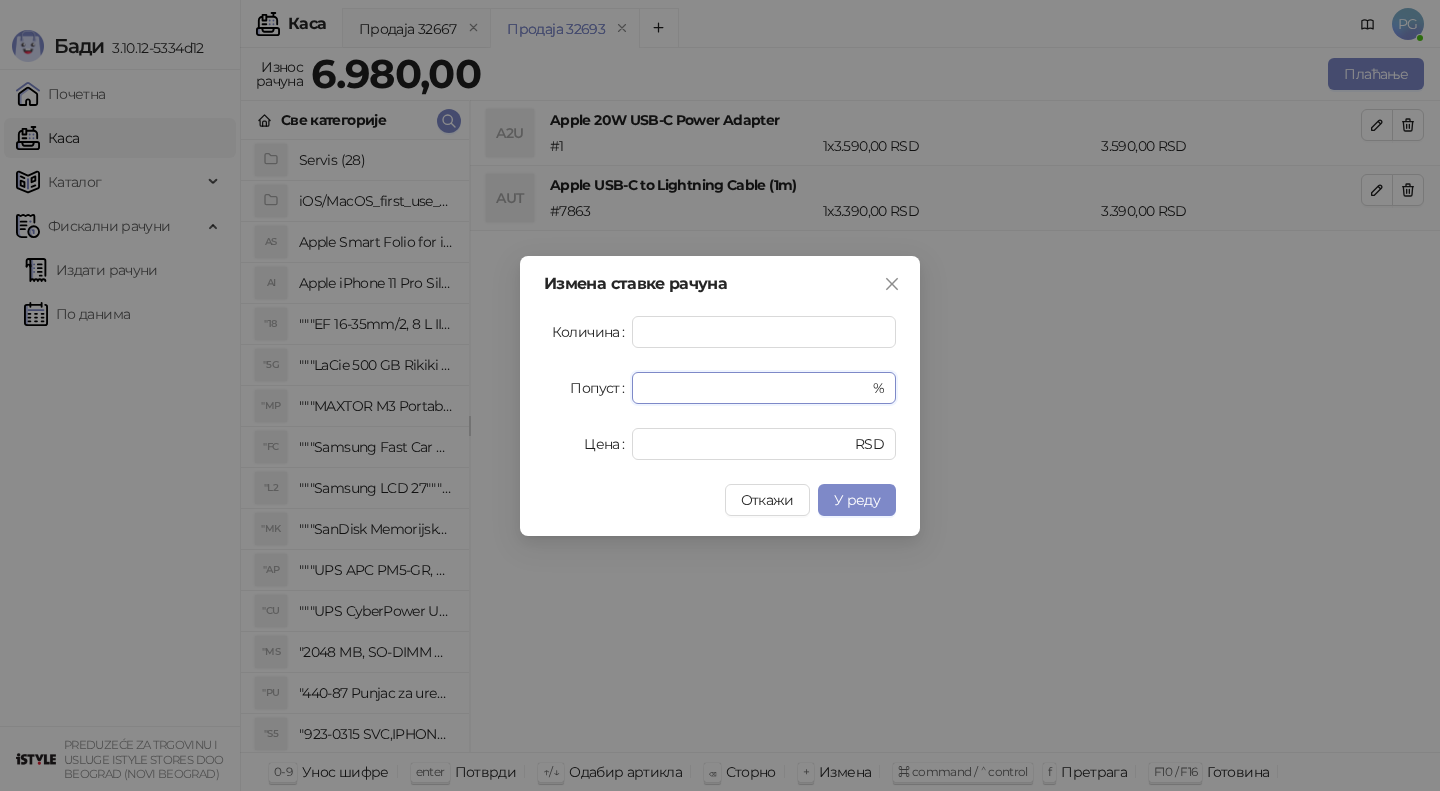drag, startPoint x: 683, startPoint y: 379, endPoint x: 614, endPoint y: 375, distance: 69.115845 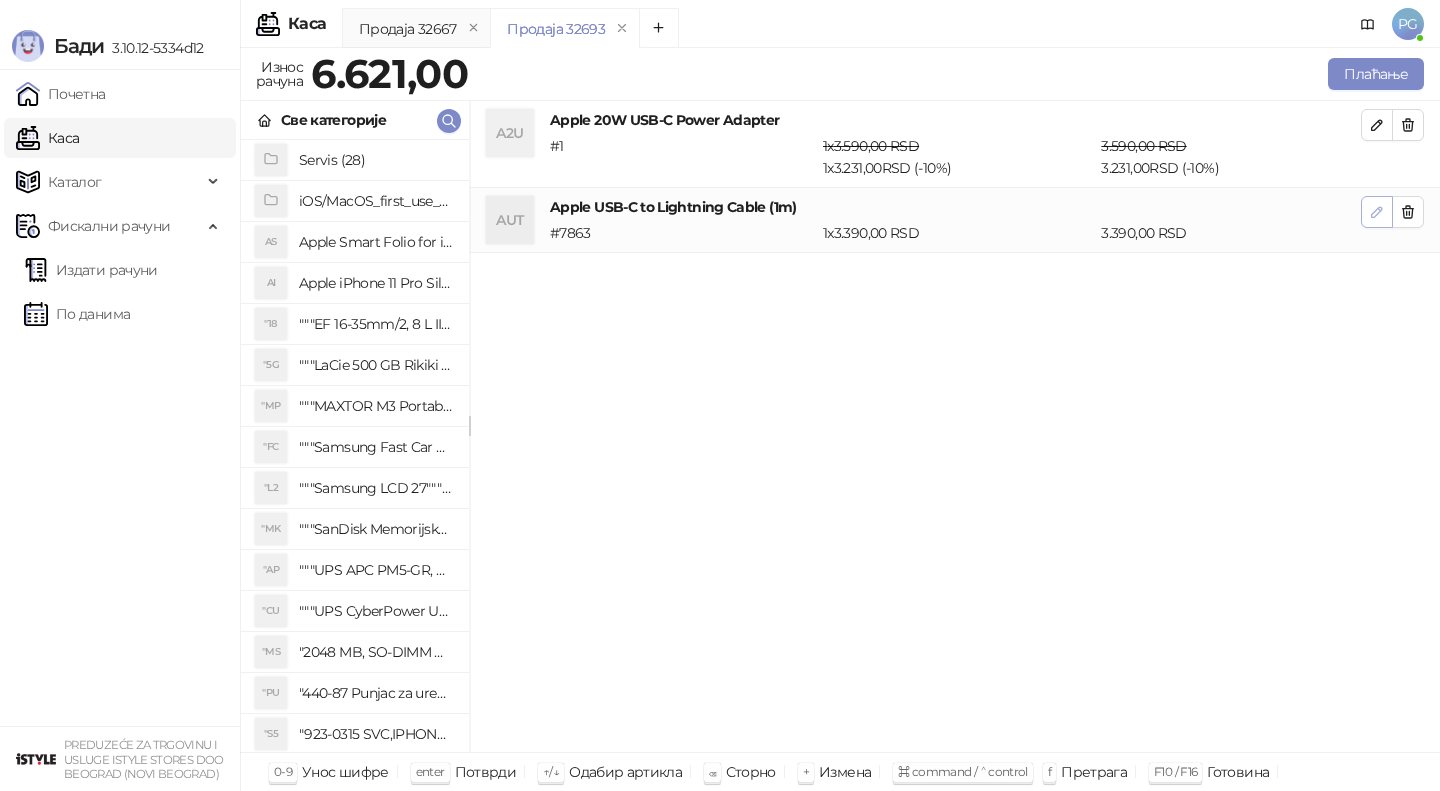 click 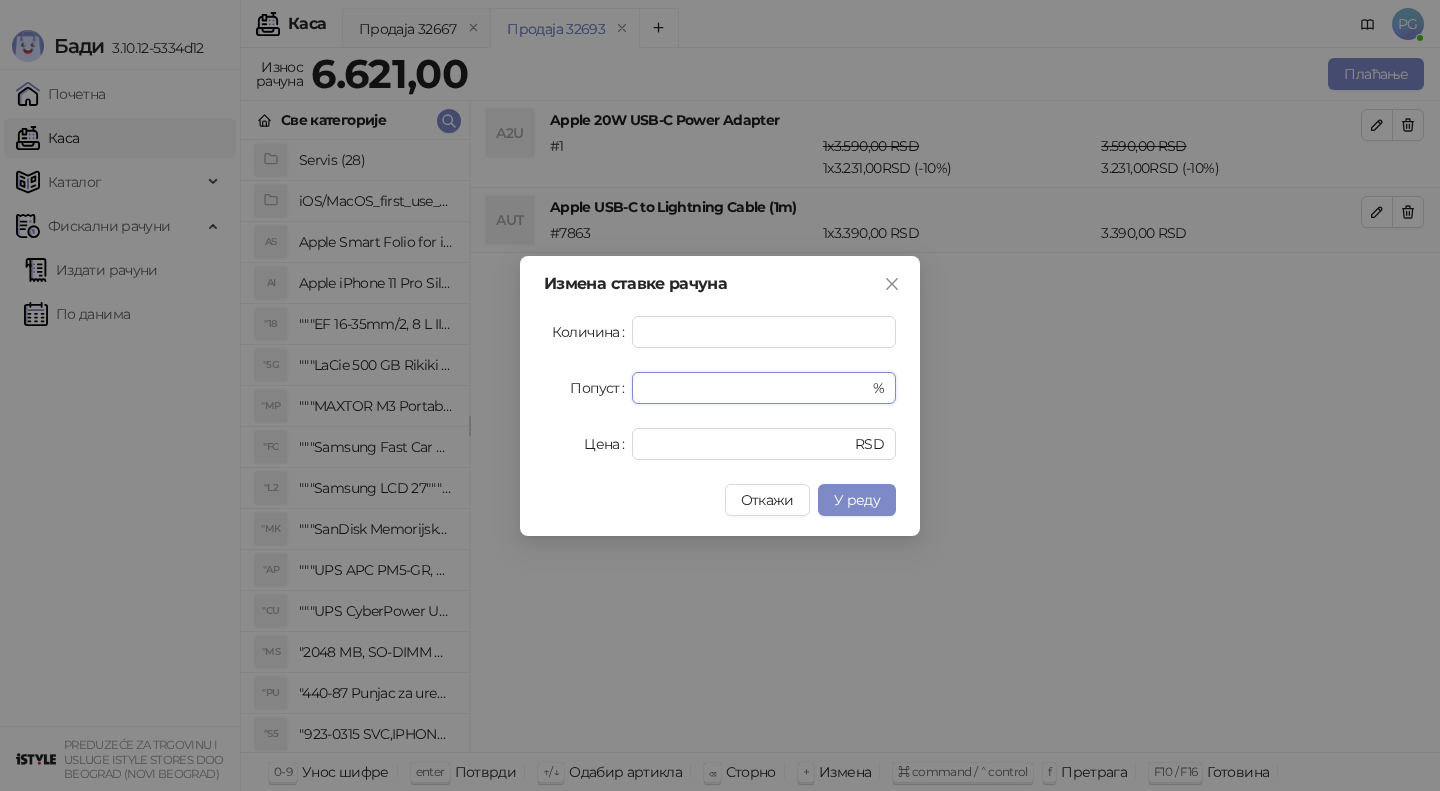 drag, startPoint x: 657, startPoint y: 377, endPoint x: 623, endPoint y: 378, distance: 34.0147 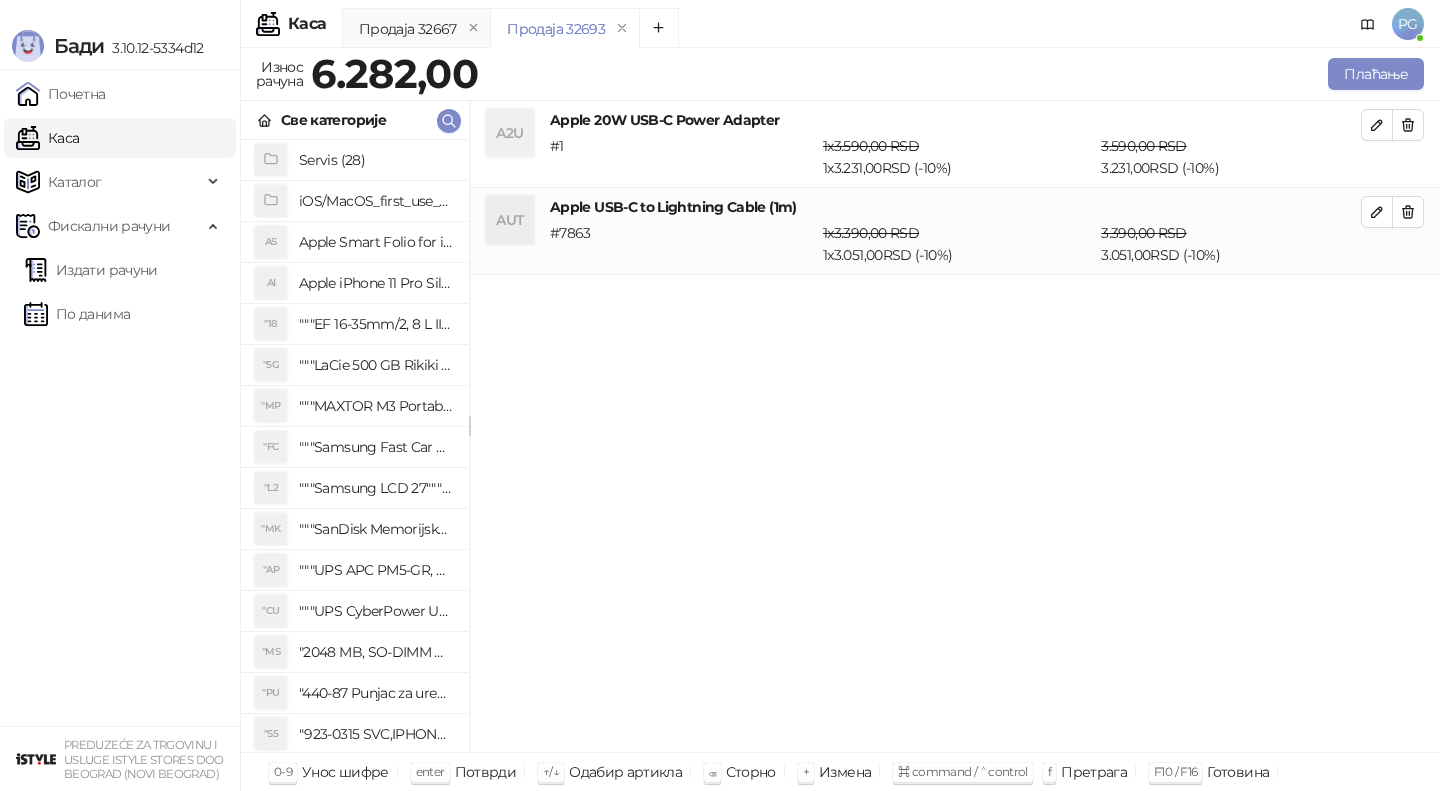 click 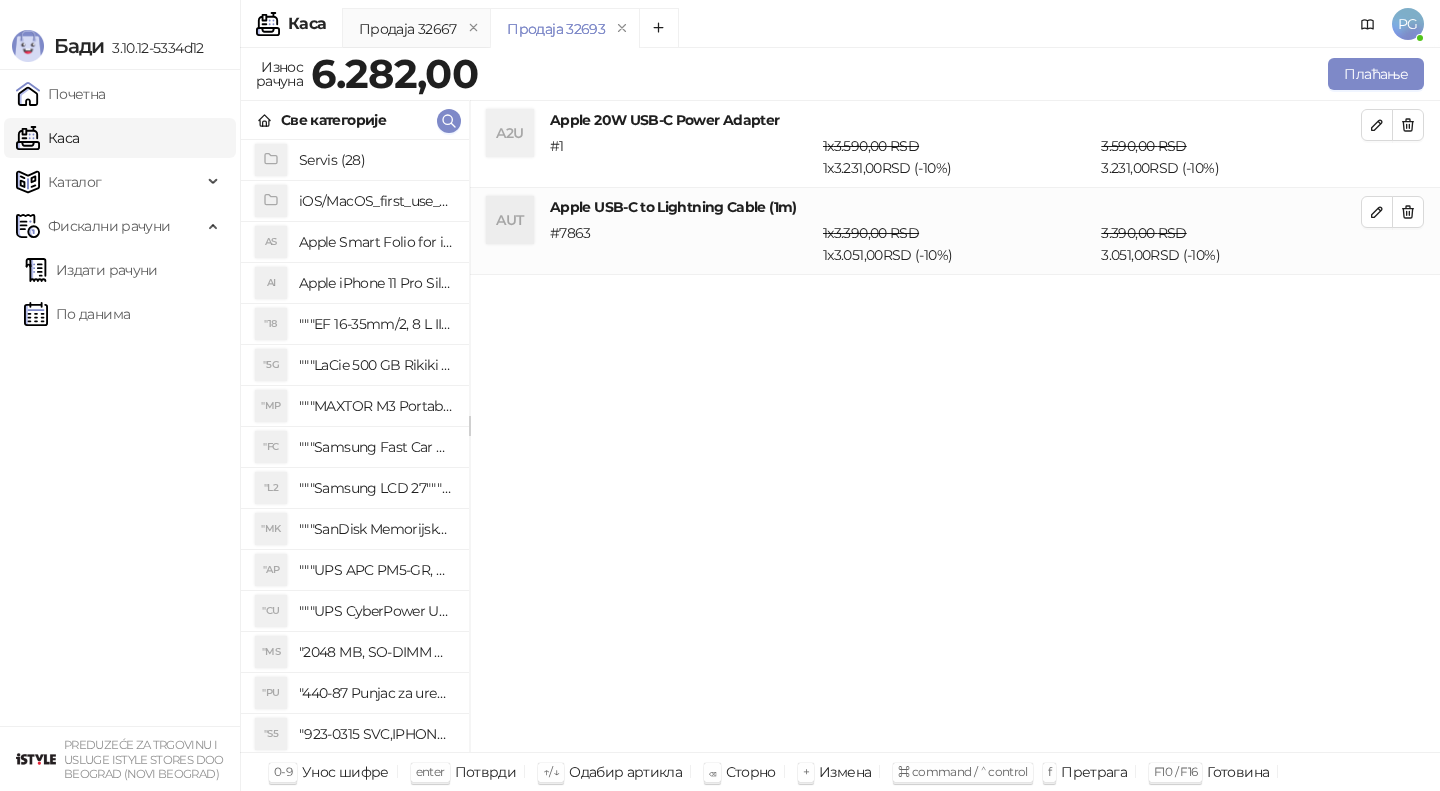 type on "****" 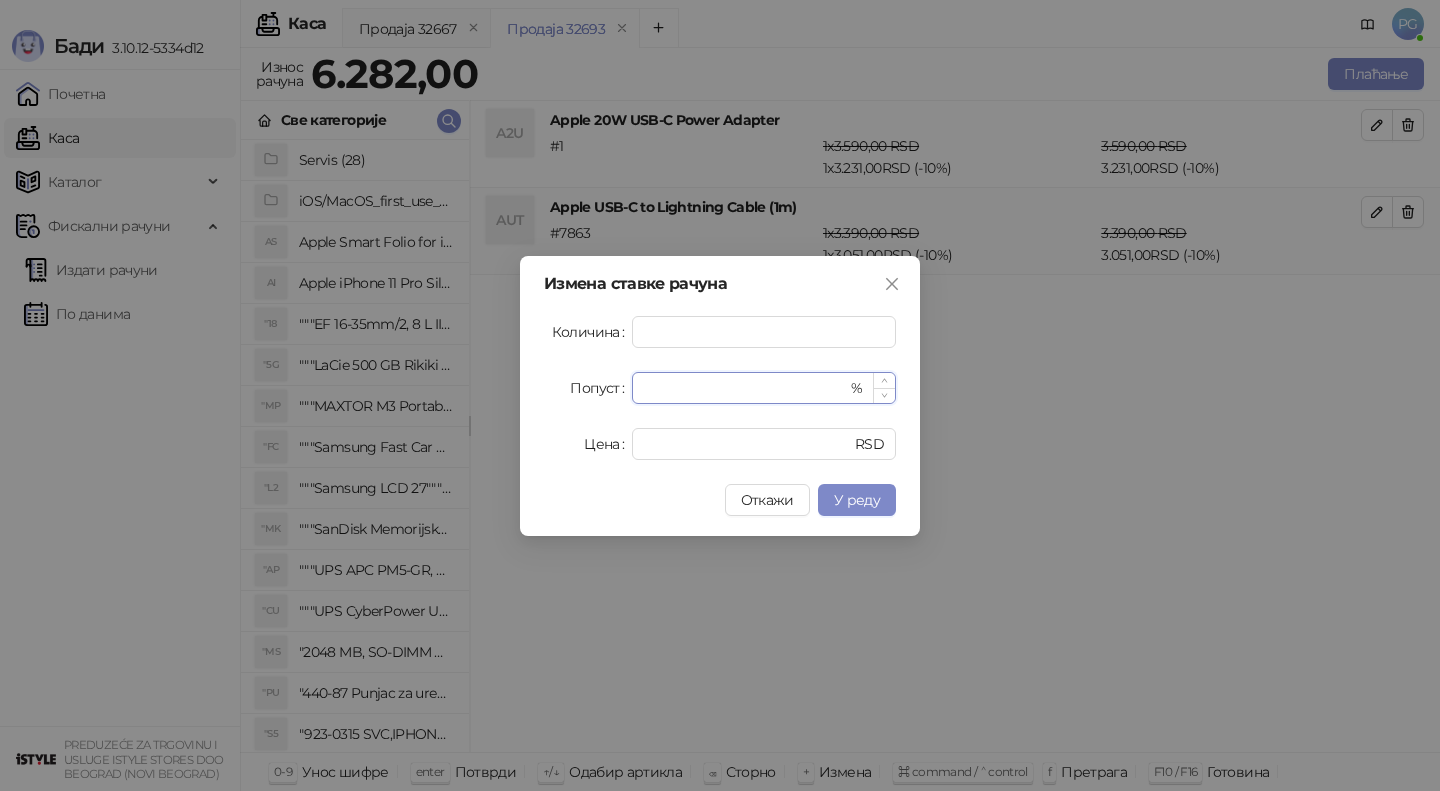 click on "**" at bounding box center [745, 388] 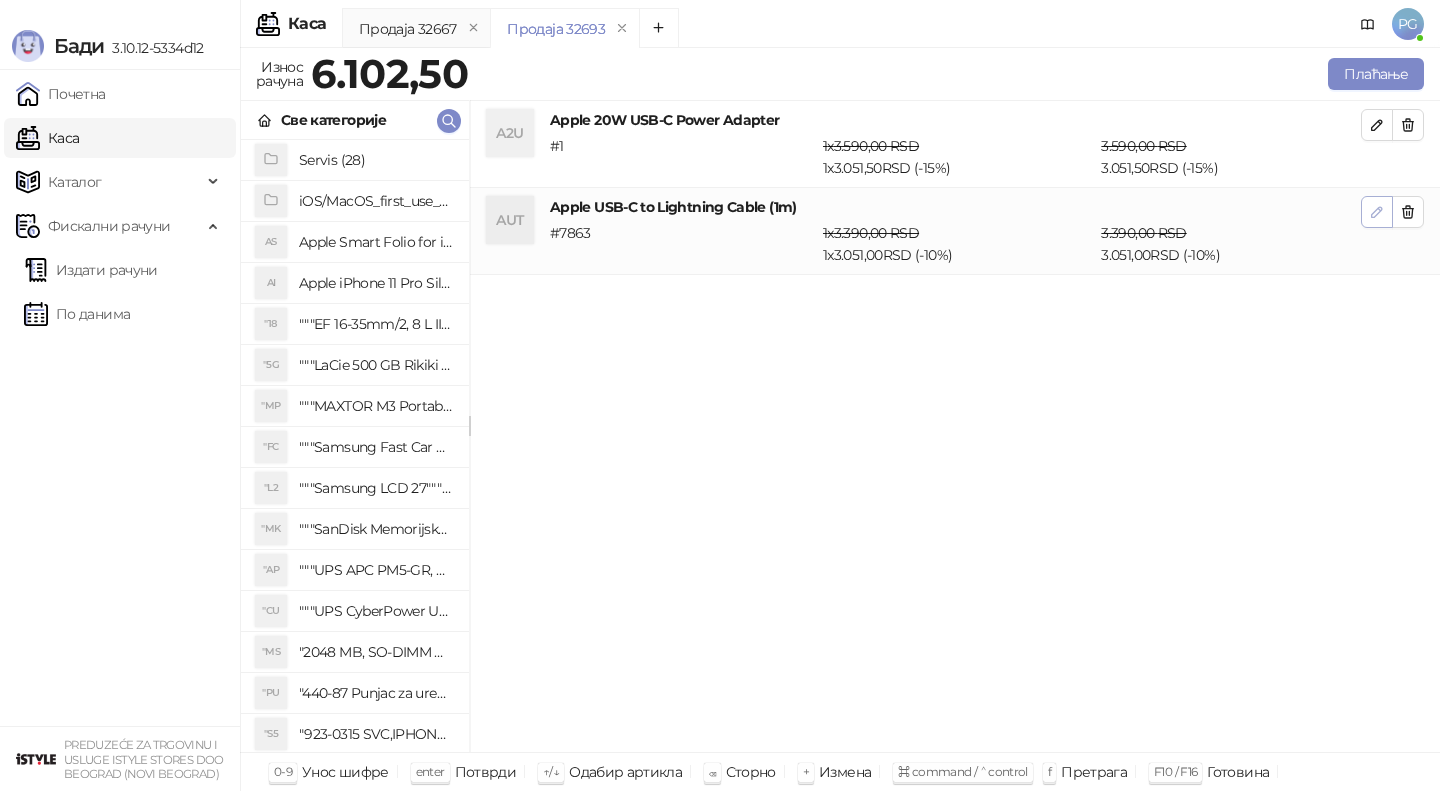 click 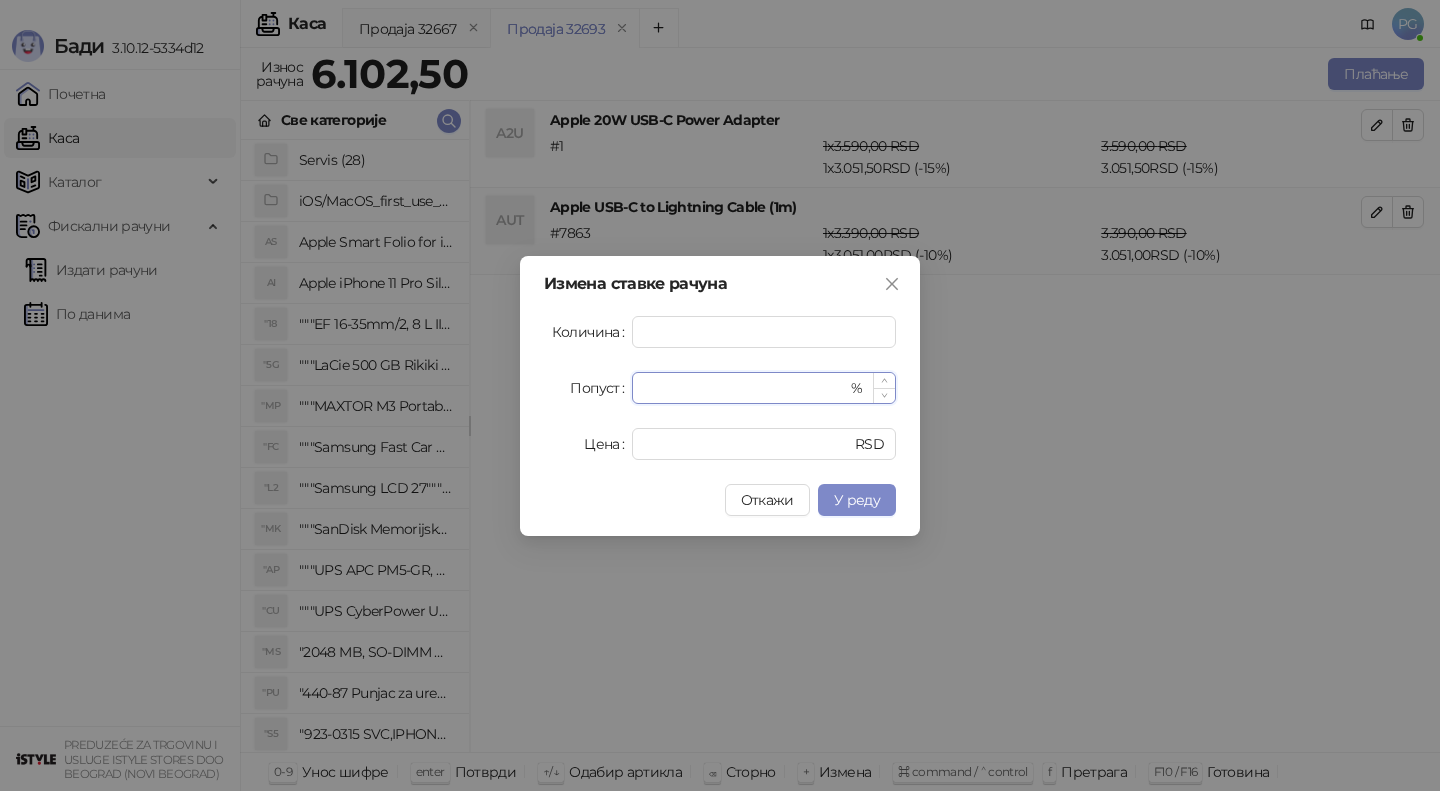 click on "**" at bounding box center [745, 388] 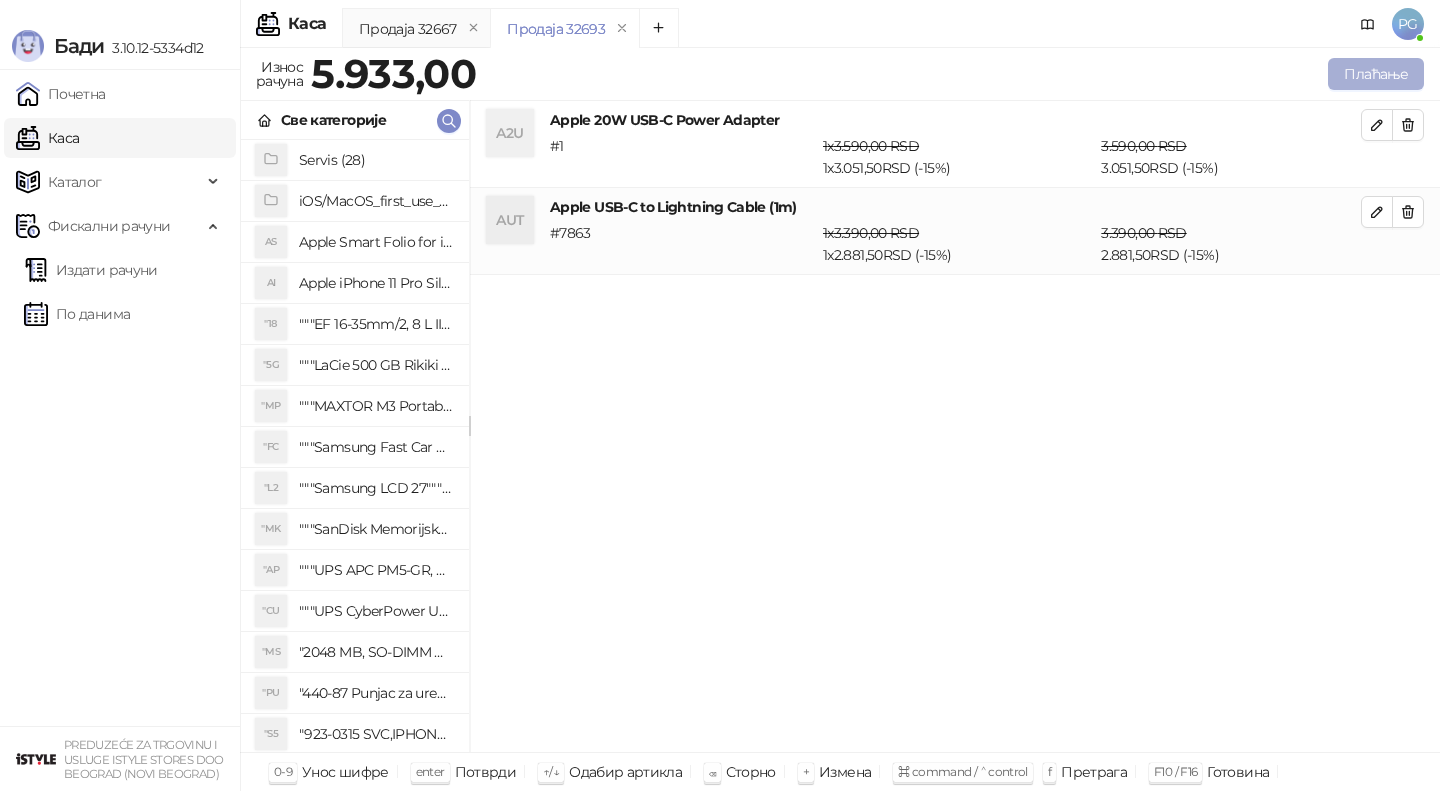 click on "Плаћање" at bounding box center [1376, 74] 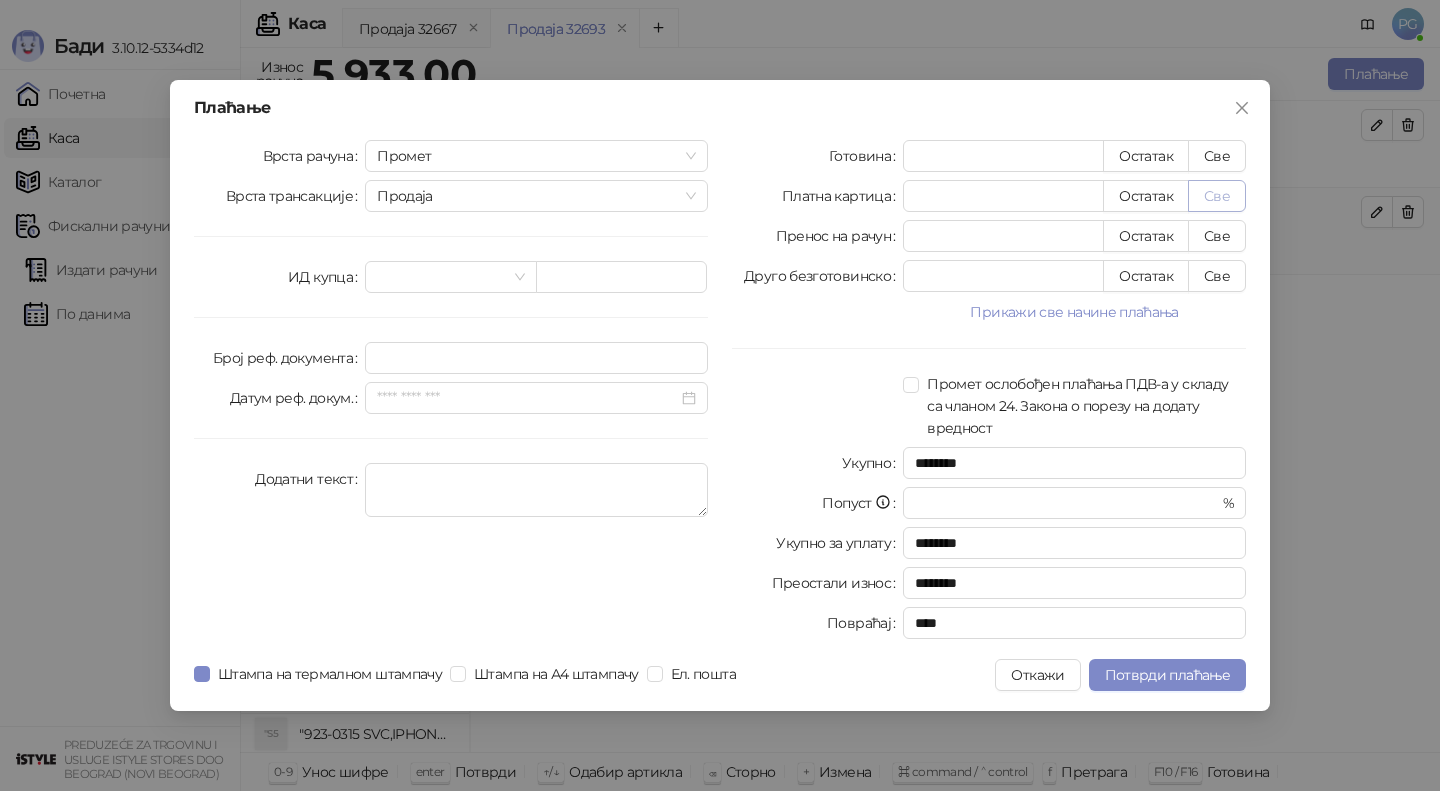 click on "Све" at bounding box center [1217, 196] 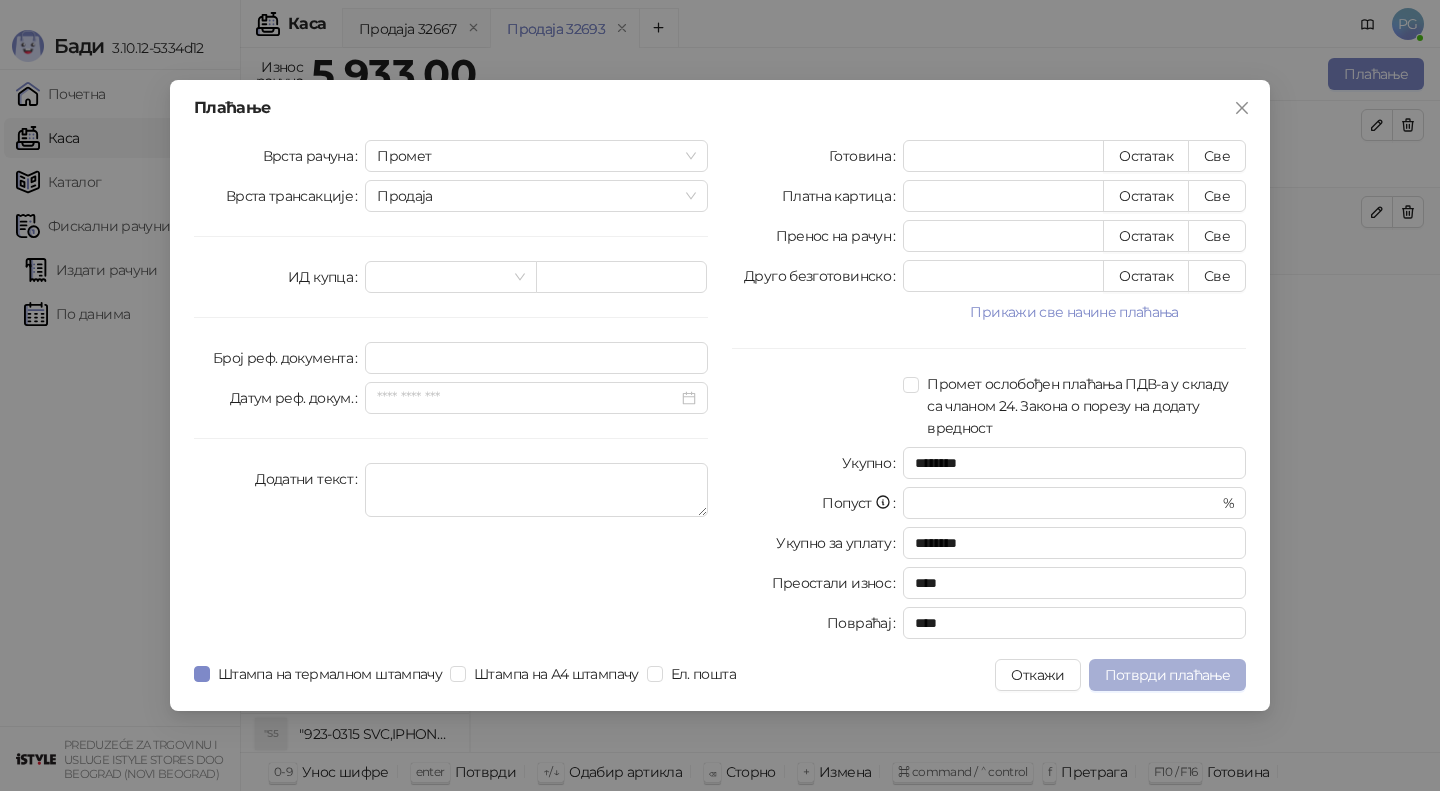 click on "Потврди плаћање" at bounding box center [1167, 675] 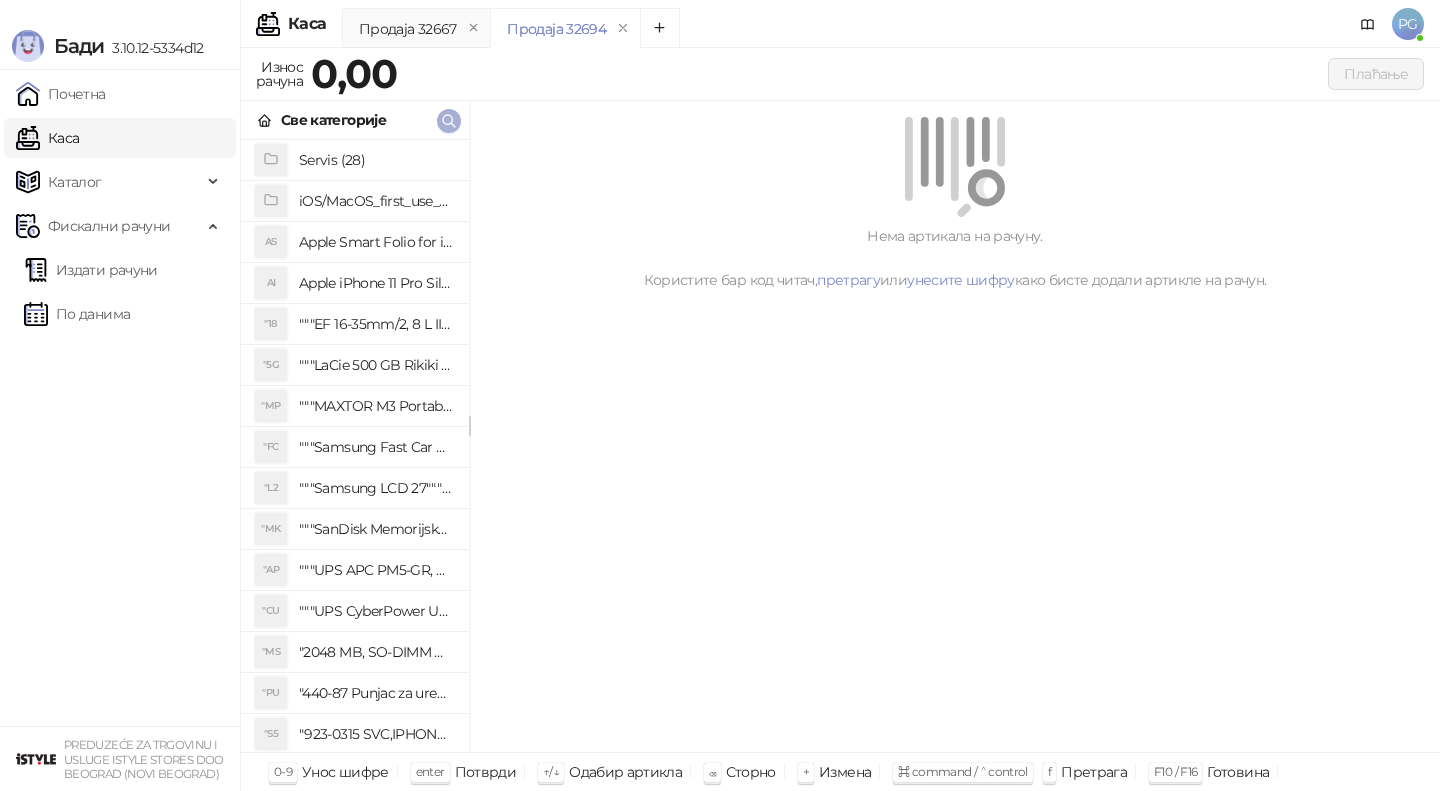 click 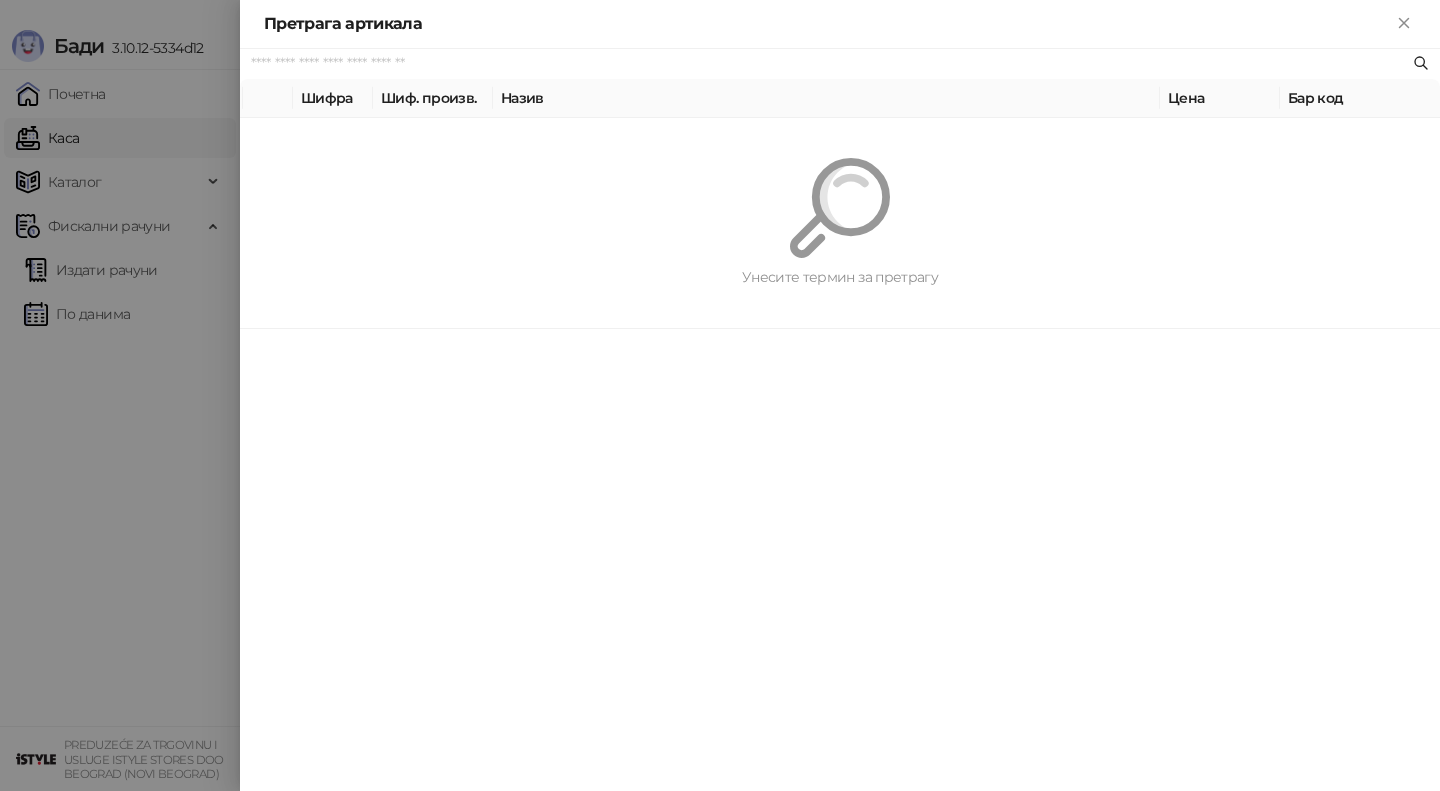 paste on "*********" 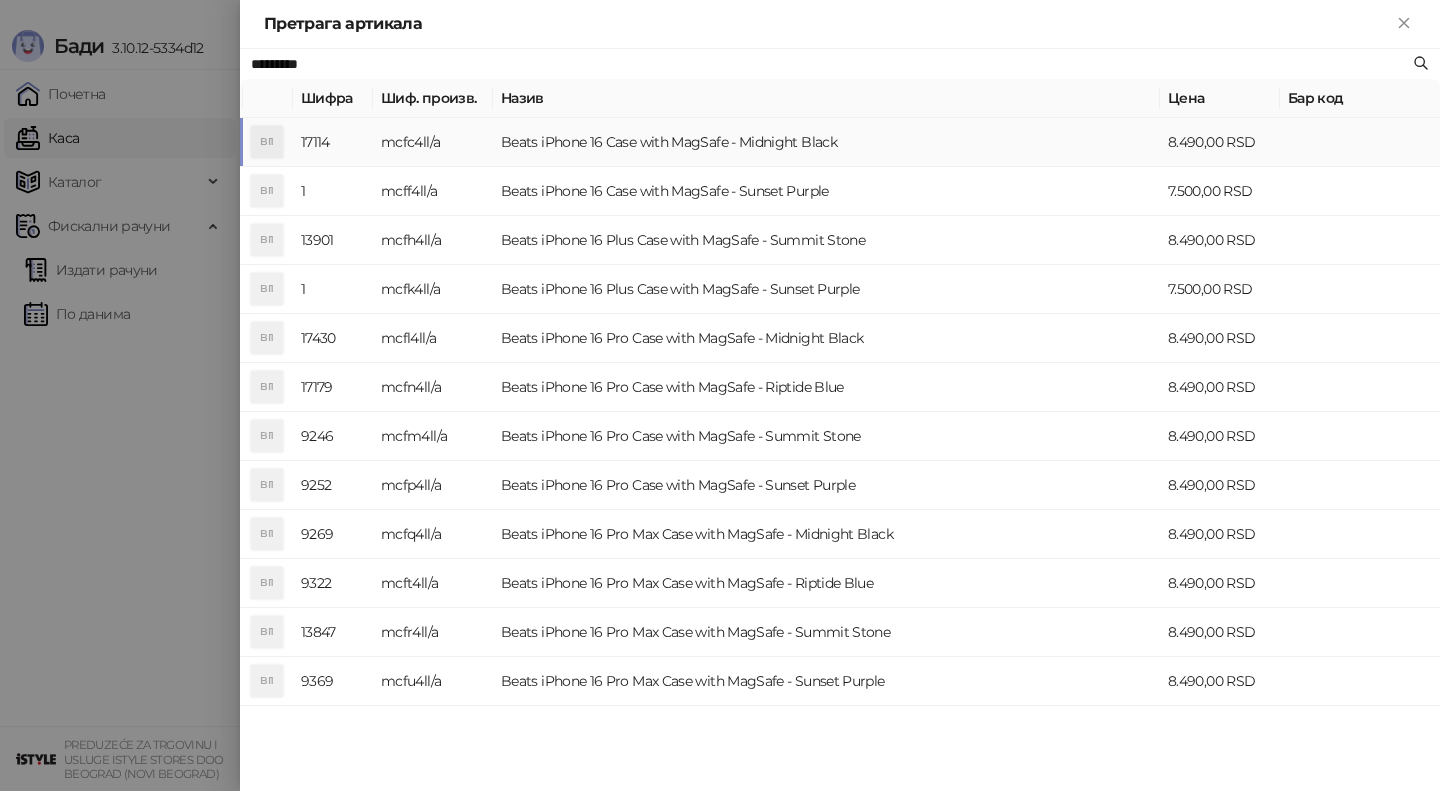 type on "*********" 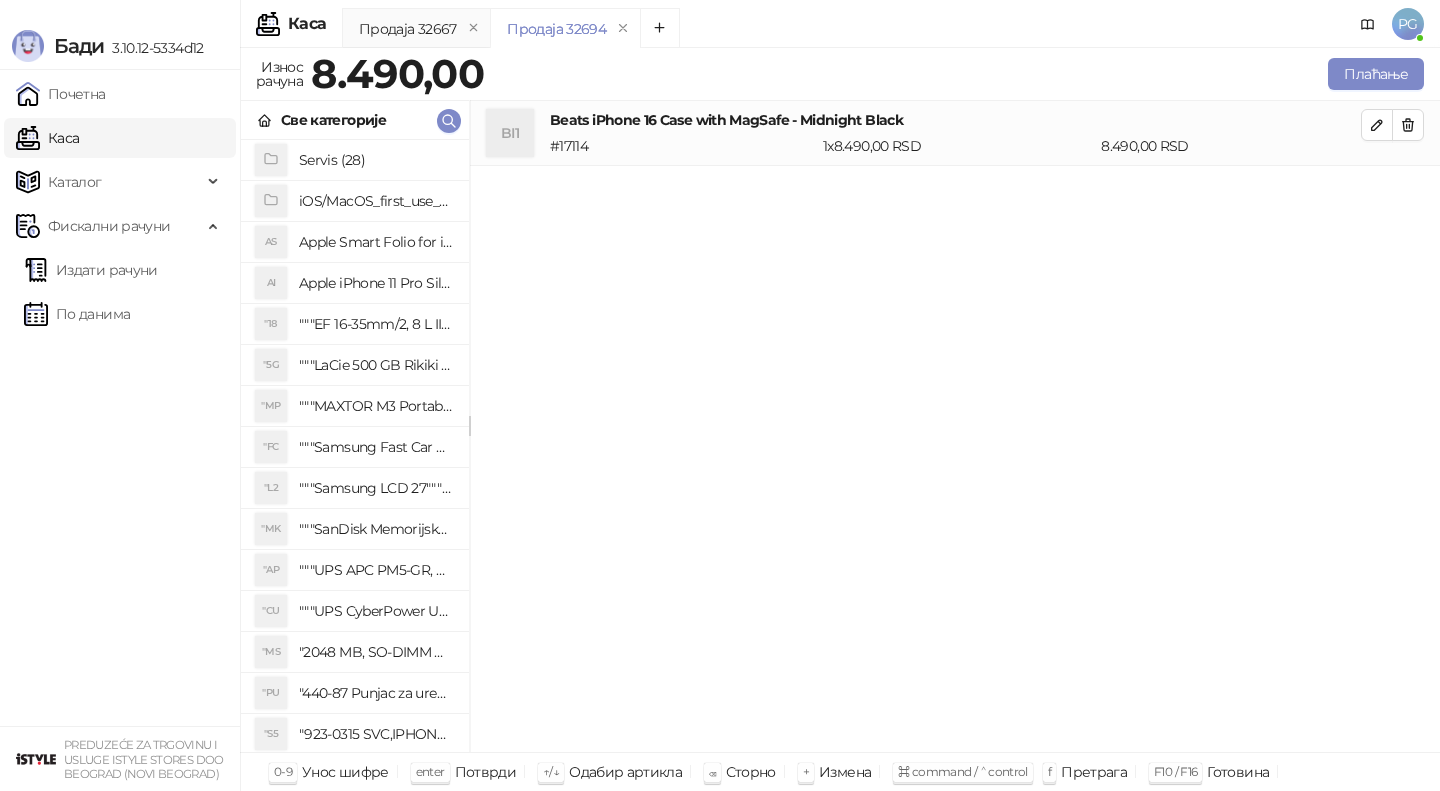 click on "Beats iPhone 16 Case with MagSafe - Midnight Black    # 17114 1  x  8.490,00 RSD 8.490,00 RSD" at bounding box center (955, 133) 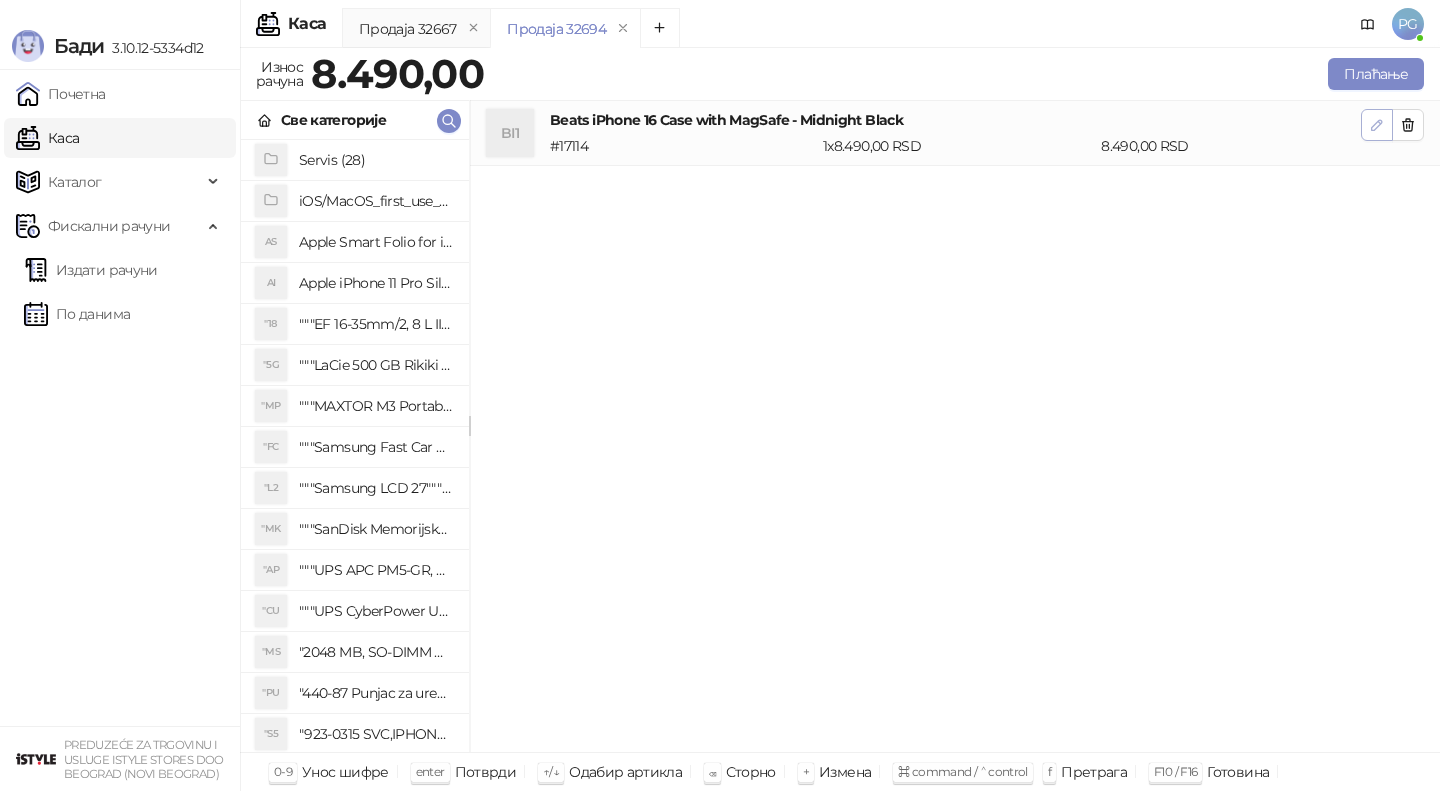 click at bounding box center (1377, 125) 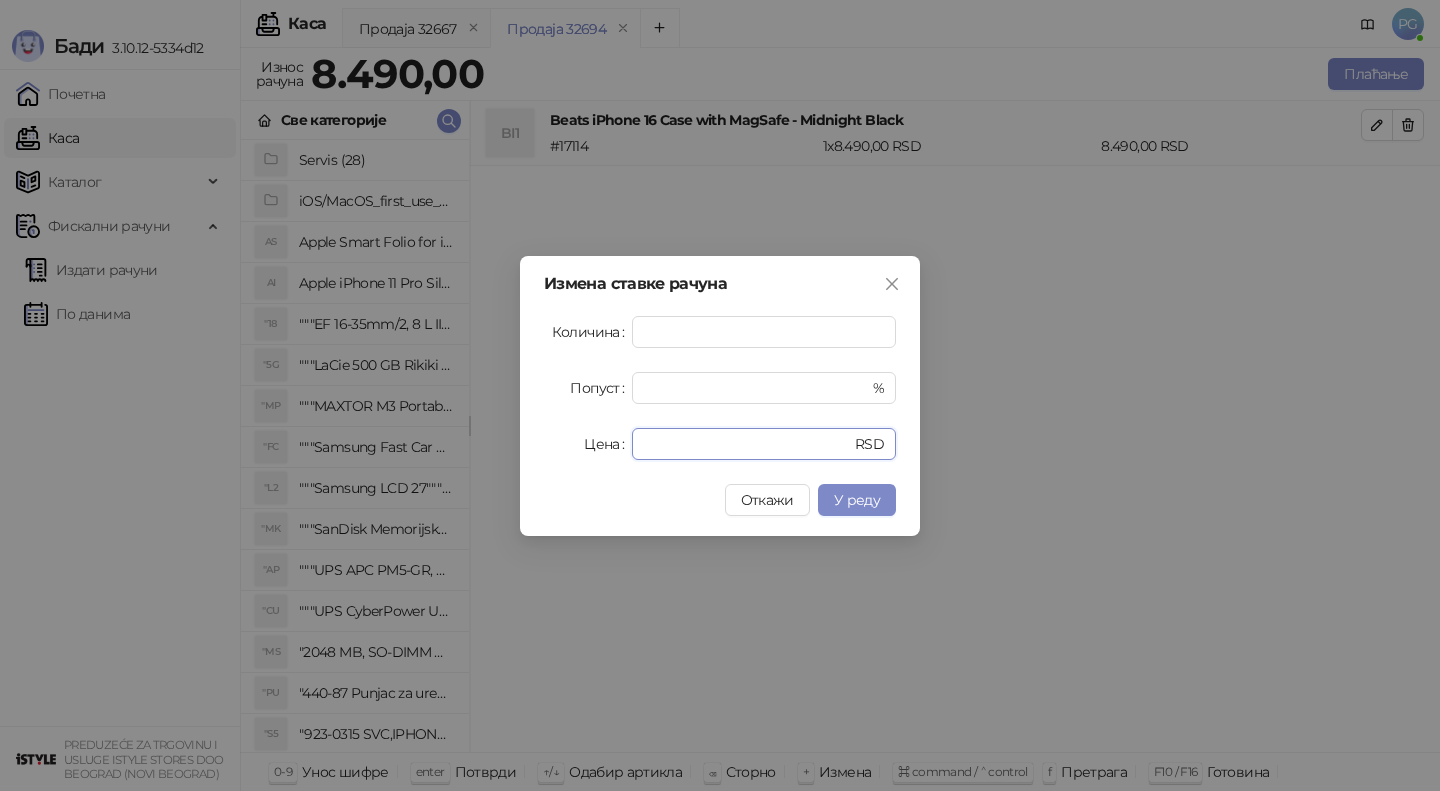 drag, startPoint x: 692, startPoint y: 451, endPoint x: 487, endPoint y: 454, distance: 205.02196 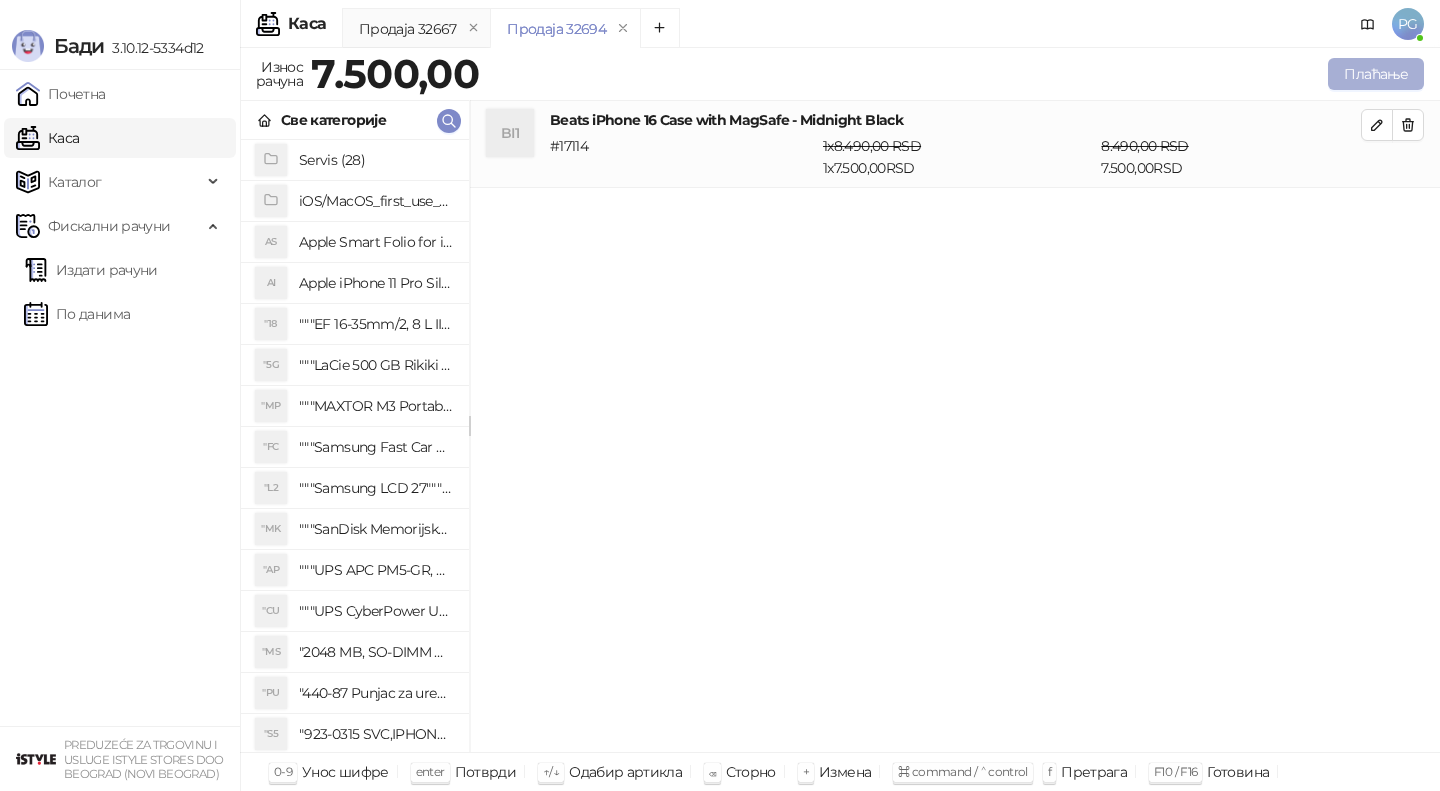 click on "Плаћање" at bounding box center (1376, 74) 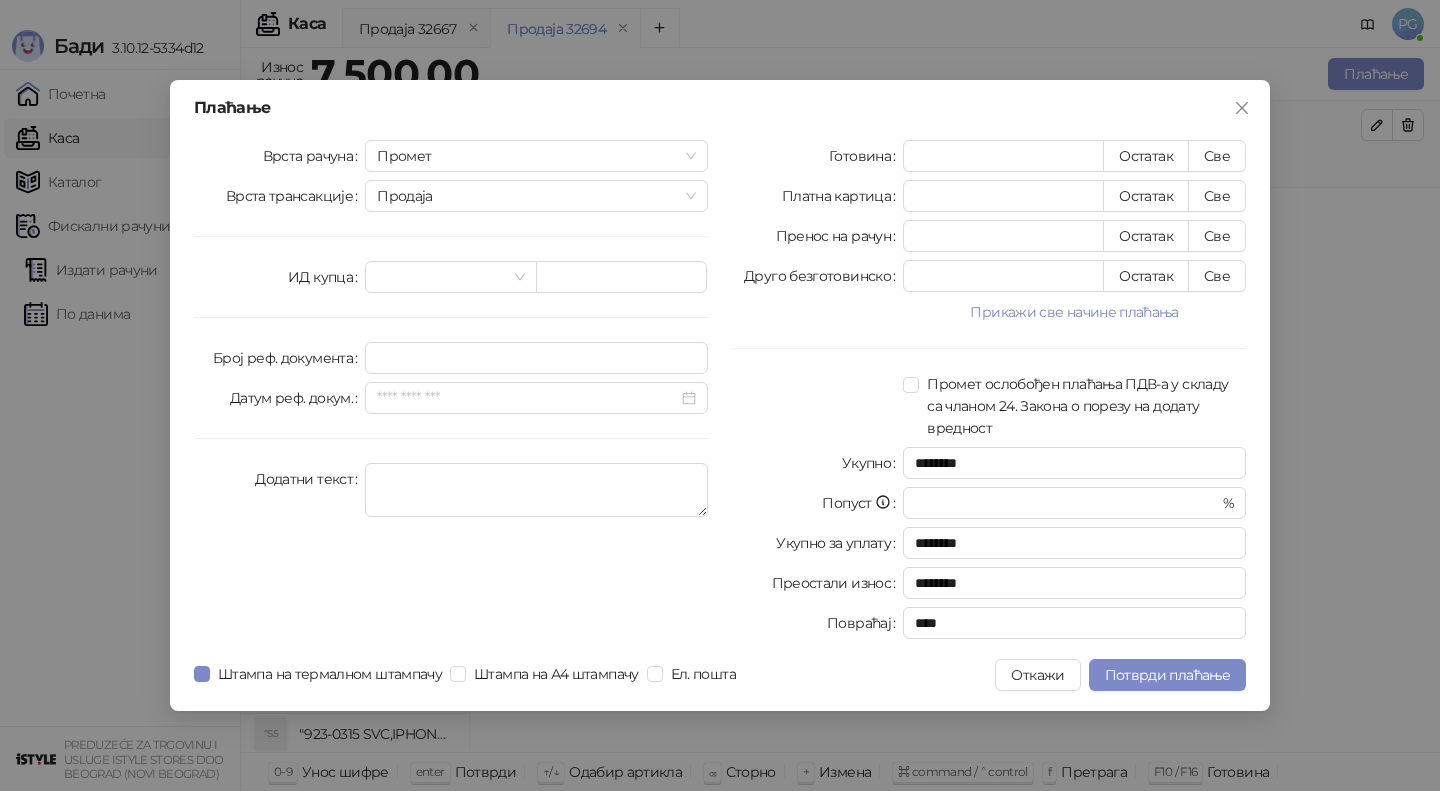 click on "Готовина * Остатак Све Платна картица * Остатак Све Пренос на рачун * Остатак Све Друго безготовинско * Остатак Све Прикажи све начине плаћања Чек * Остатак Све Ваучер * Остатак Све Инстант плаћање * Остатак Све   Промет ослобођен плаћања ПДВ-а у складу са чланом 24. Закона о порезу на додату вредност Укупно ******** Попуст   * % Укупно за уплату ******** Преостали износ ******** Повраћај ****" at bounding box center (989, 393) 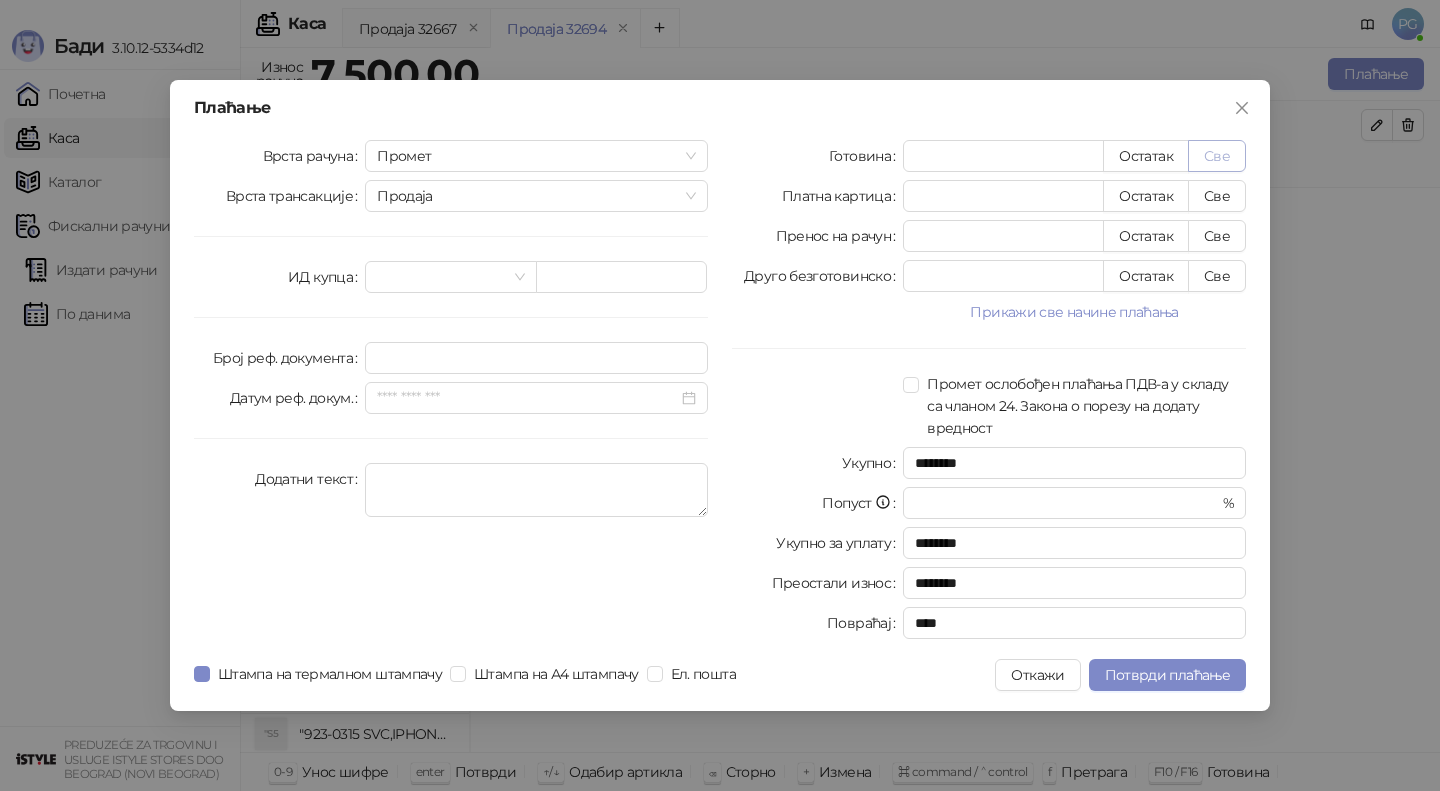 click on "Све" at bounding box center [1217, 156] 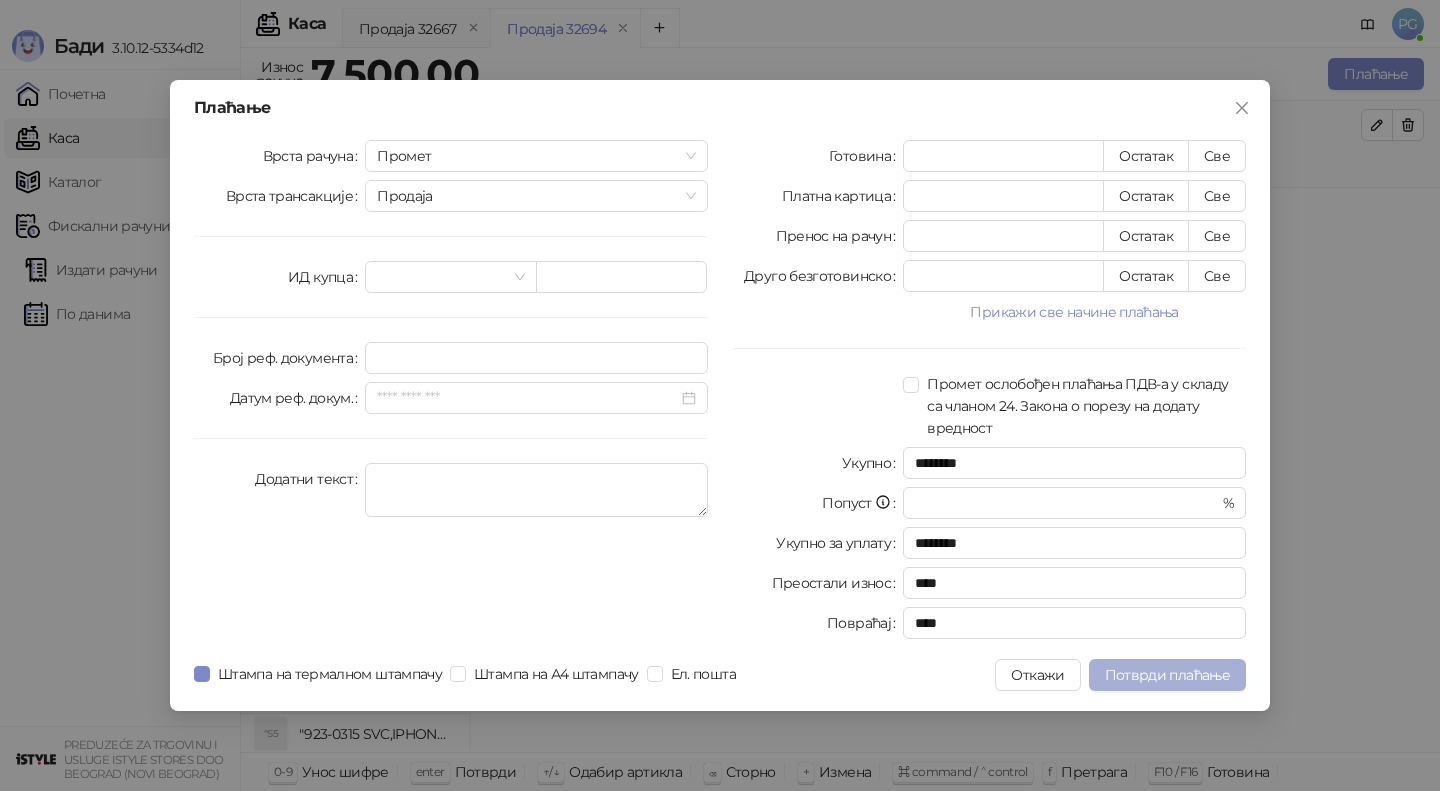 click on "Потврди плаћање" at bounding box center [1167, 675] 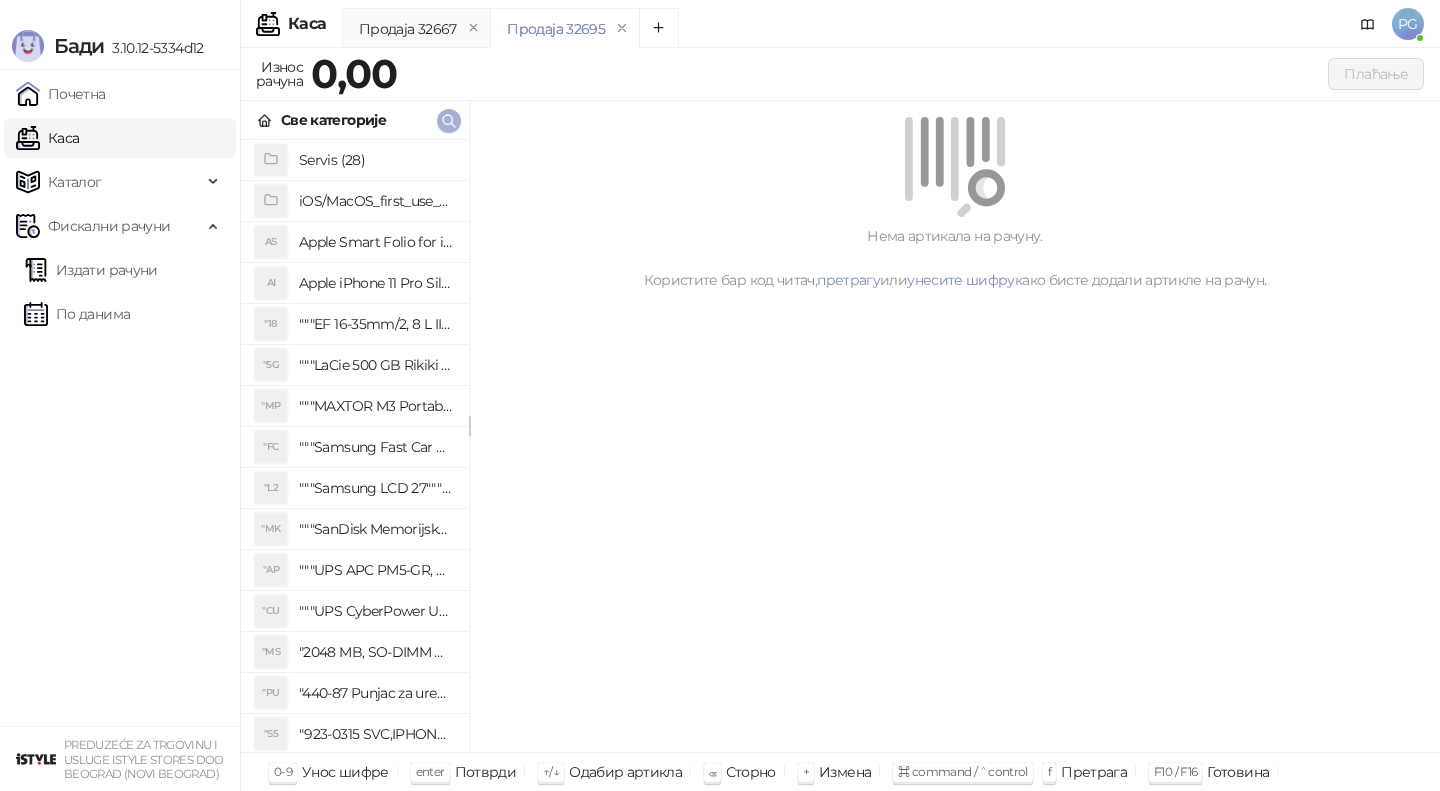 click 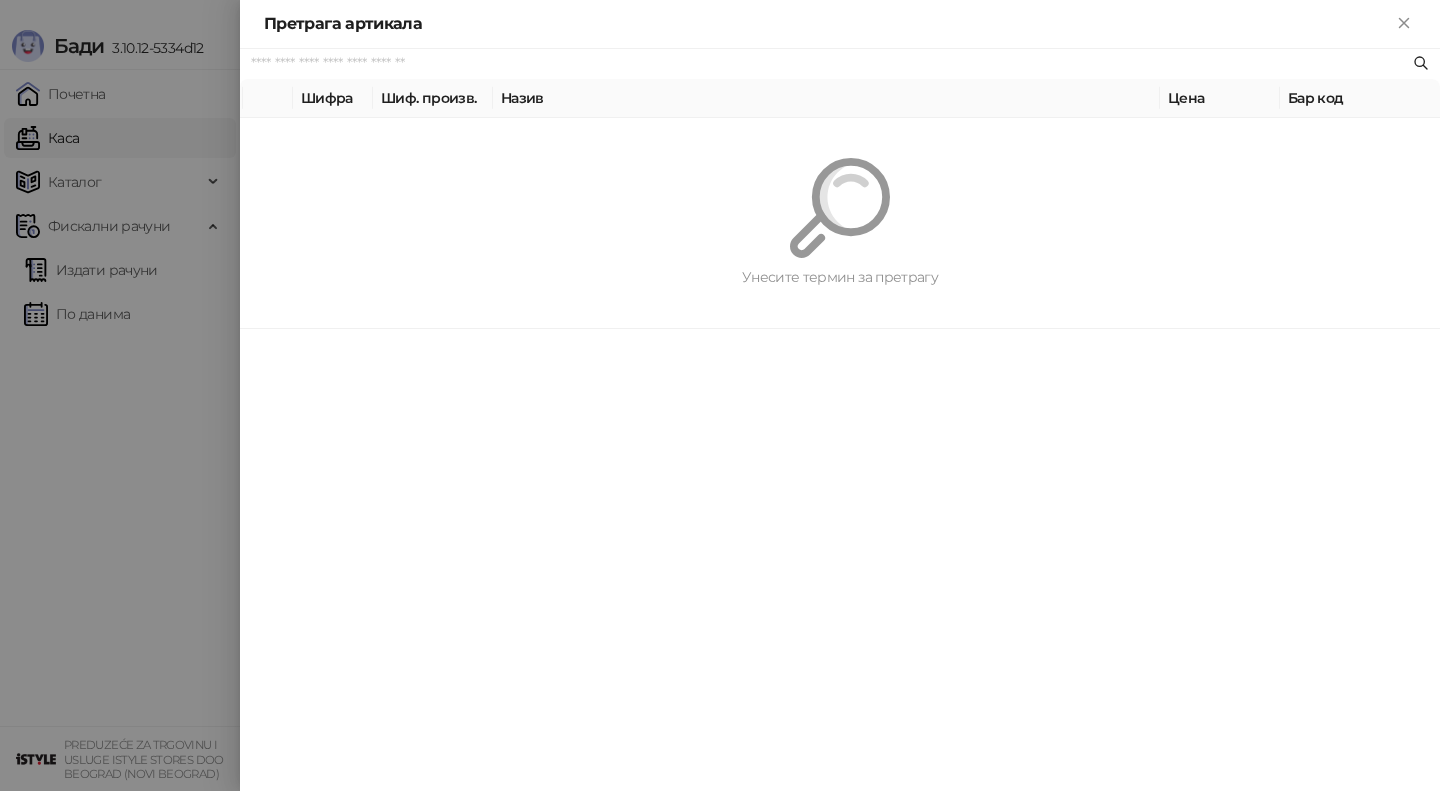paste on "*********" 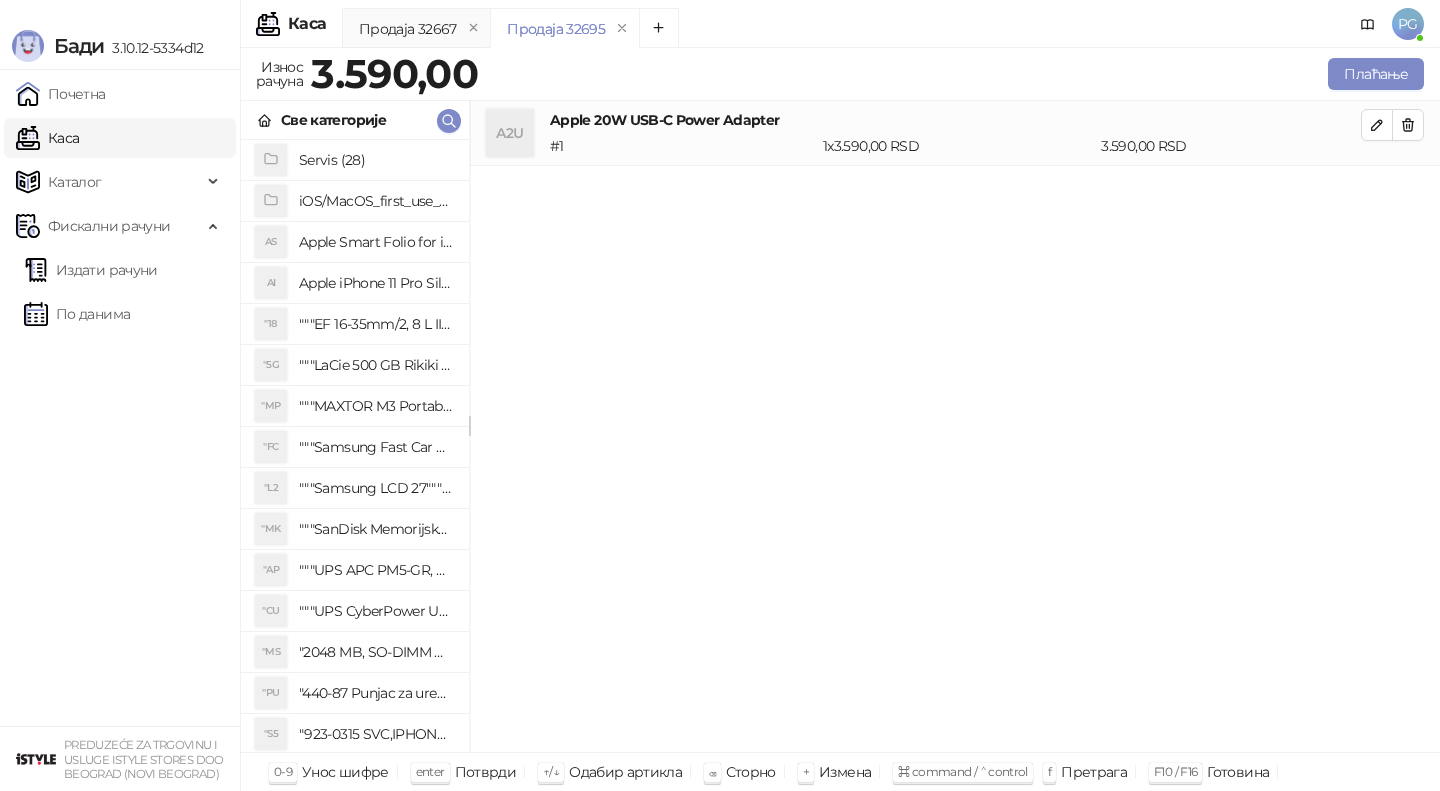 click on "Све категорије" at bounding box center [355, 120] 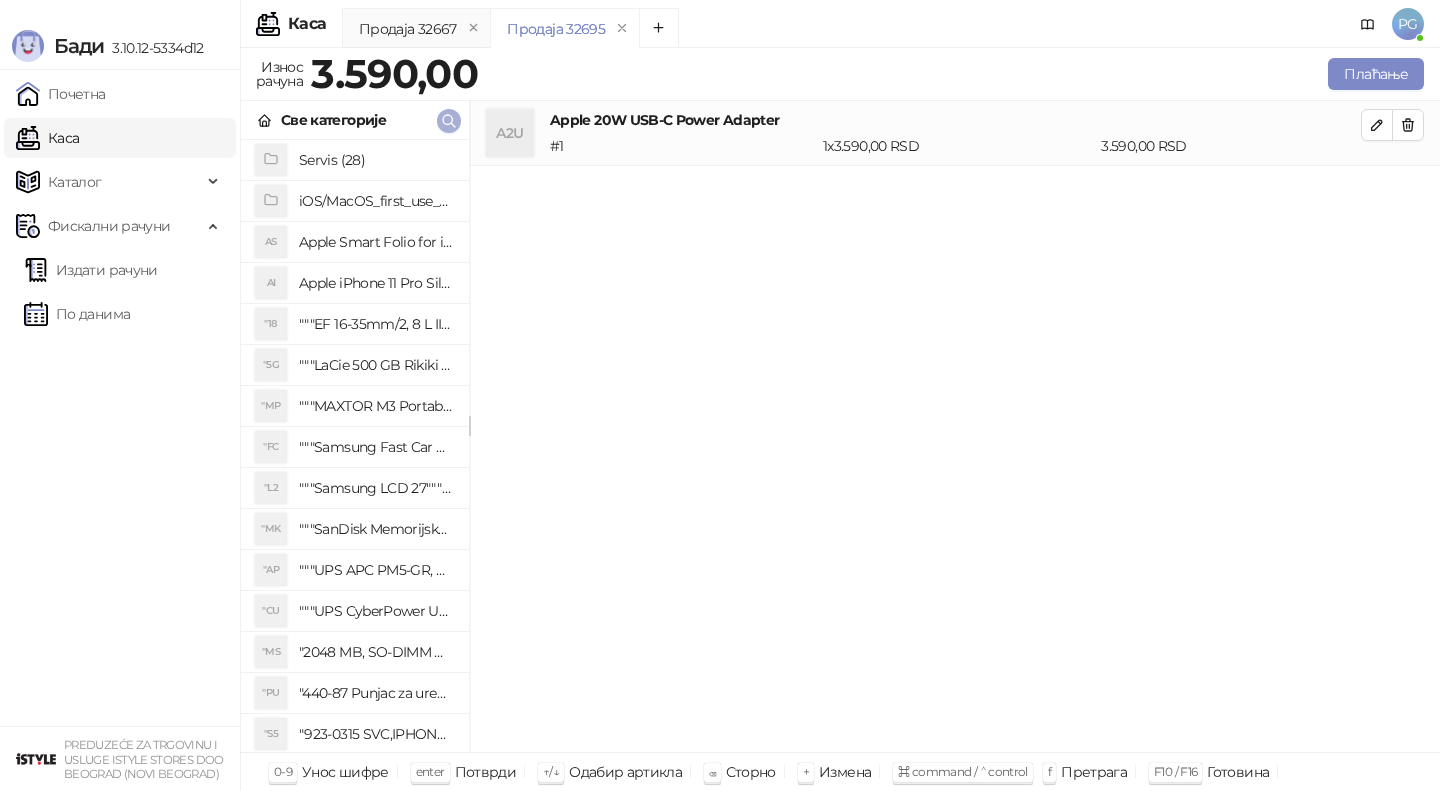 click 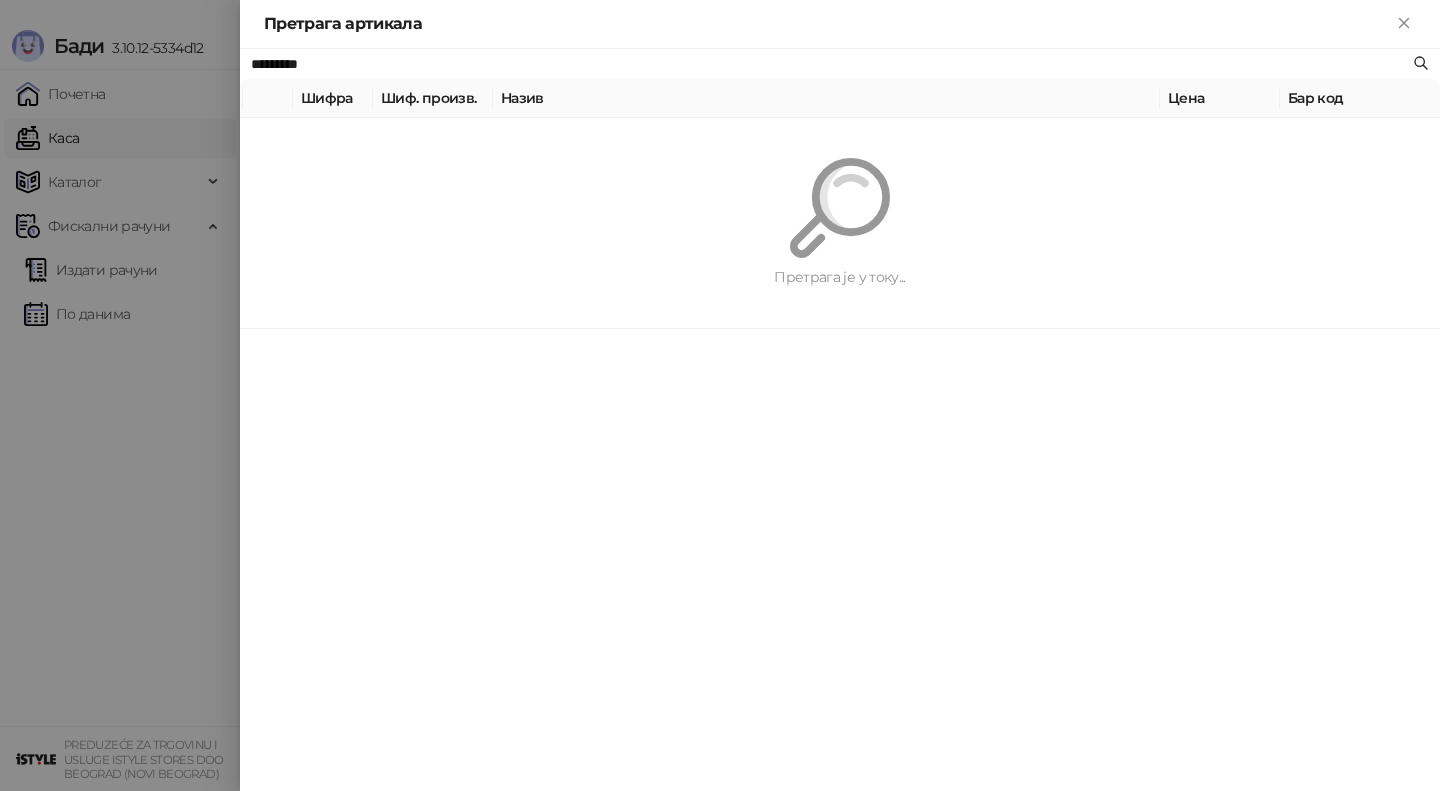 paste 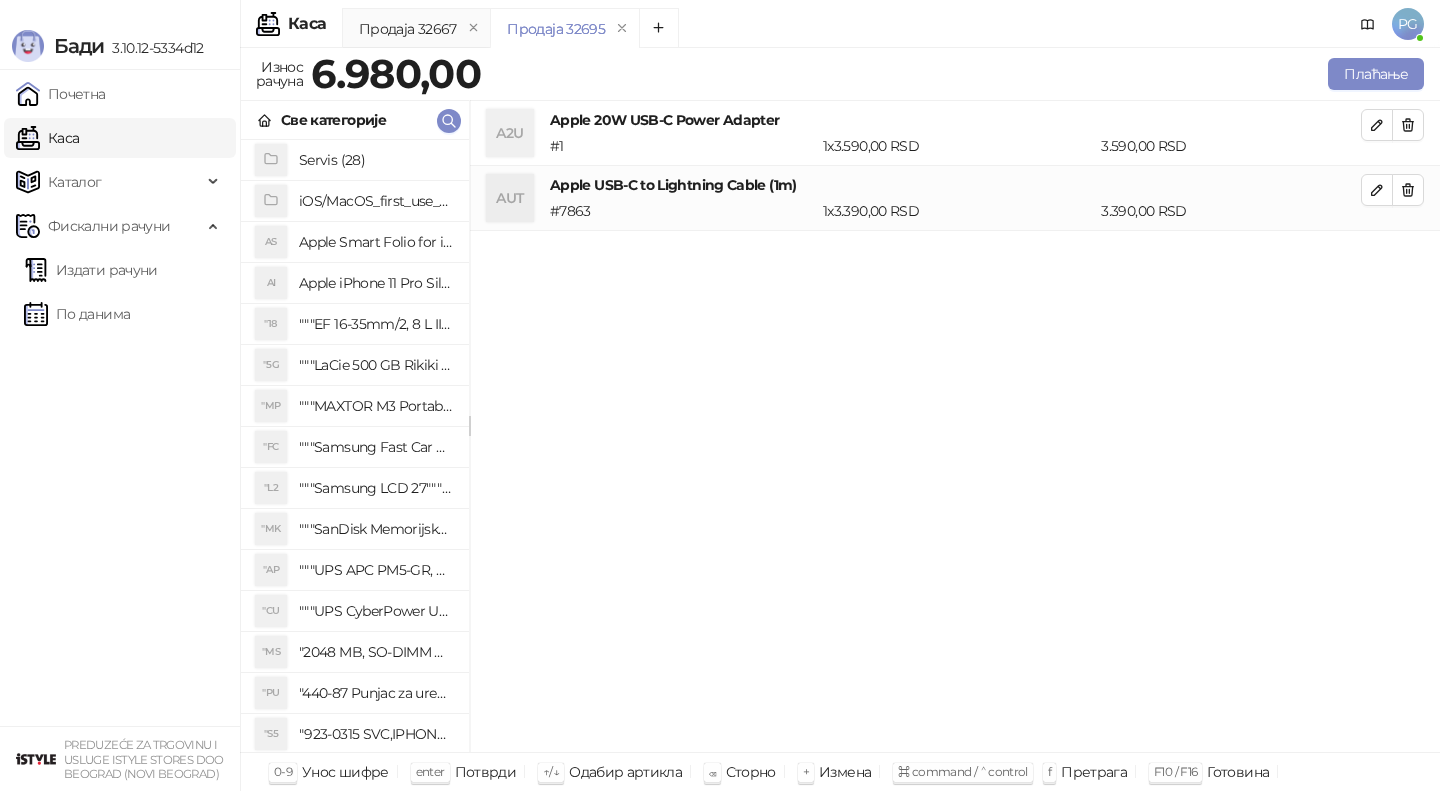 click on "Плаћање" at bounding box center [956, 74] 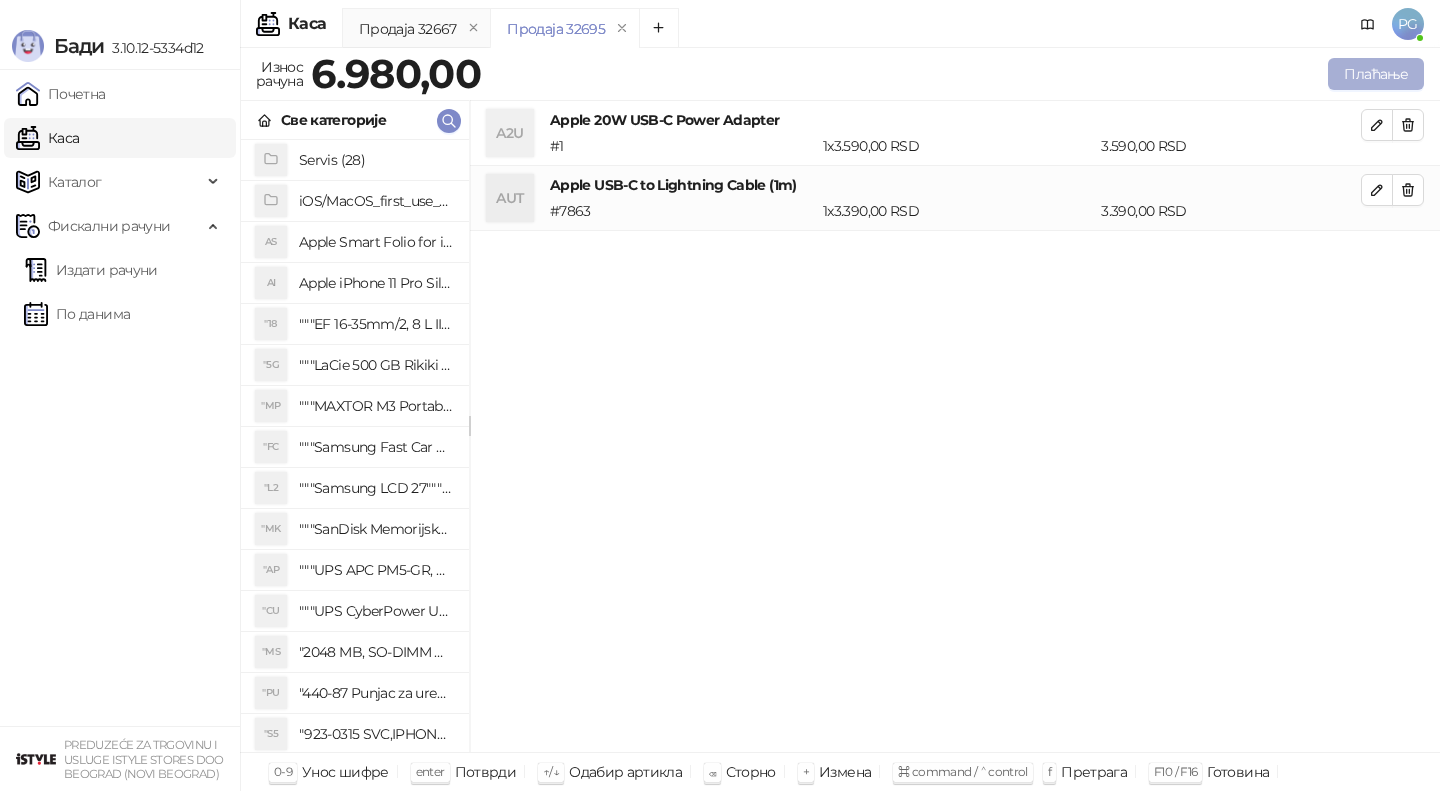 click on "Плаћање" at bounding box center [1376, 74] 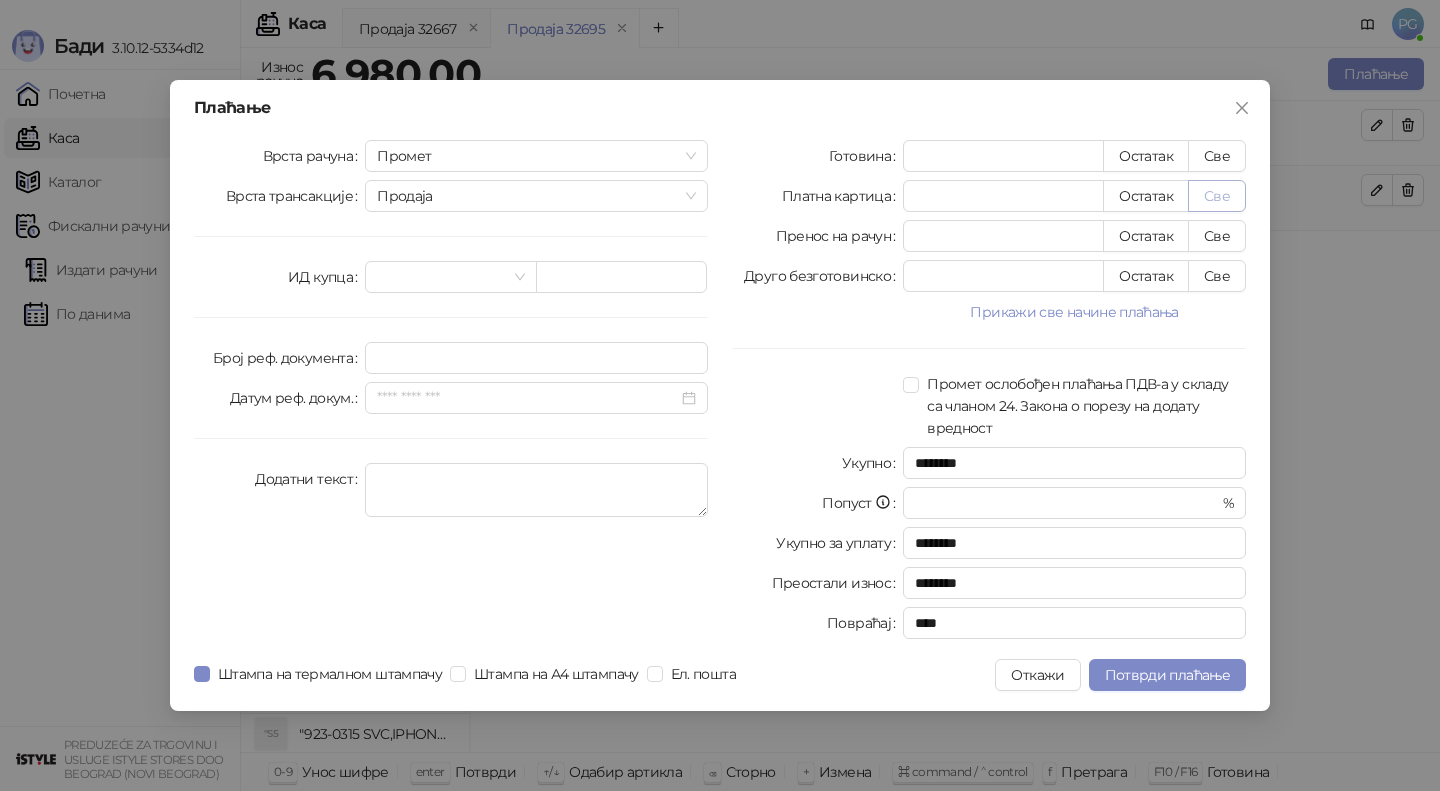 click on "Све" at bounding box center (1217, 196) 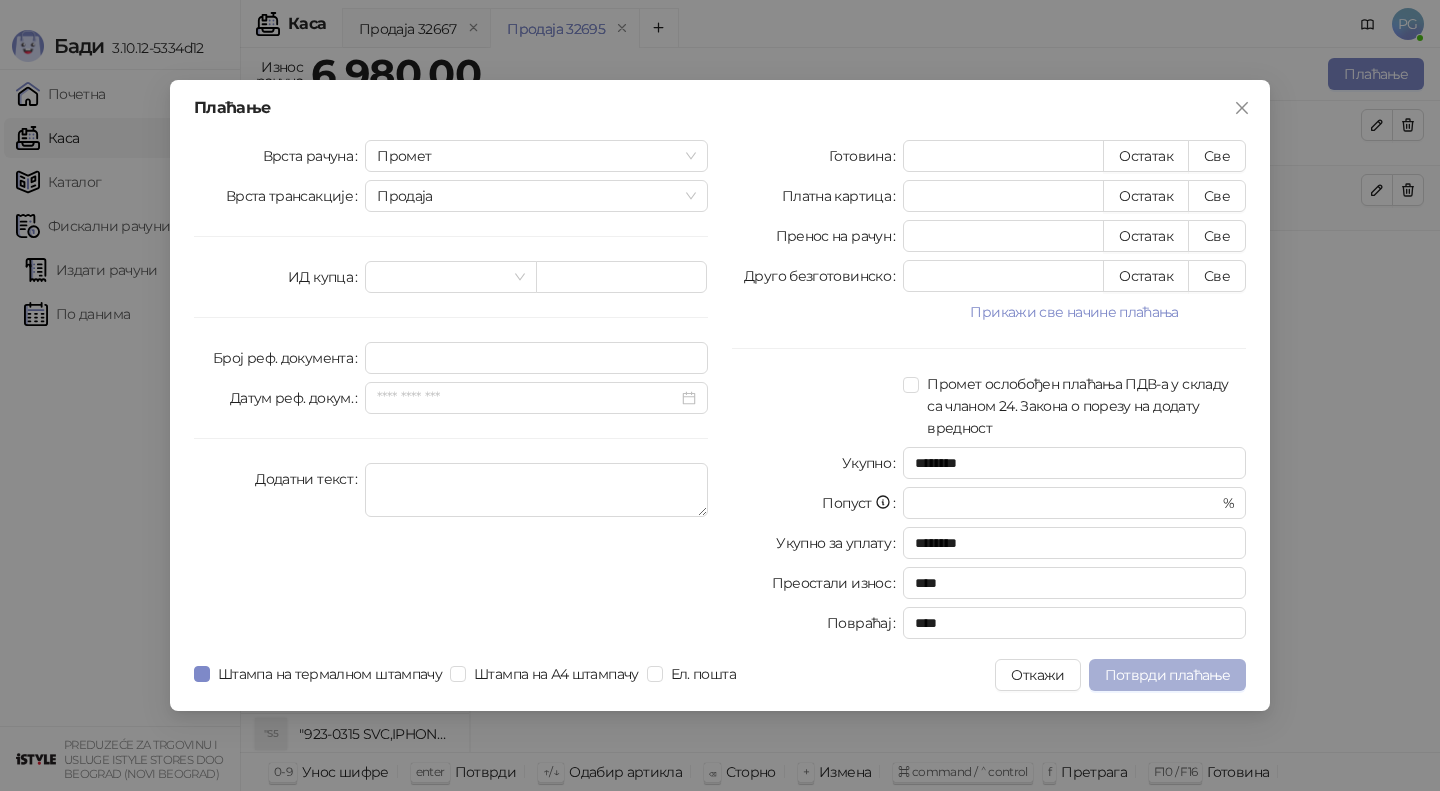 click on "Потврди плаћање" at bounding box center [1167, 675] 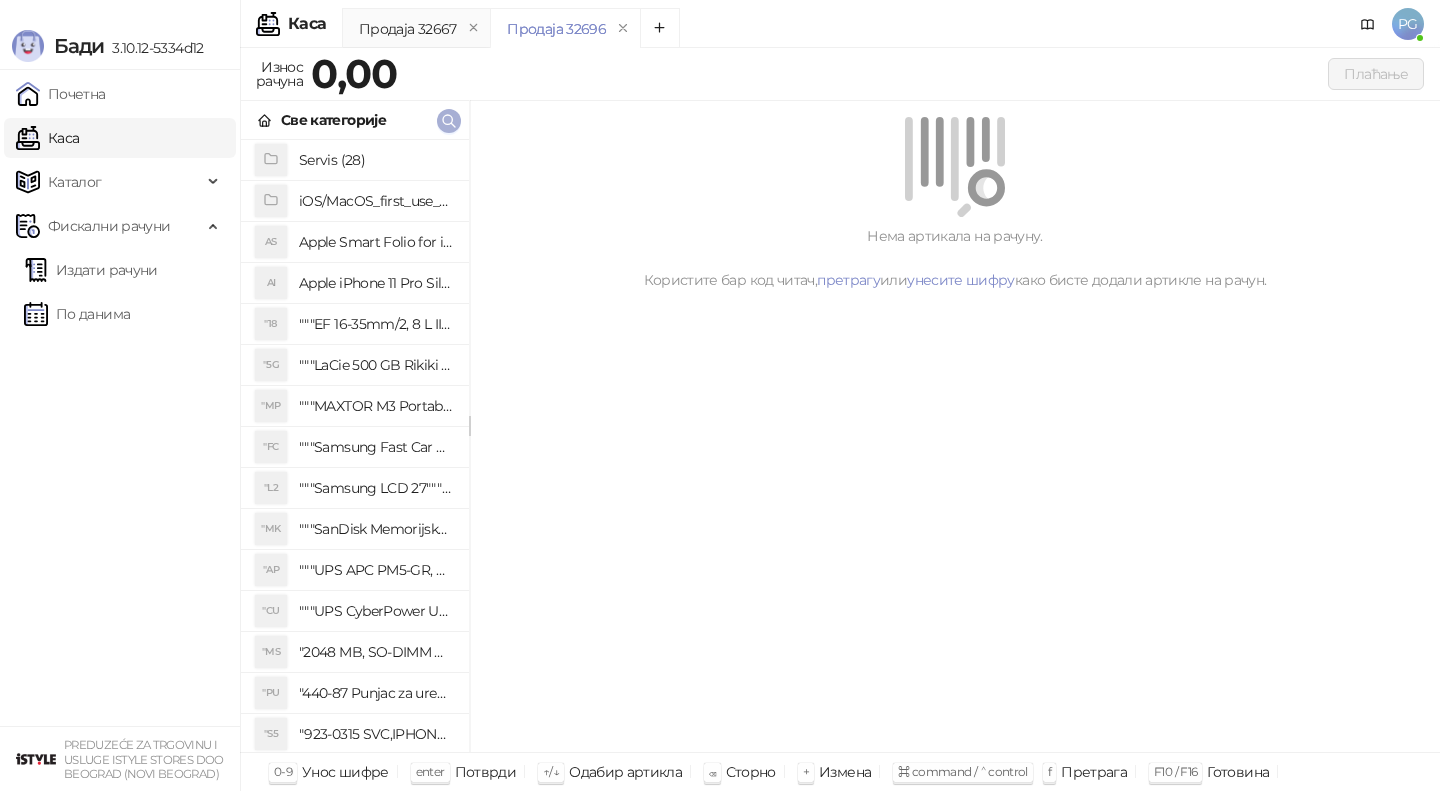 click at bounding box center [449, 121] 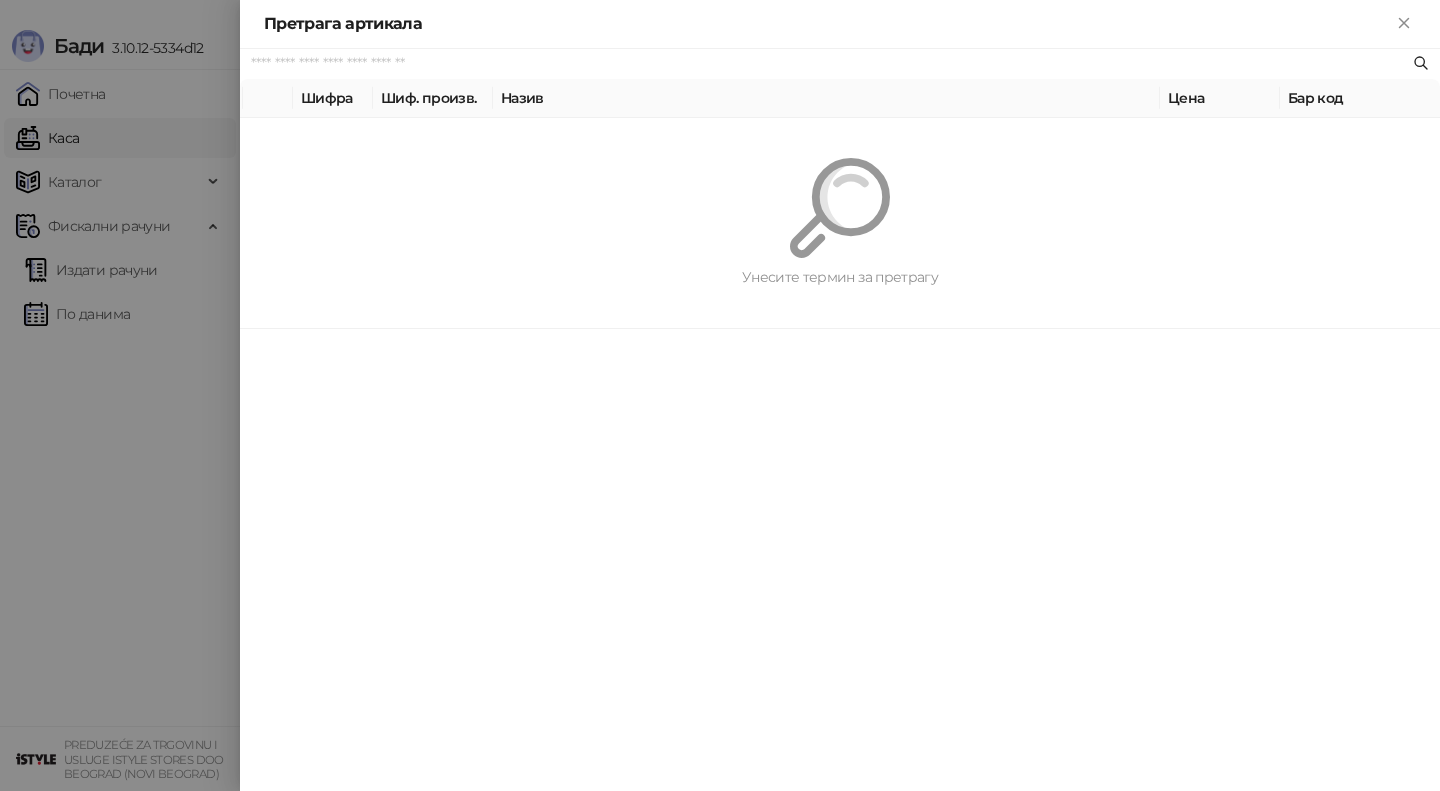 paste on "*********" 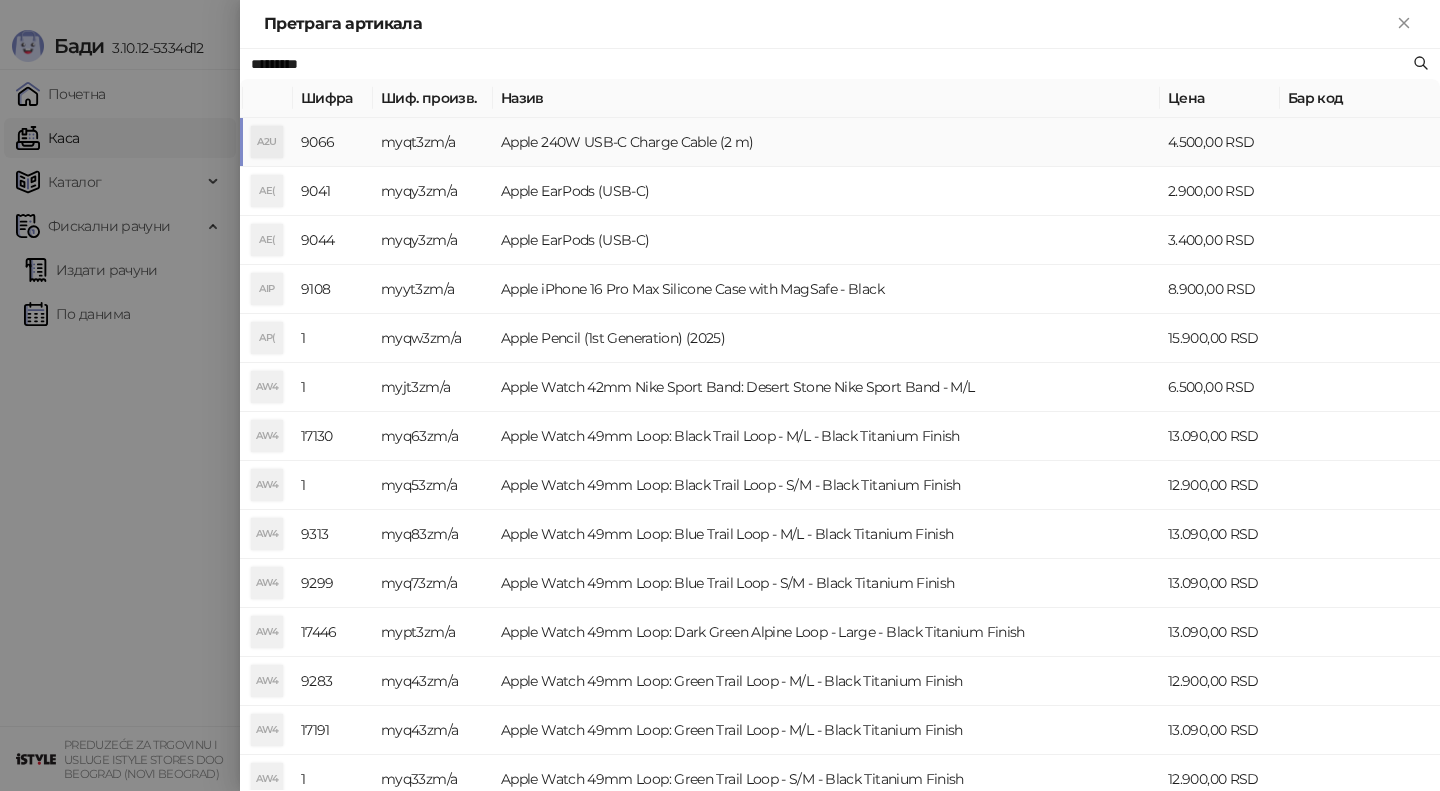 type on "*********" 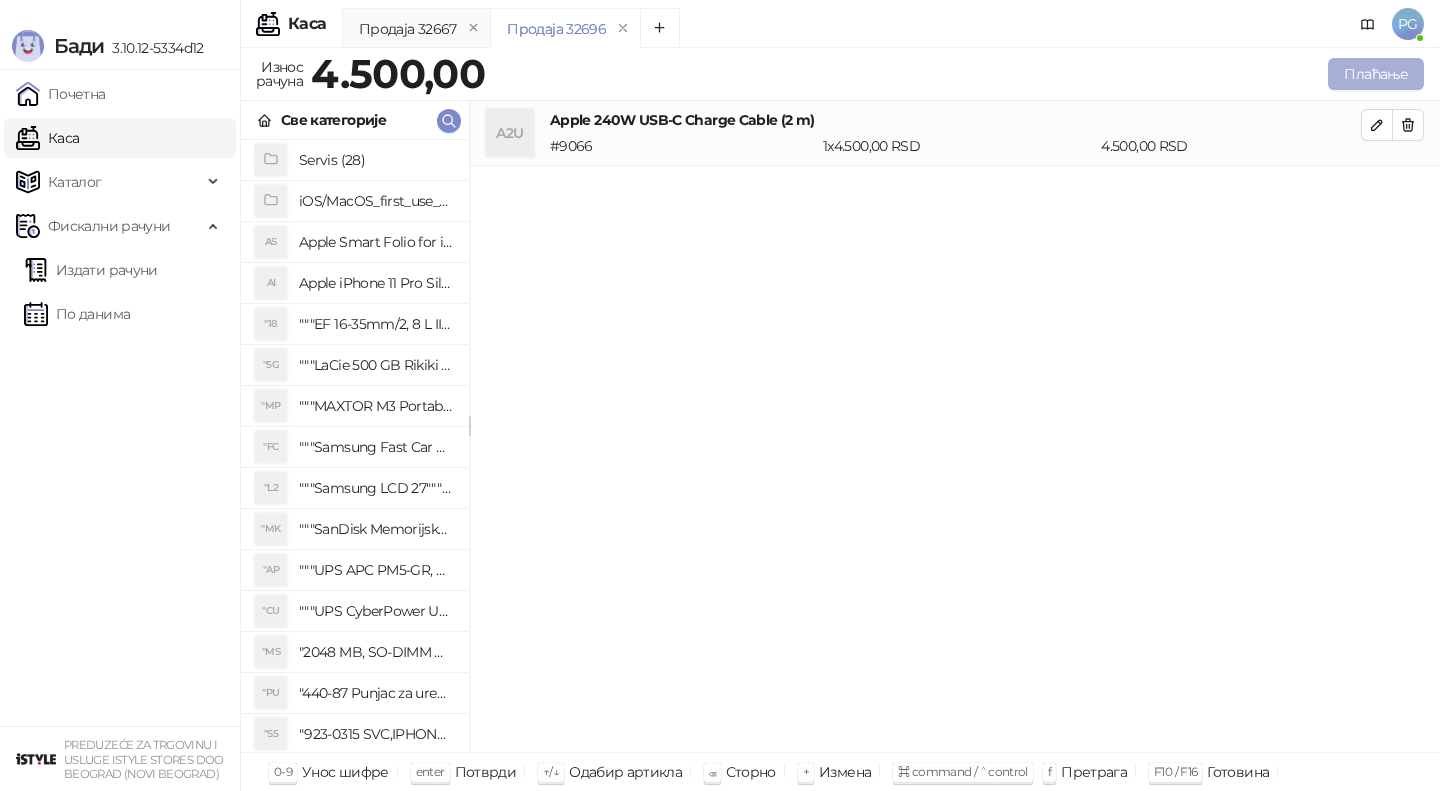 click on "Плаћање" at bounding box center [1376, 74] 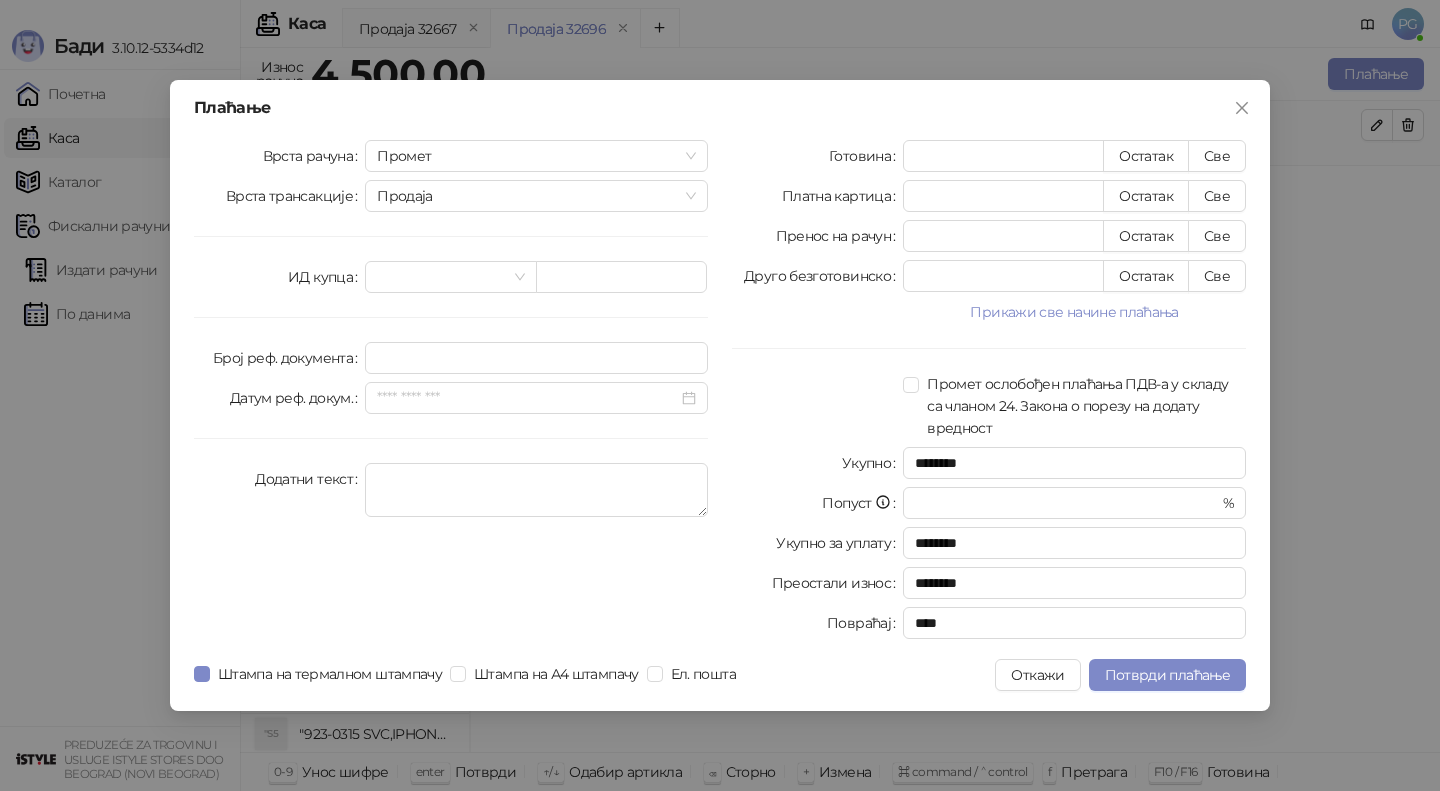 click on "Готовина * Остатак Све Платна картица * Остатак Све Пренос на рачун * Остатак Све Друго безготовинско * Остатак Све Прикажи све начине плаћања Чек * Остатак Све Ваучер * Остатак Све Инстант плаћање * Остатак Све   Промет ослобођен плаћања ПДВ-а у складу са чланом 24. Закона о порезу на додату вредност Укупно ******** Попуст   * % Укупно за уплату ******** Преостали износ ******** Повраћај ****" at bounding box center [989, 393] 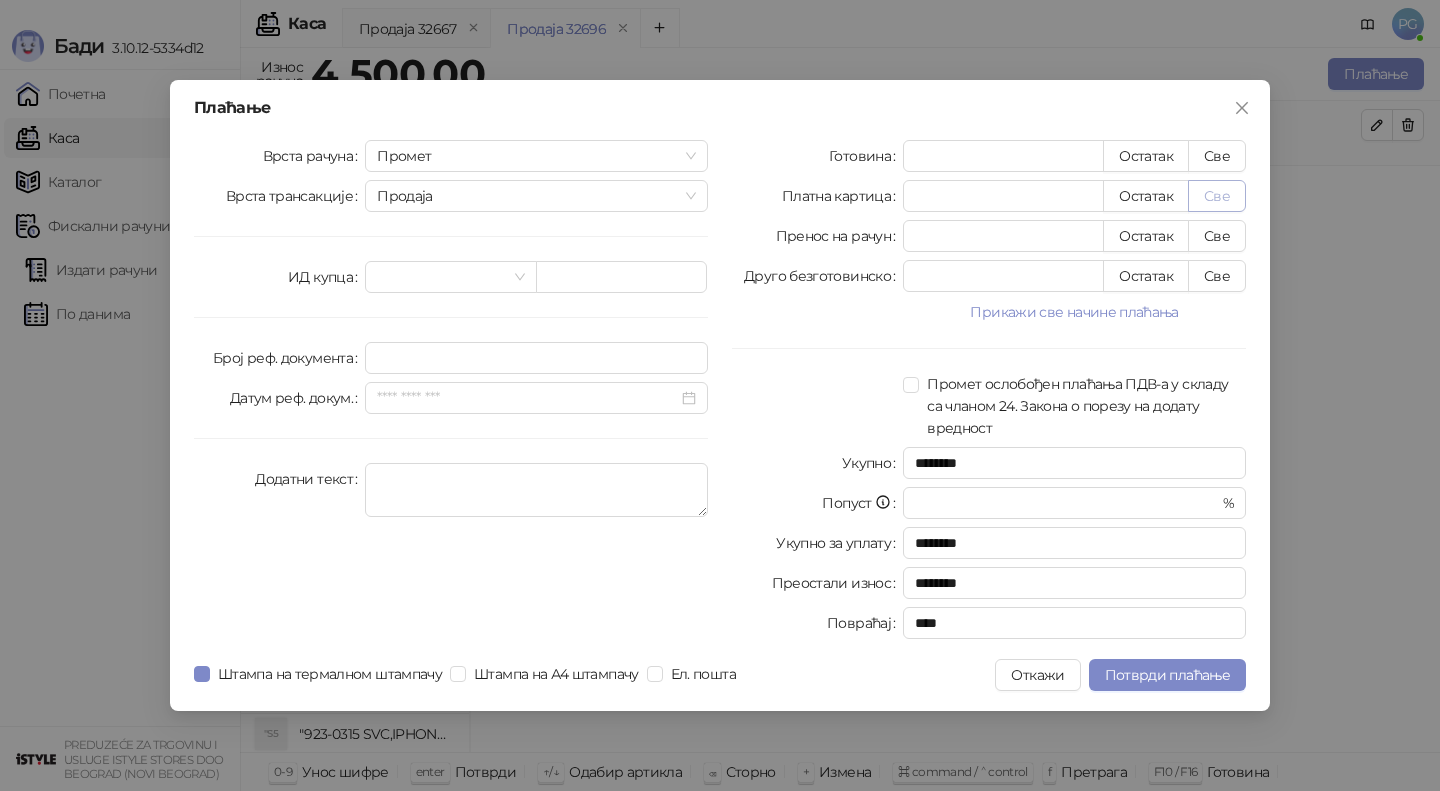 click on "Све" at bounding box center [1217, 196] 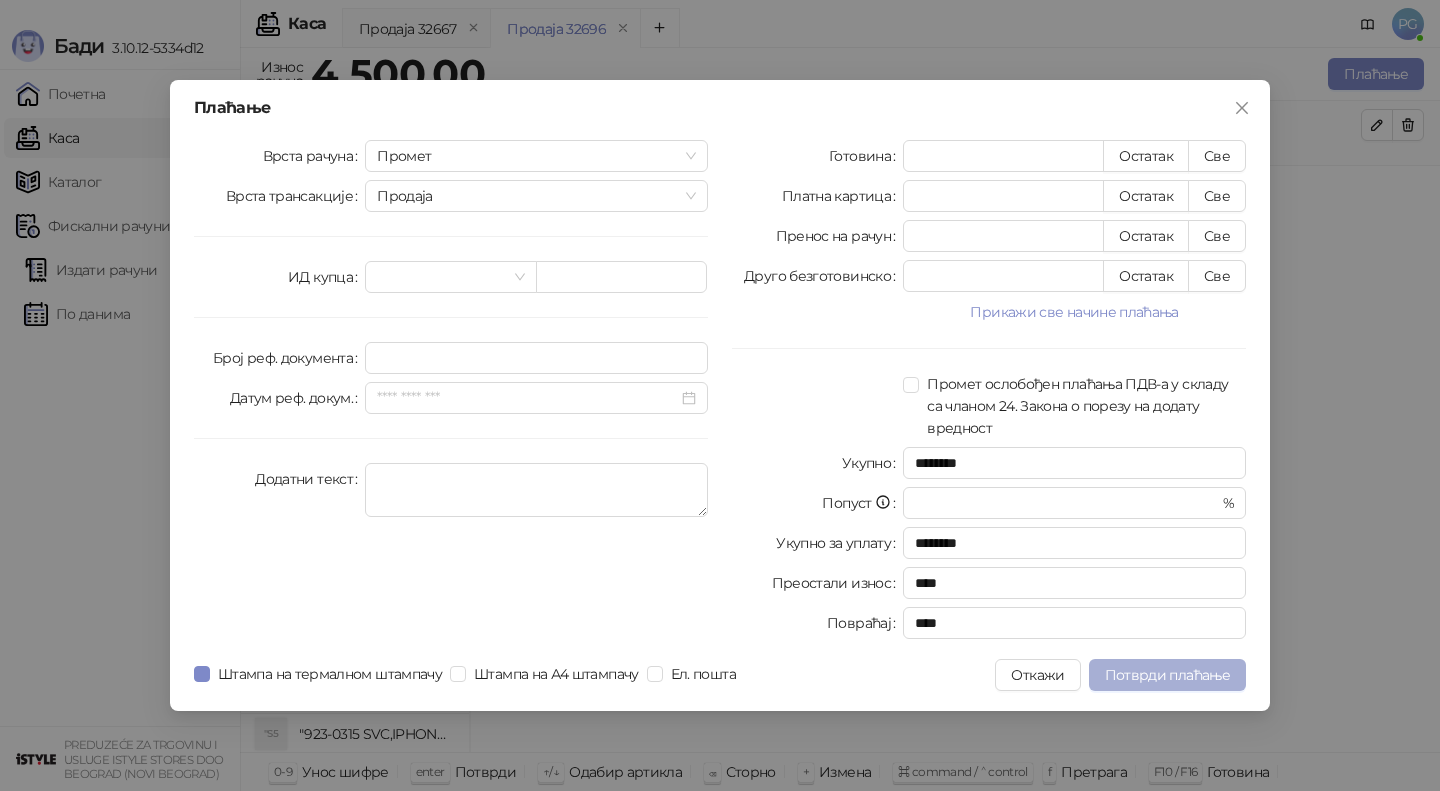 click on "Потврди плаћање" at bounding box center (1167, 675) 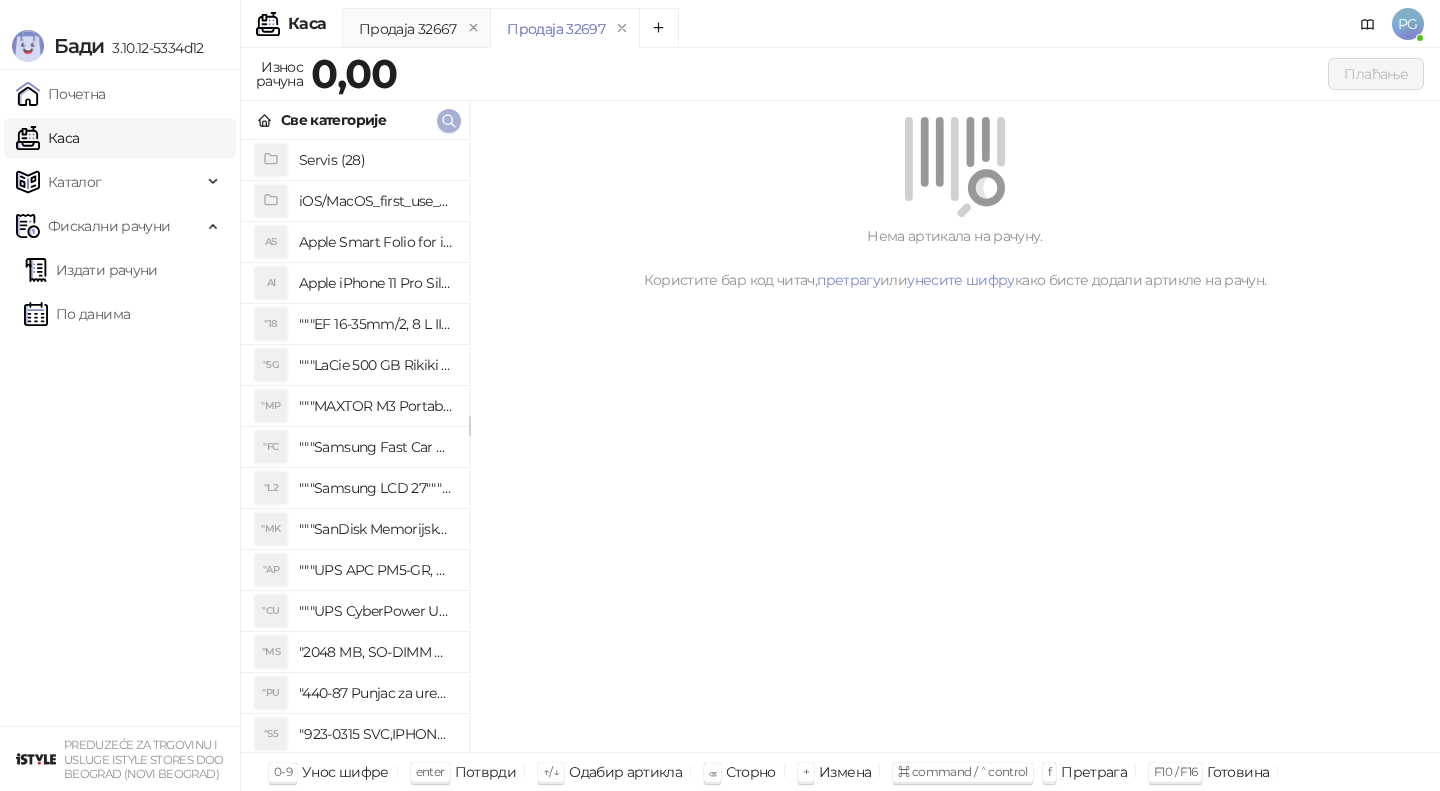 click 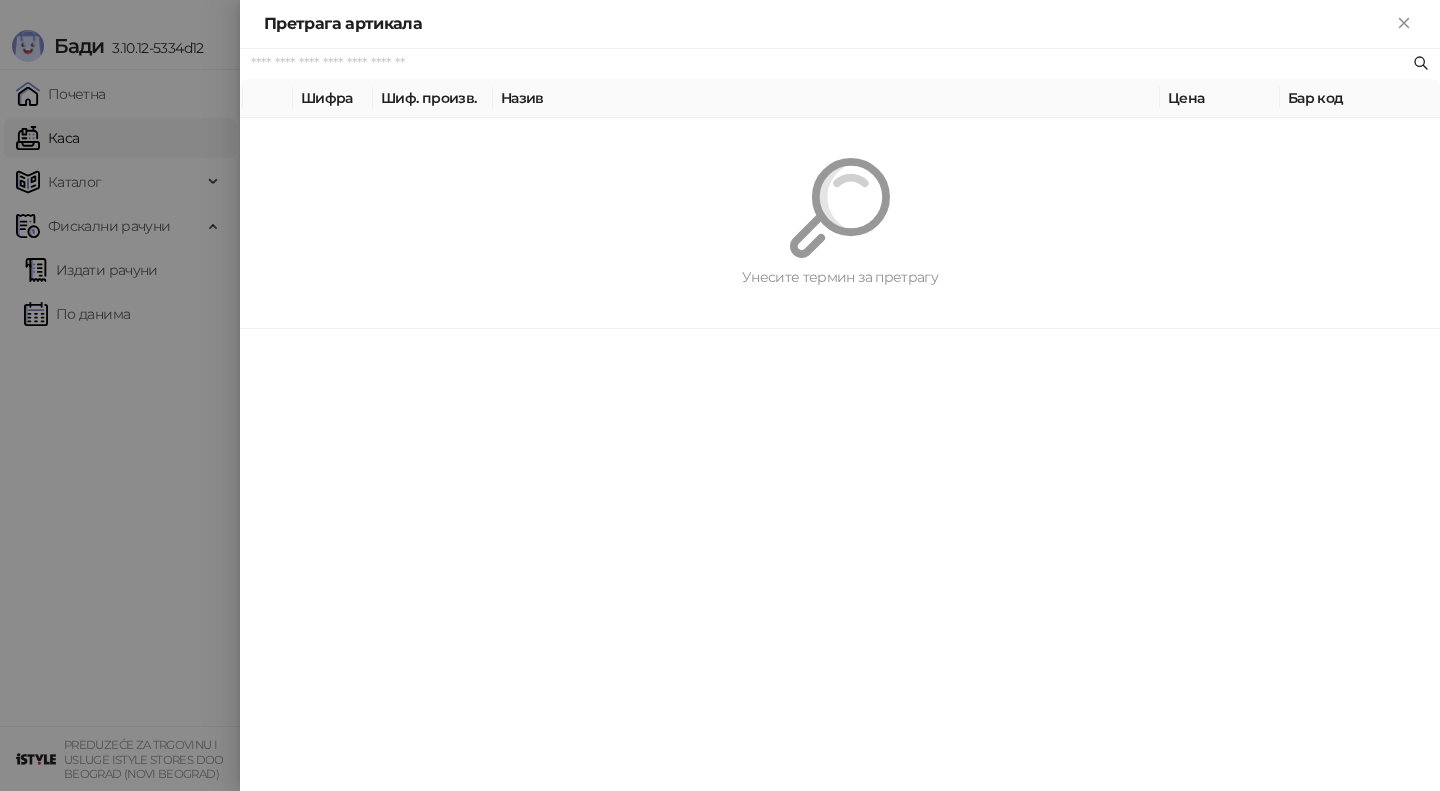 paste on "*********" 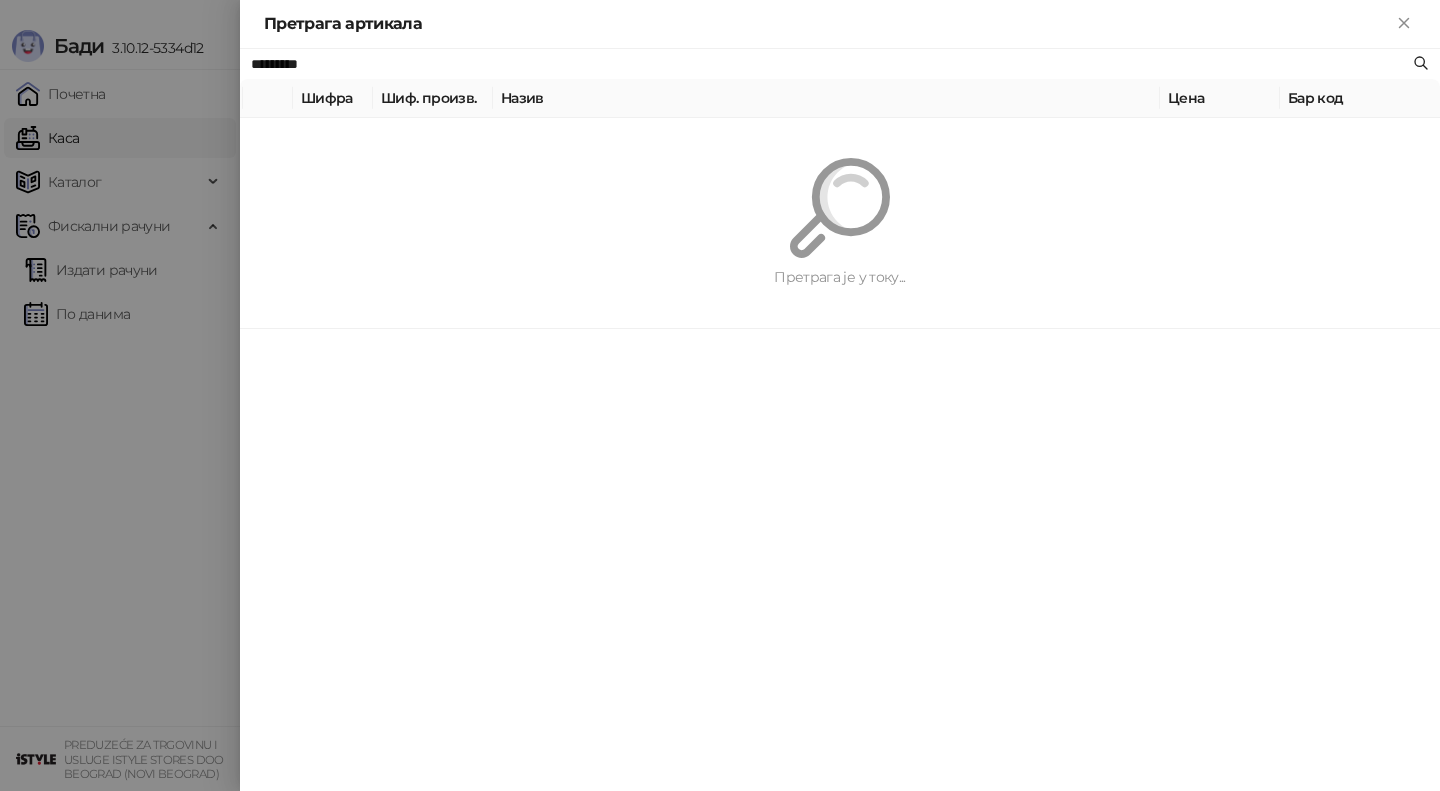 type on "*********" 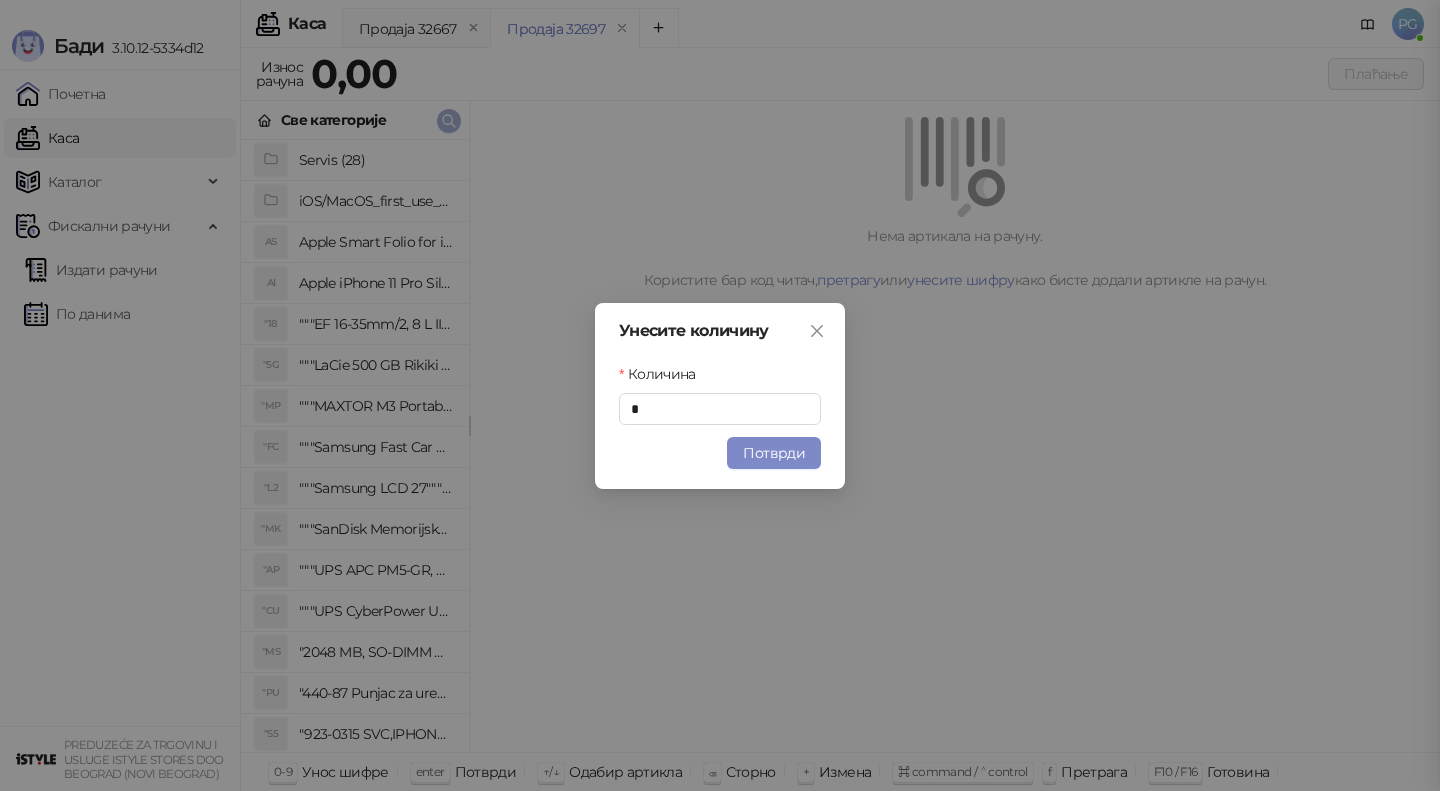 type 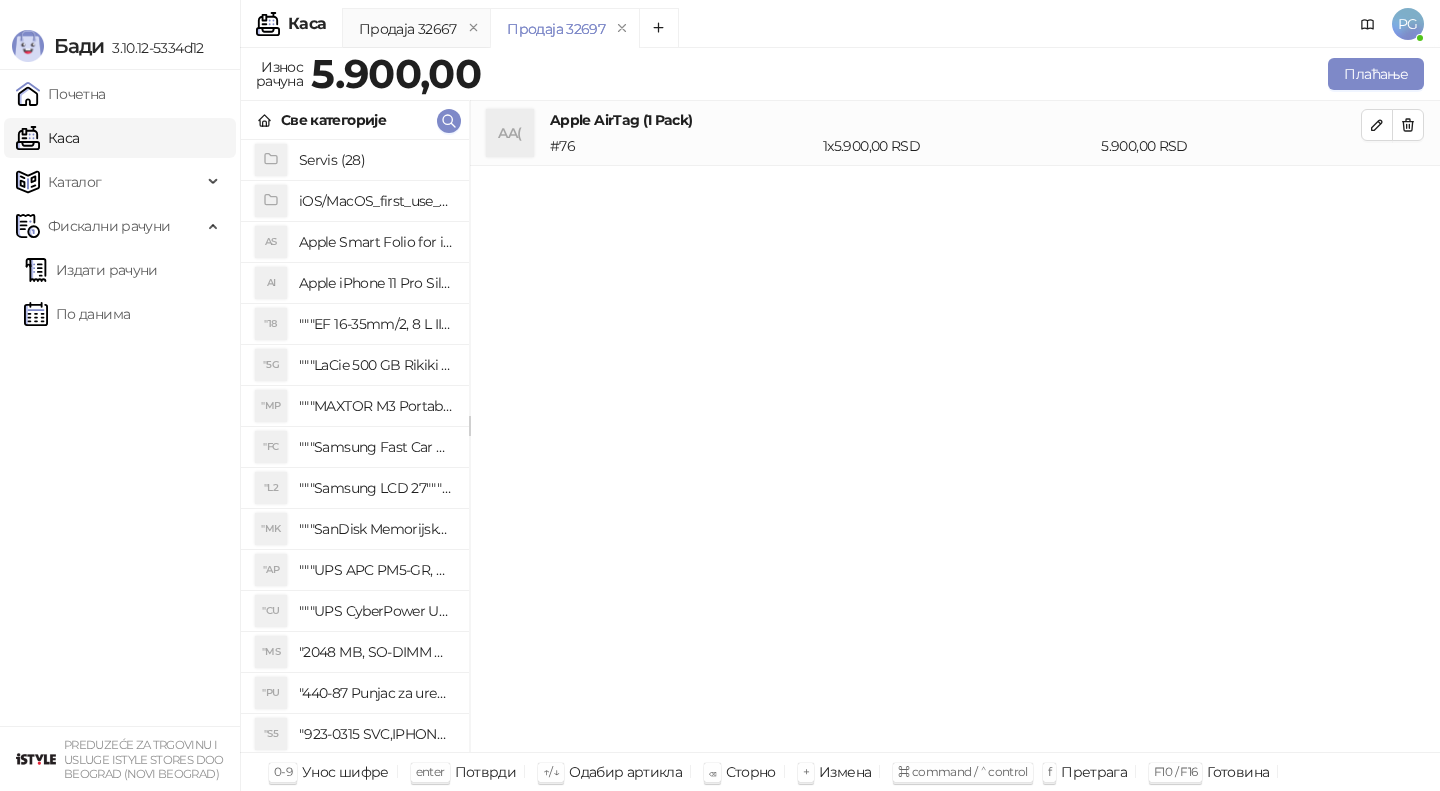 click on "Све категорије" at bounding box center (355, 120) 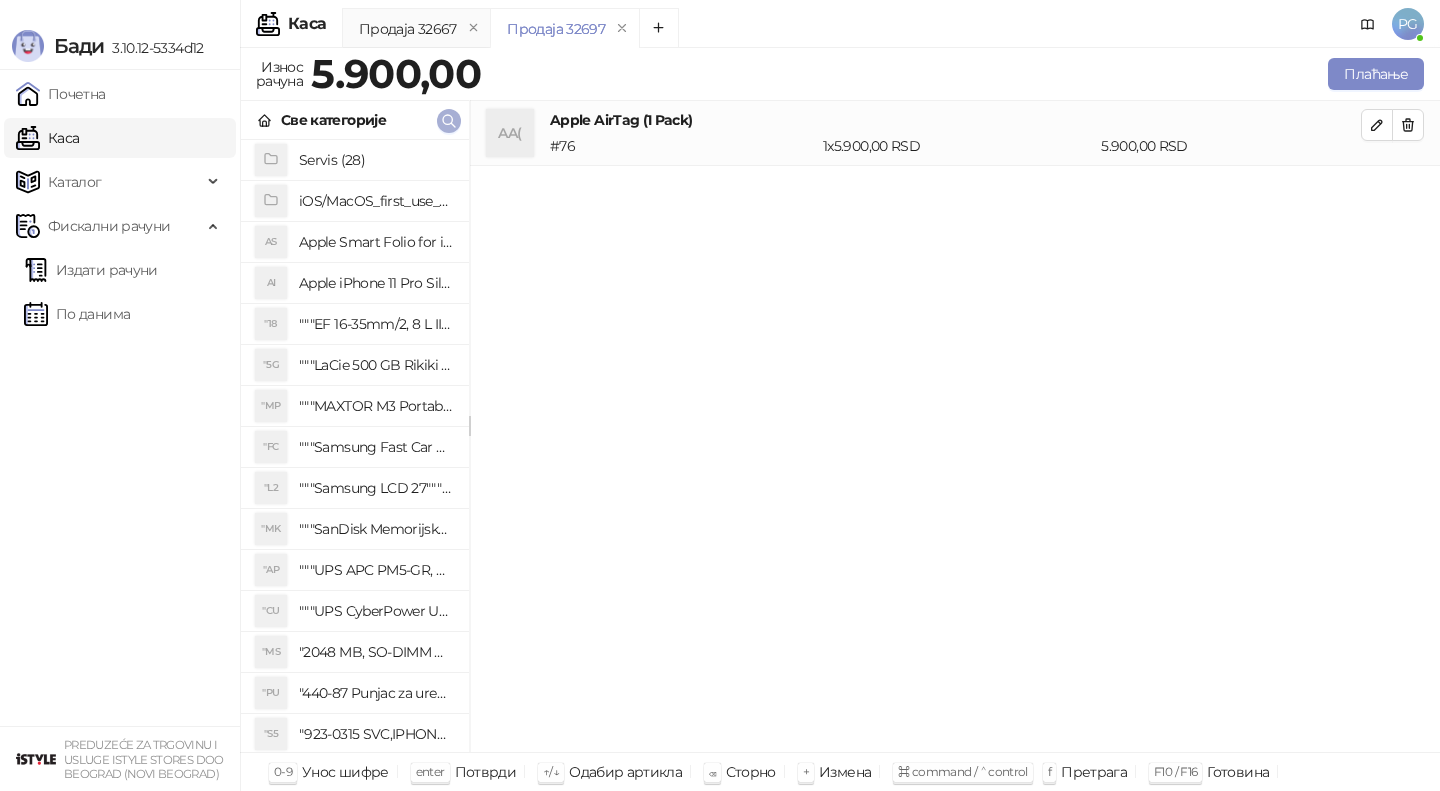 click 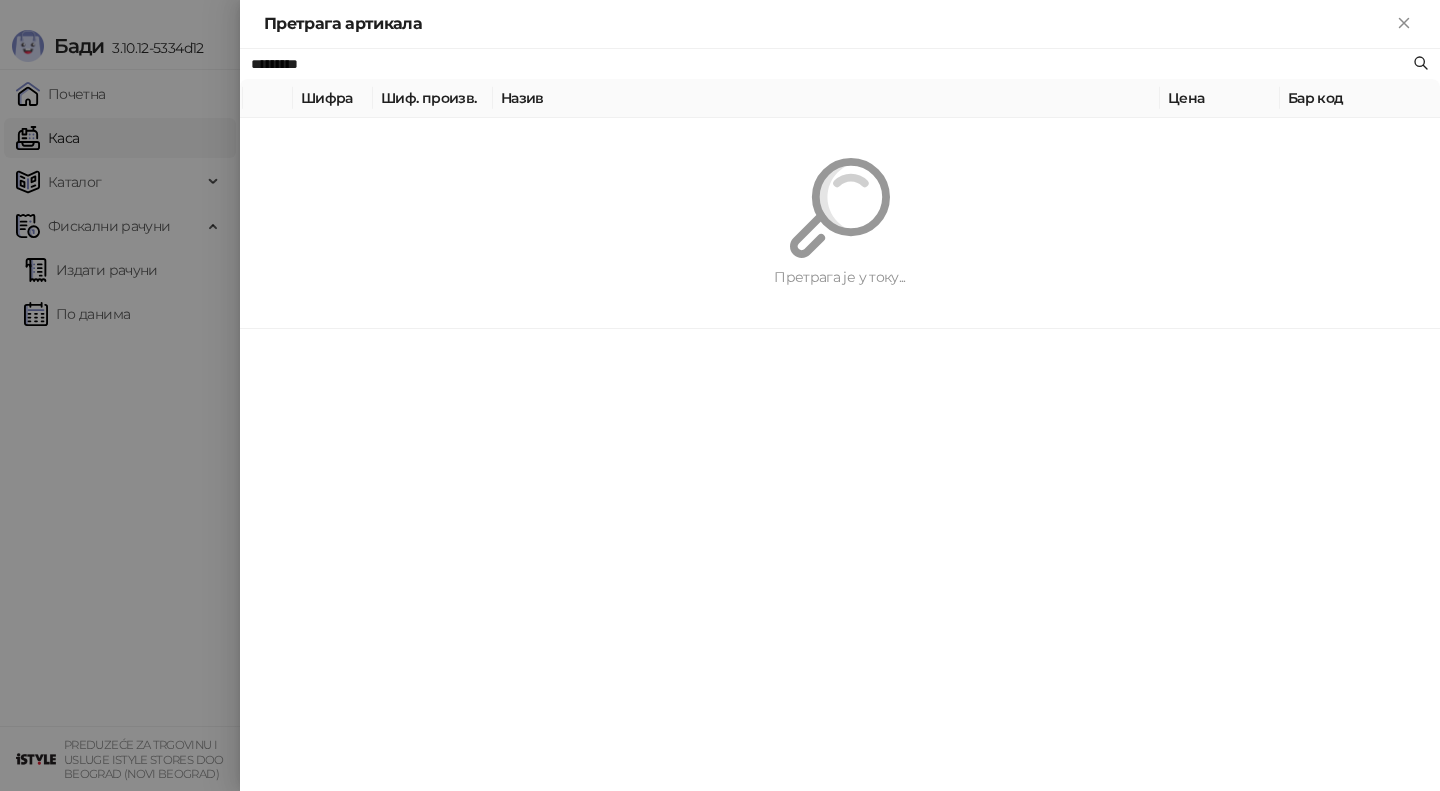 paste 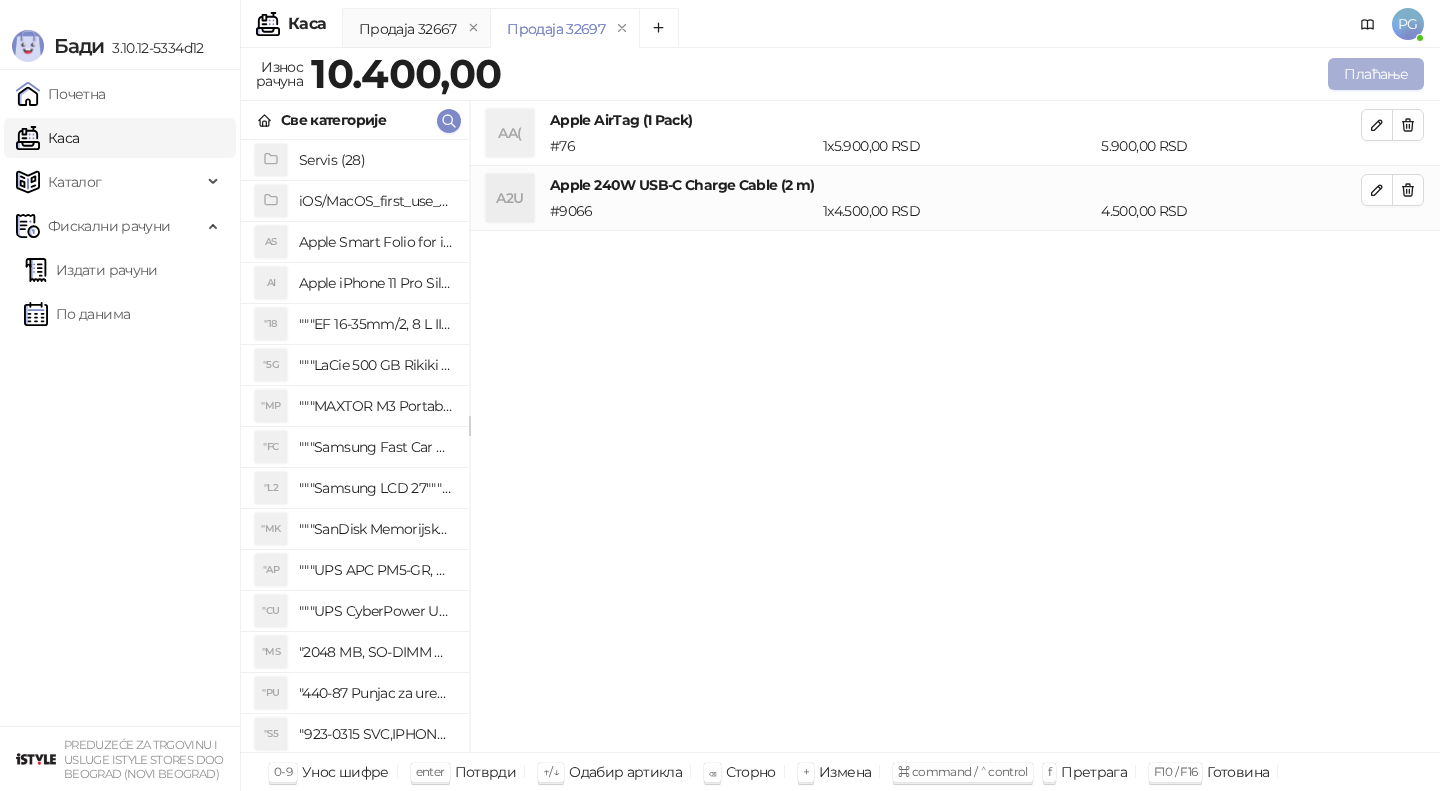 click on "Плаћање" at bounding box center (1376, 74) 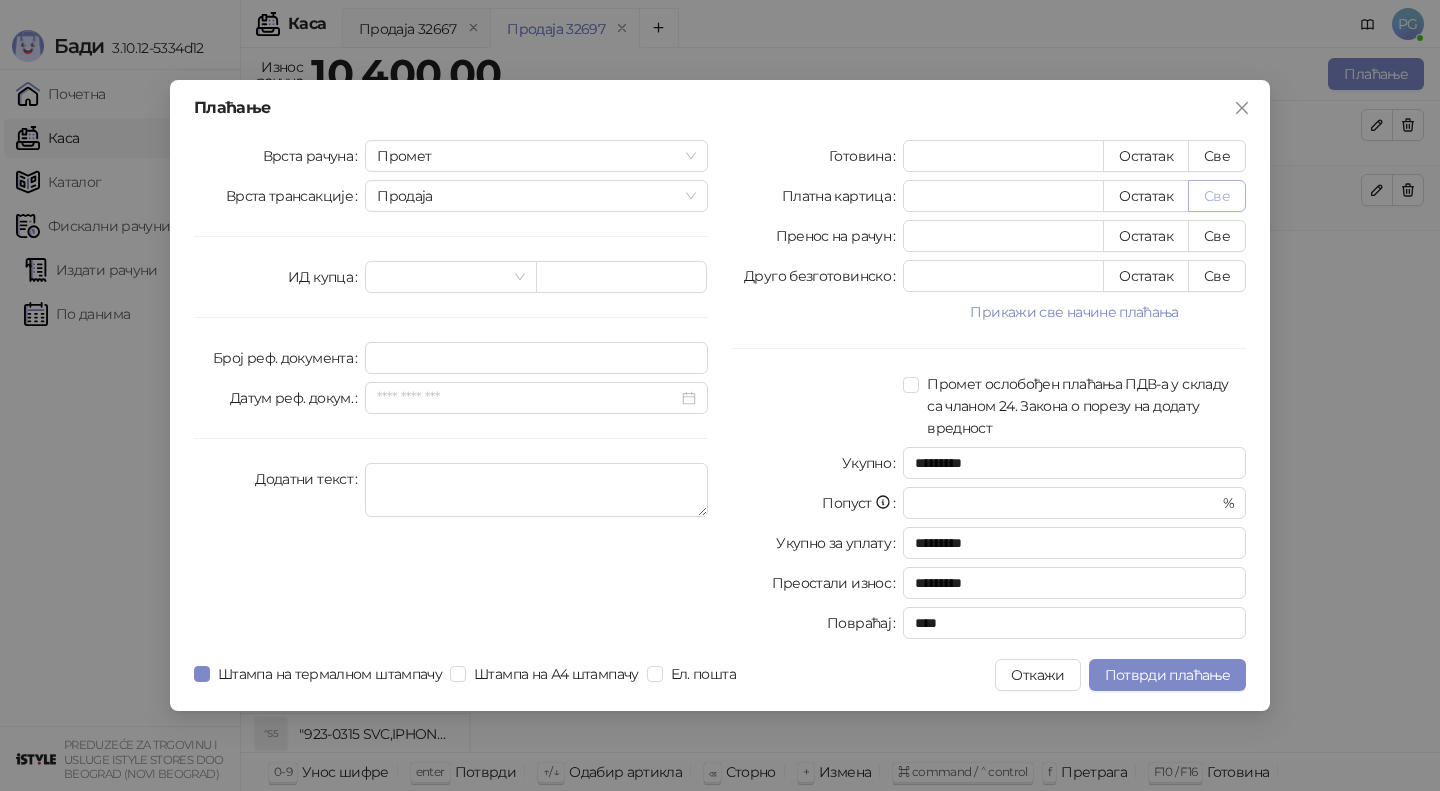 click on "Све" at bounding box center (1217, 196) 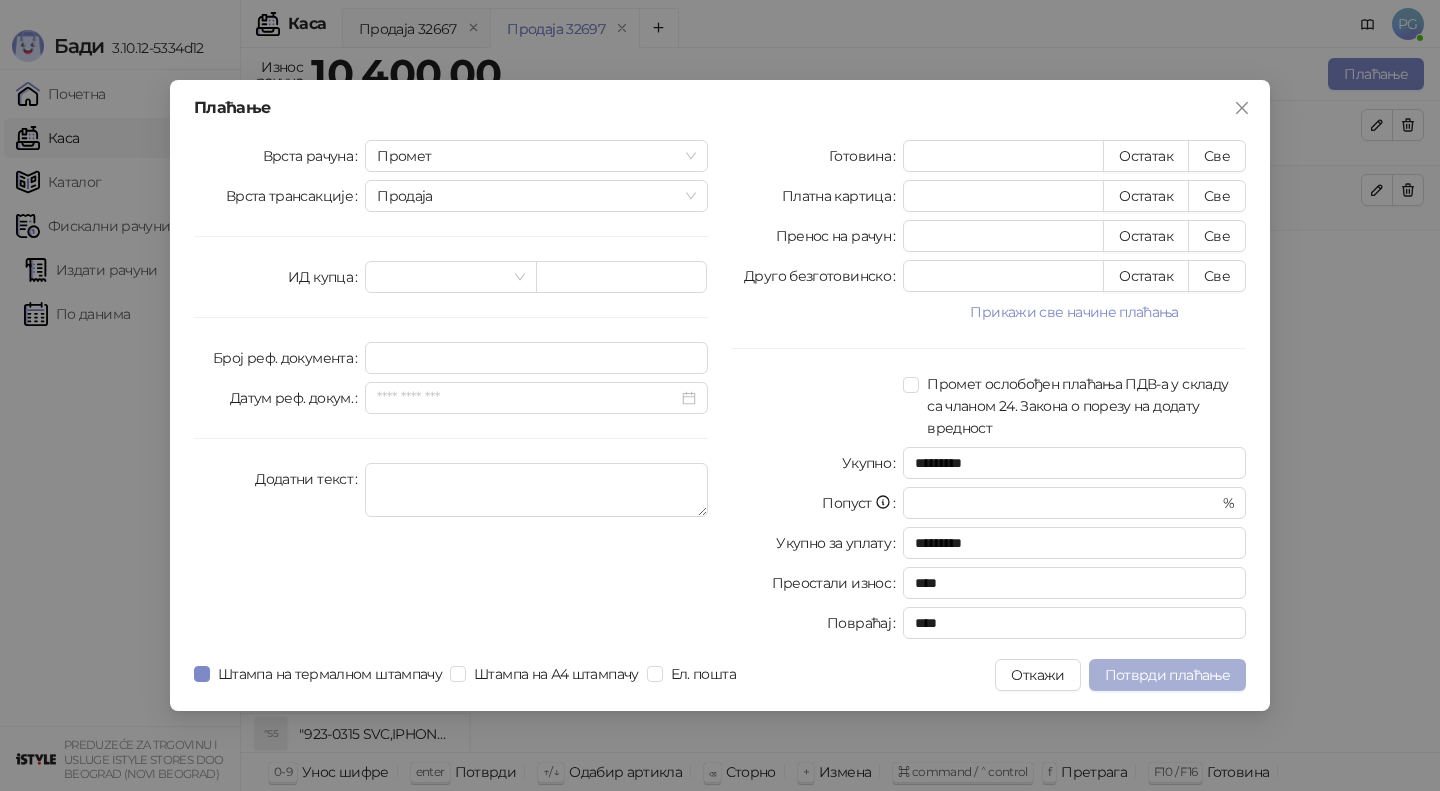 click on "Потврди плаћање" at bounding box center [1167, 675] 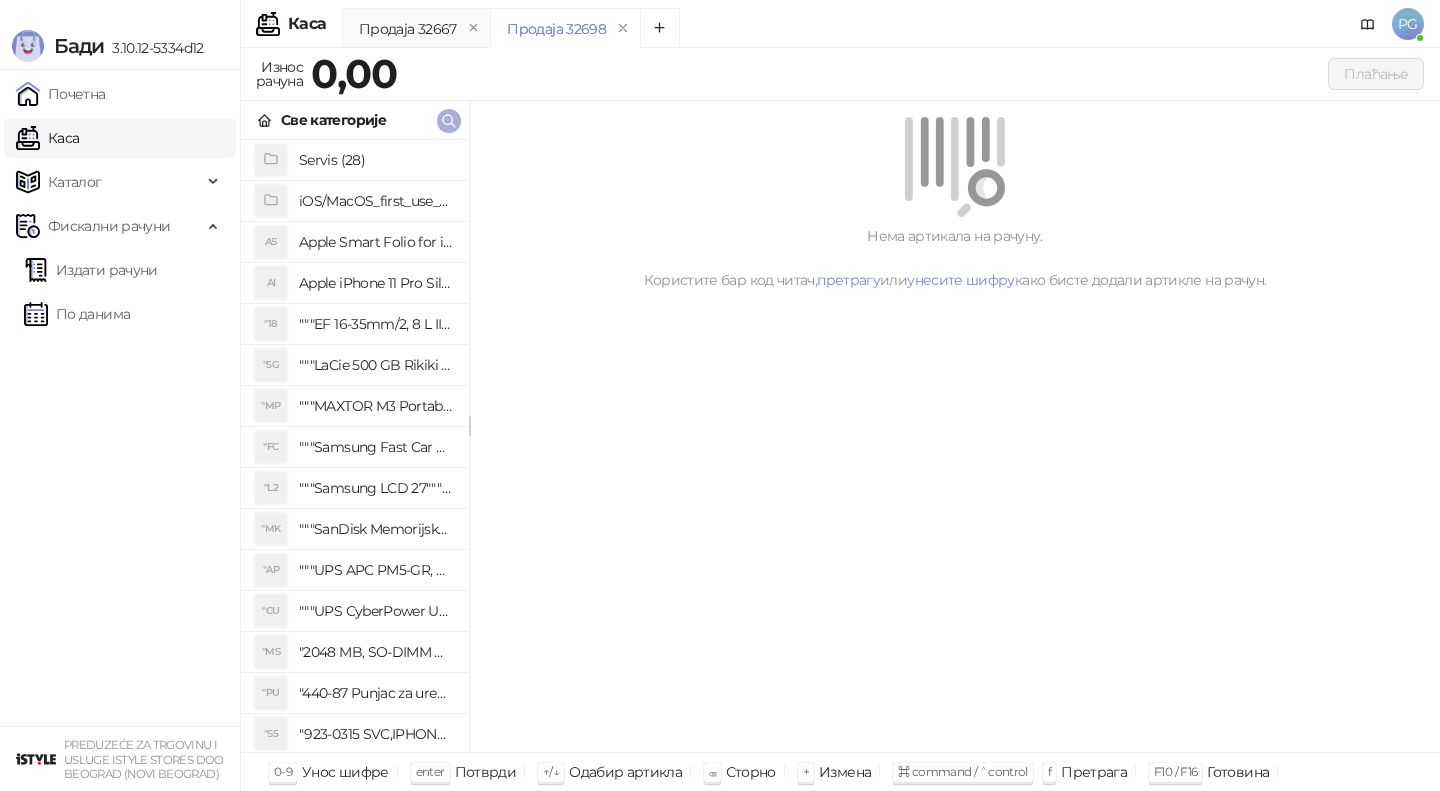 click at bounding box center [449, 121] 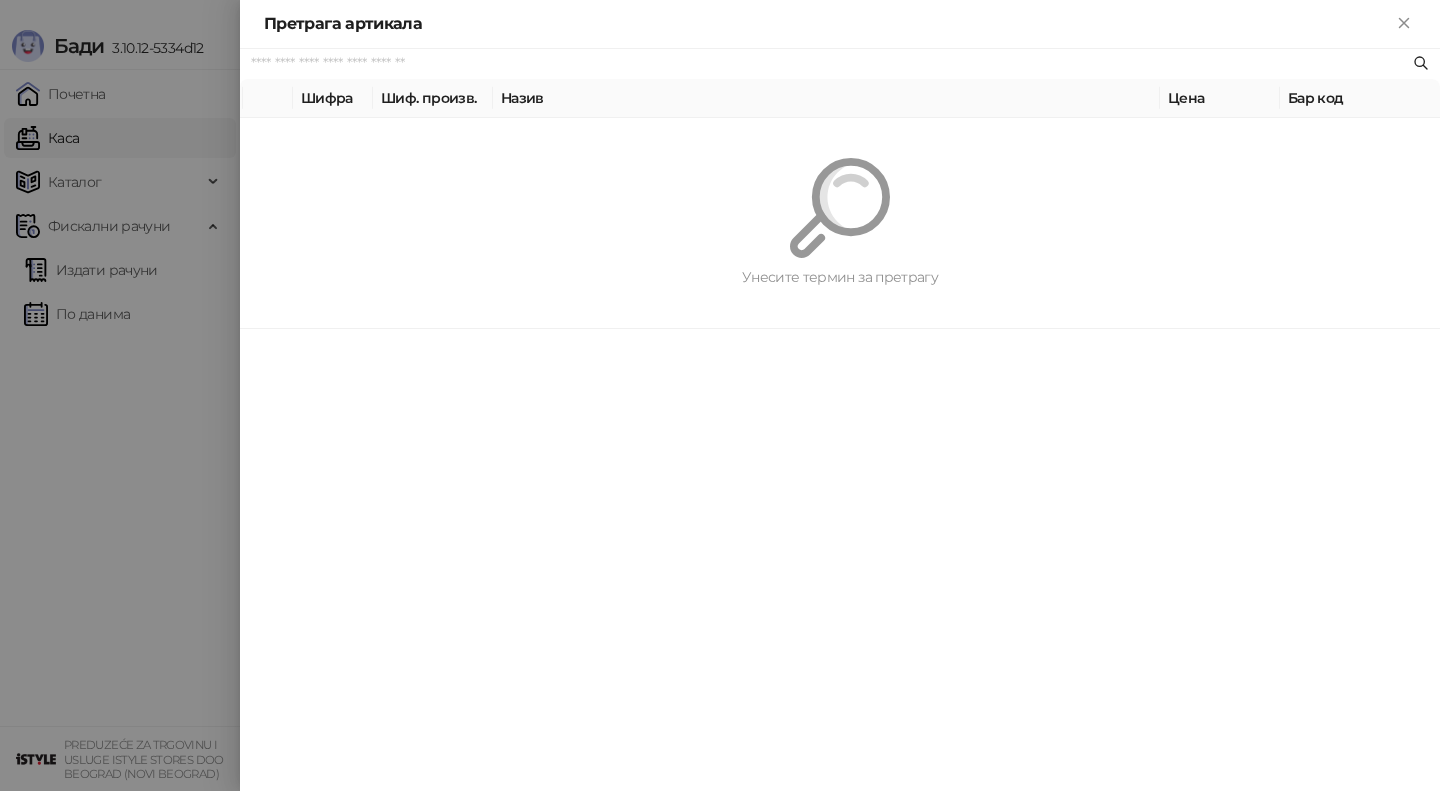 paste on "*********" 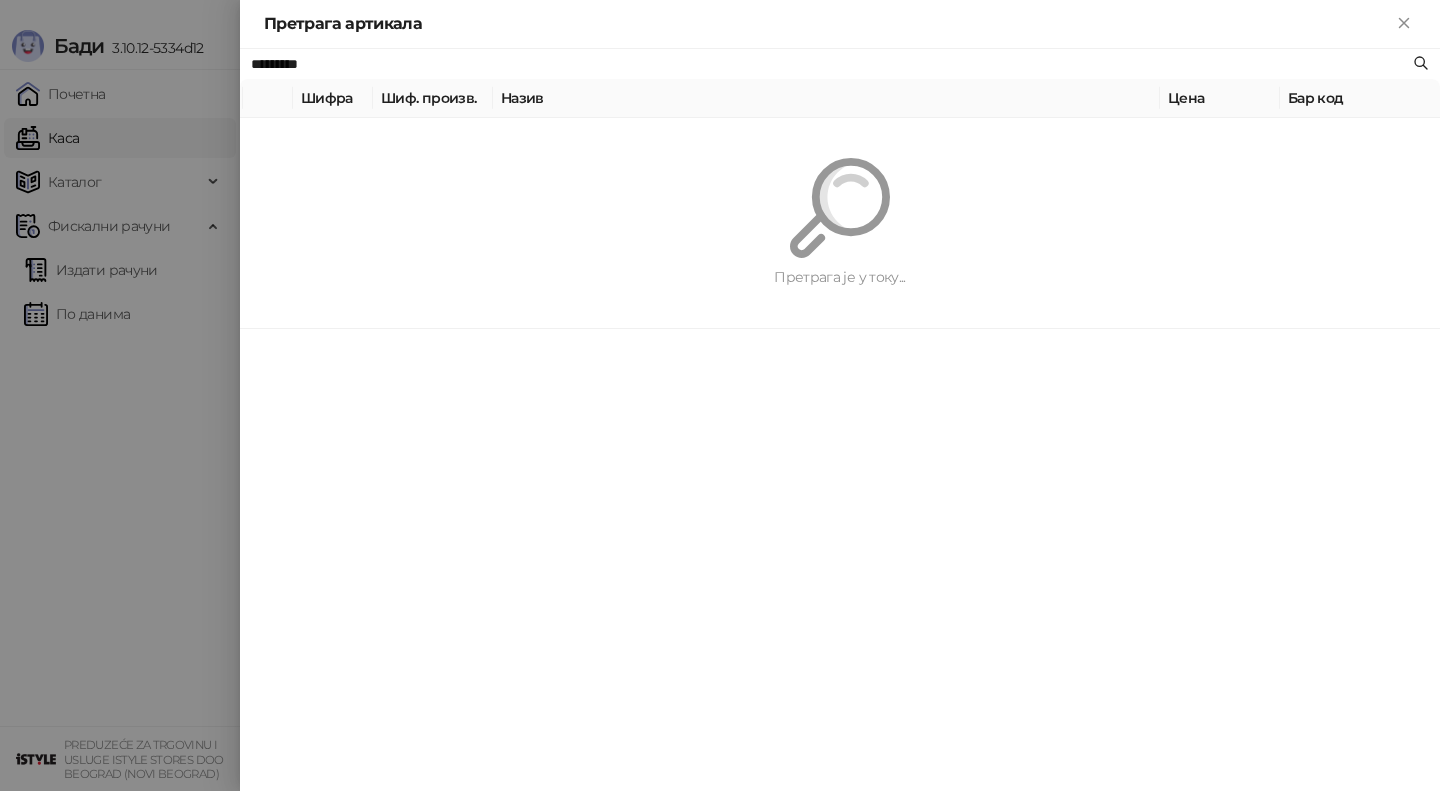 type on "*********" 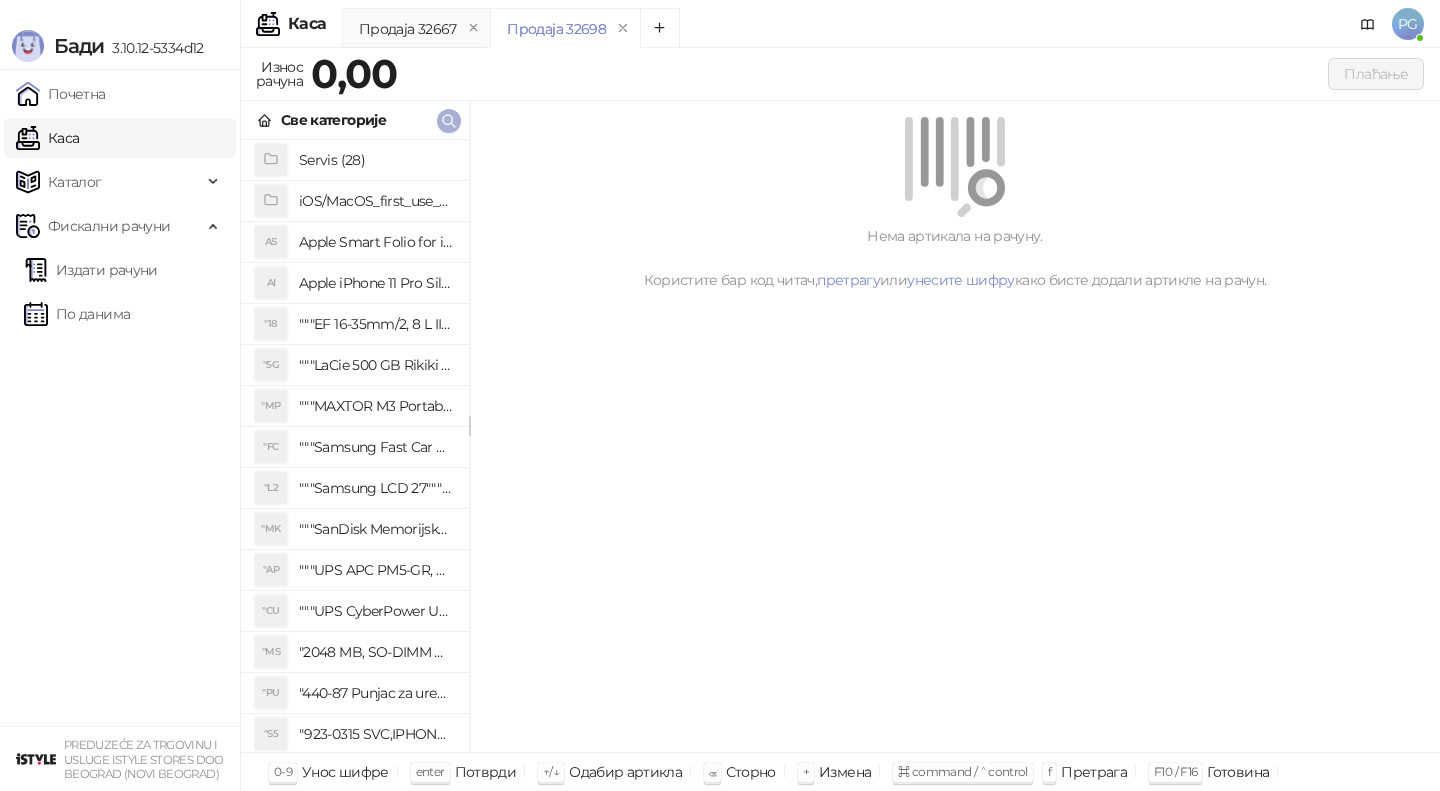 type 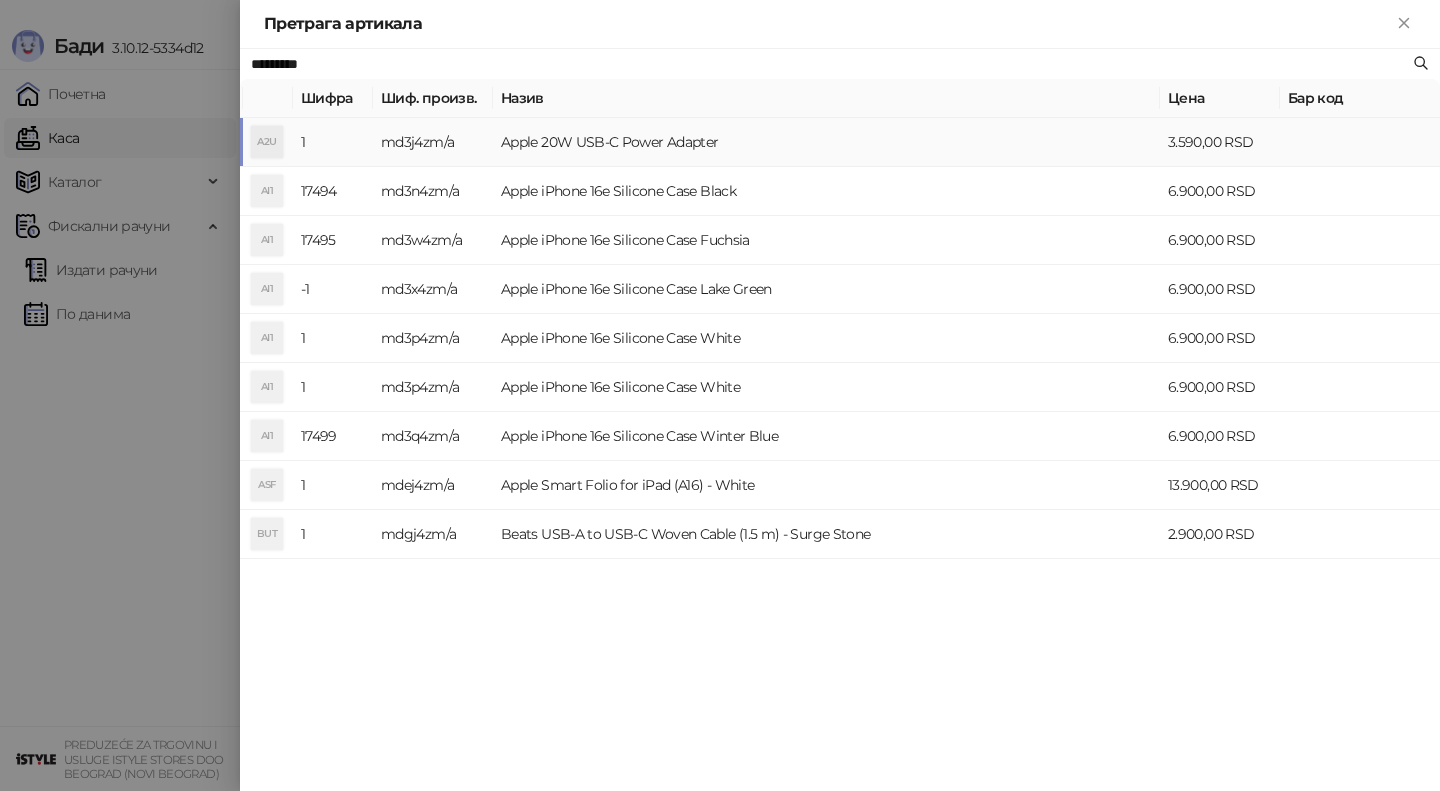 click on "Apple 20W USB-C Power Adapter" at bounding box center (826, 142) 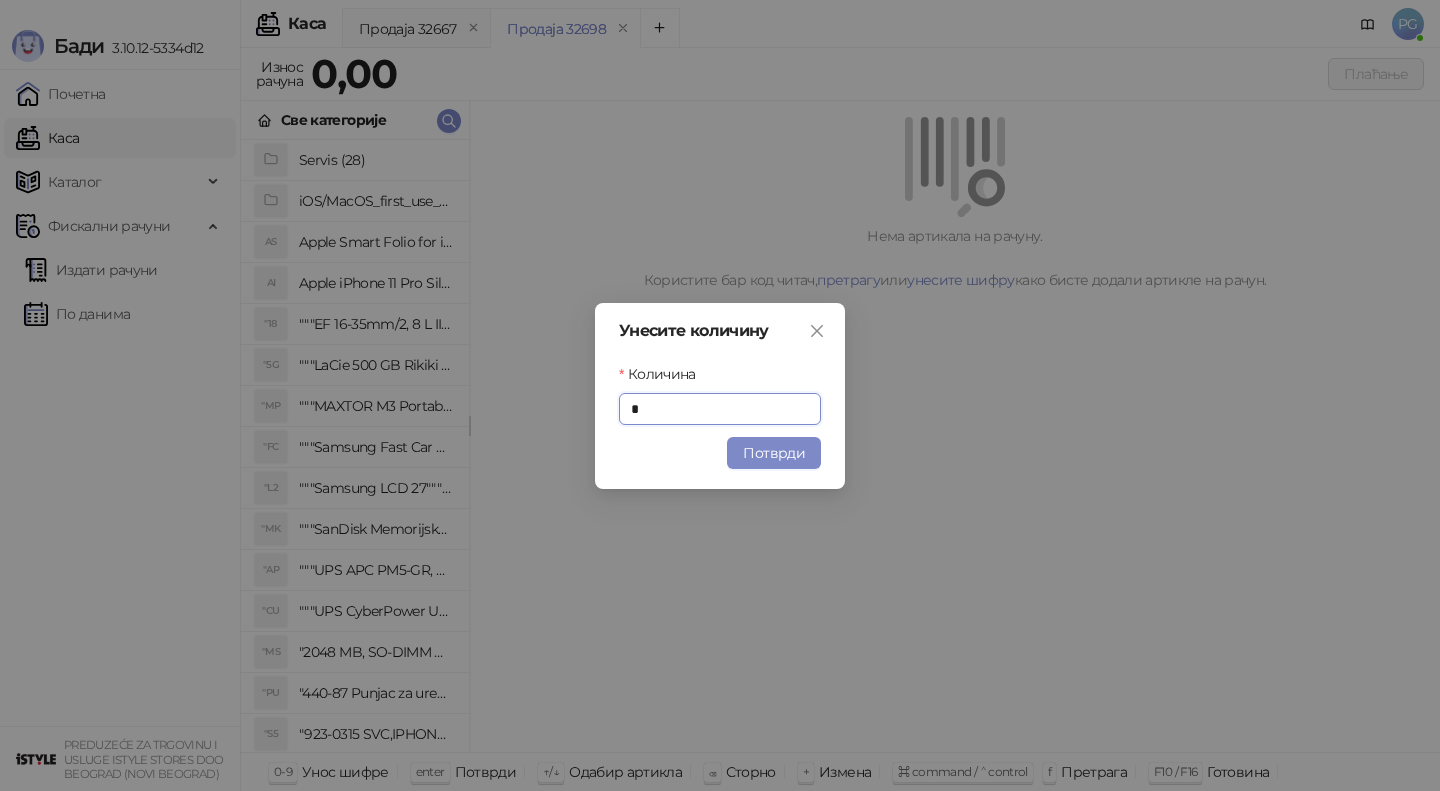 click on "Потврди" at bounding box center (774, 453) 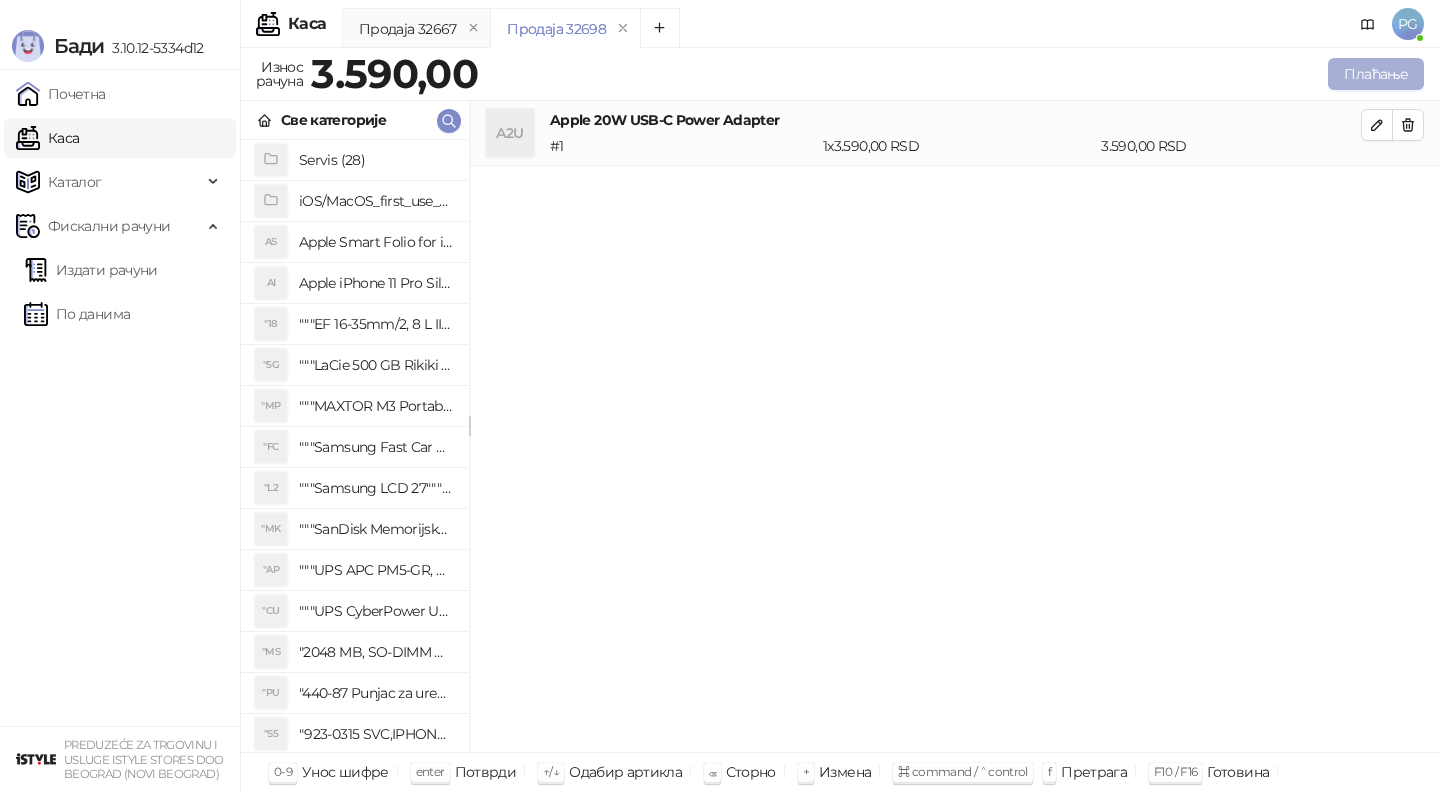 click on "Плаћање" at bounding box center (1376, 74) 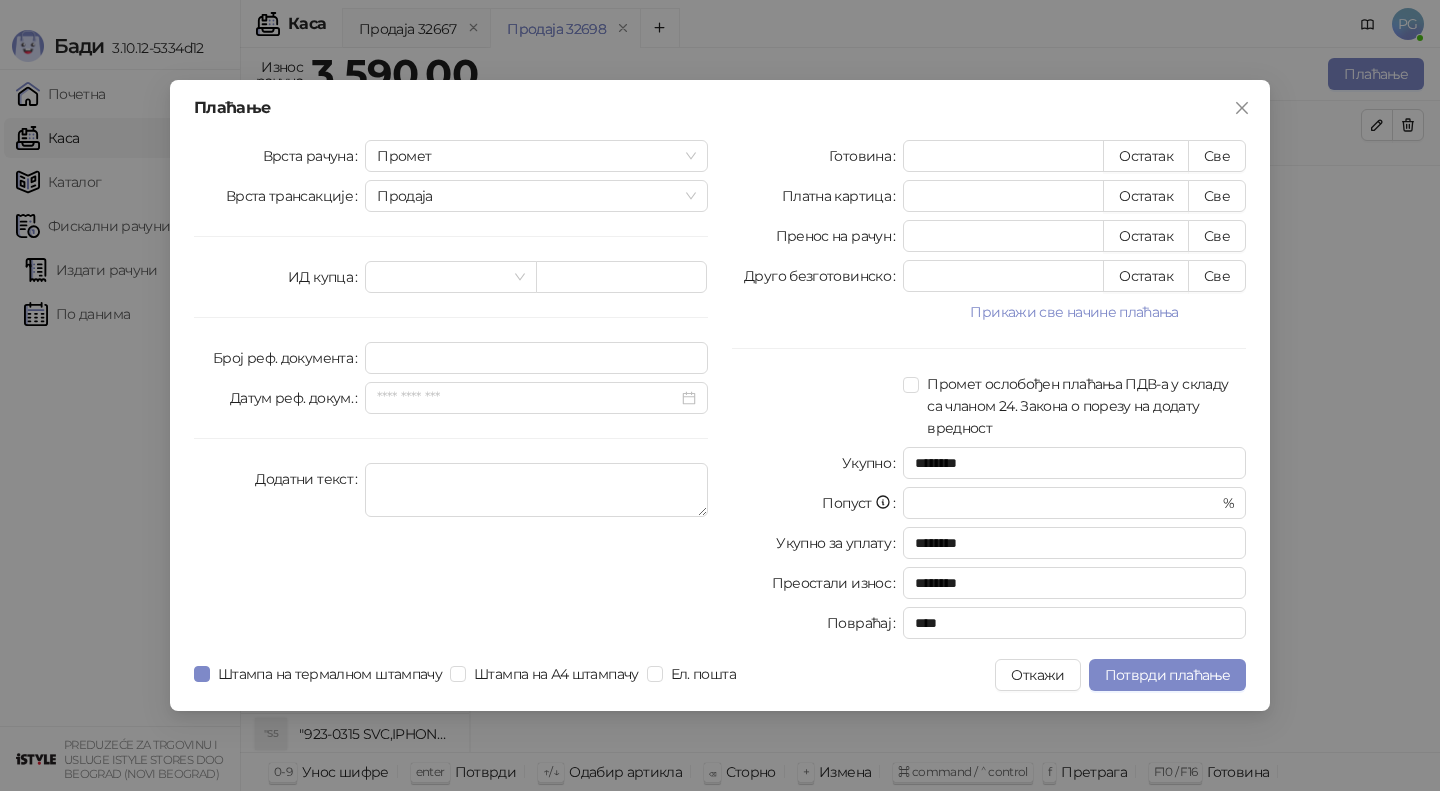 click on "Плаћање Врста рачуна Промет Врста трансакције Продаја ИД купца Број реф. документа Датум реф. докум. Додатни текст Готовина * Остатак Све Платна картица * Остатак Све Пренос на рачун * Остатак Све Друго безготовинско * Остатак Све Прикажи све начине плаћања Чек * Остатак Све Ваучер * Остатак Све Инстант плаћање * Остатак Све   Промет ослобођен плаћања ПДВ-а у складу са чланом 24. Закона о порезу на додату вредност Укупно ******** Попуст   * % Укупно за уплату ******** Преостали износ ******** Повраћај **** Штампа на термалном штампачу Штампа на А4 штампачу Ел. пошта Откажи" at bounding box center [720, 395] 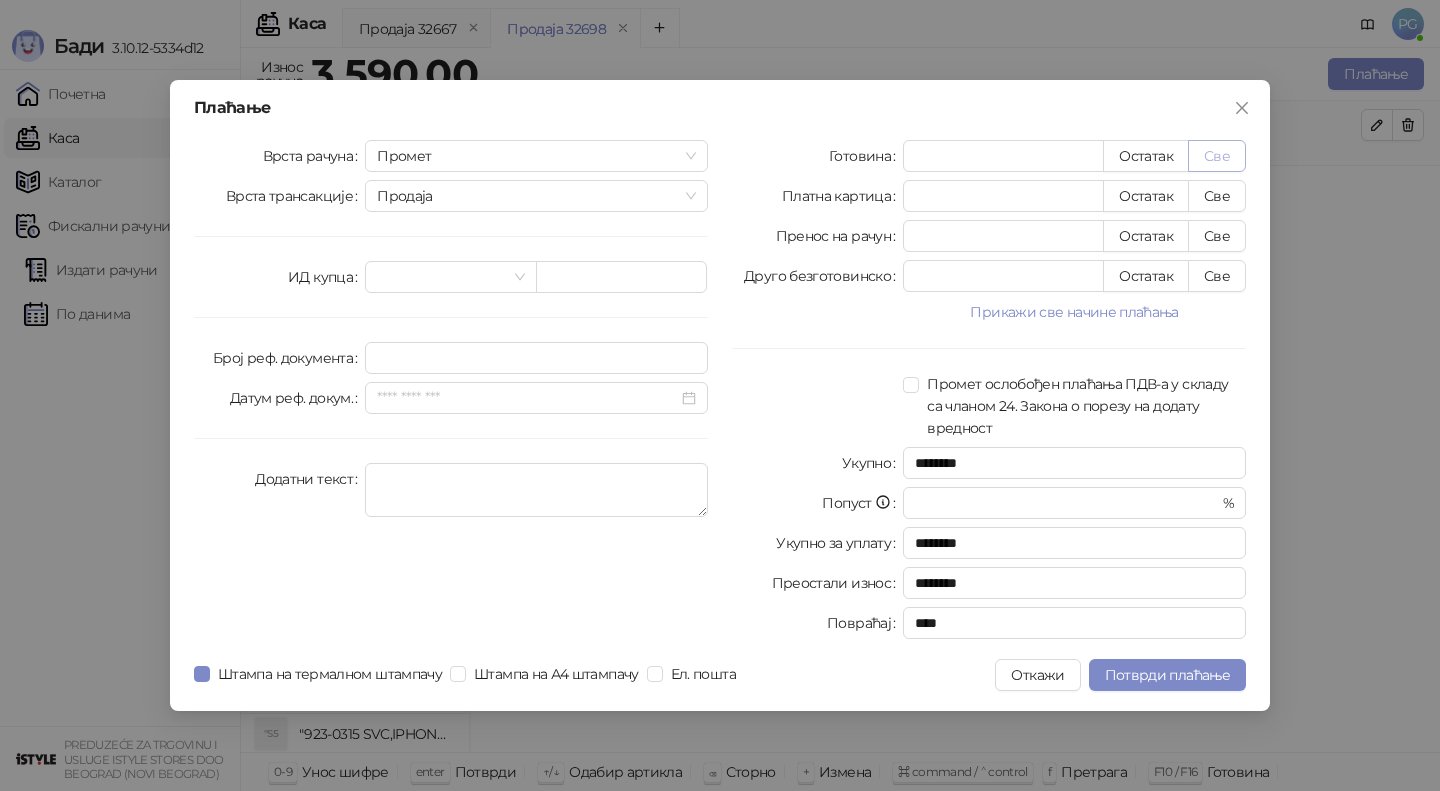 click on "Све" at bounding box center (1217, 156) 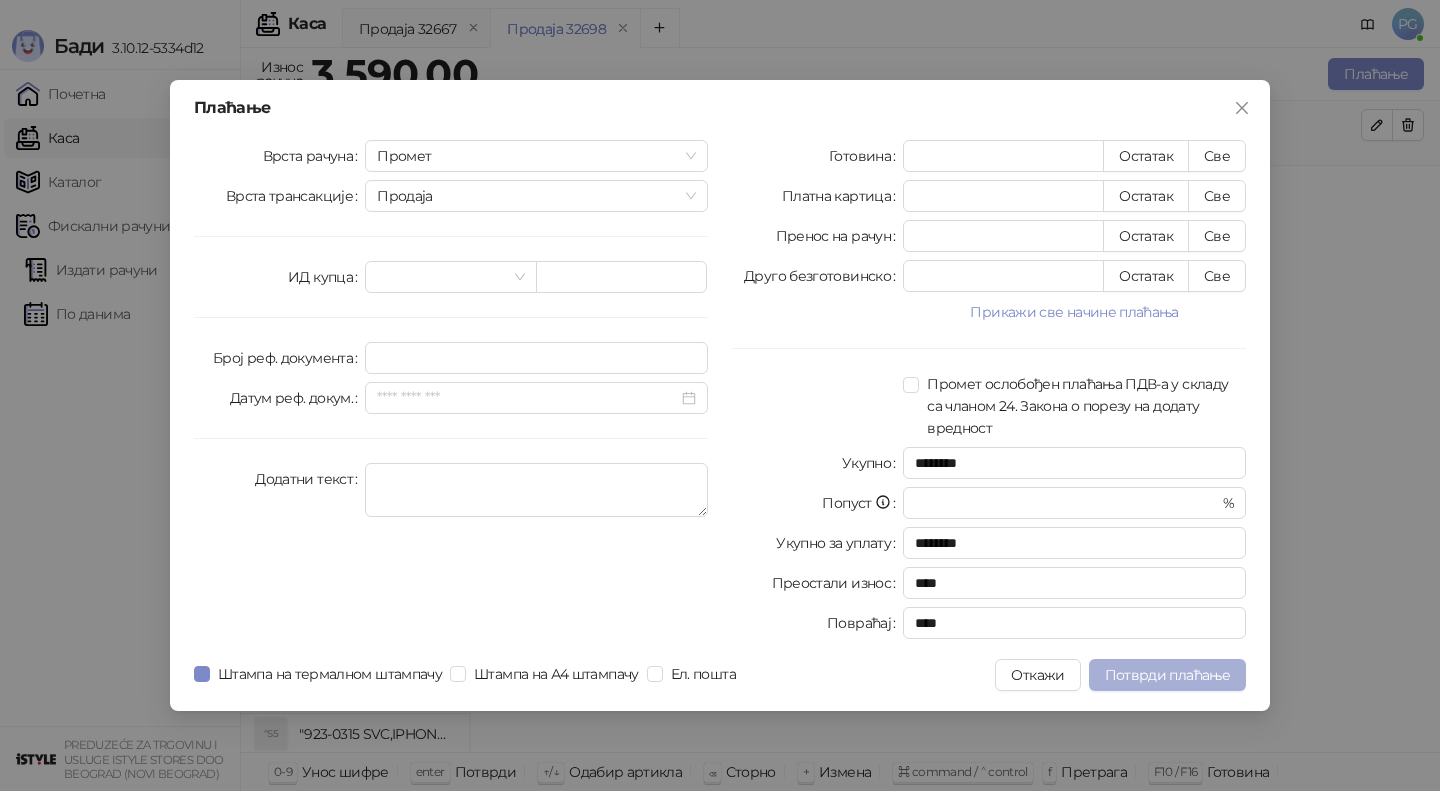 click on "Потврди плаћање" at bounding box center (1167, 675) 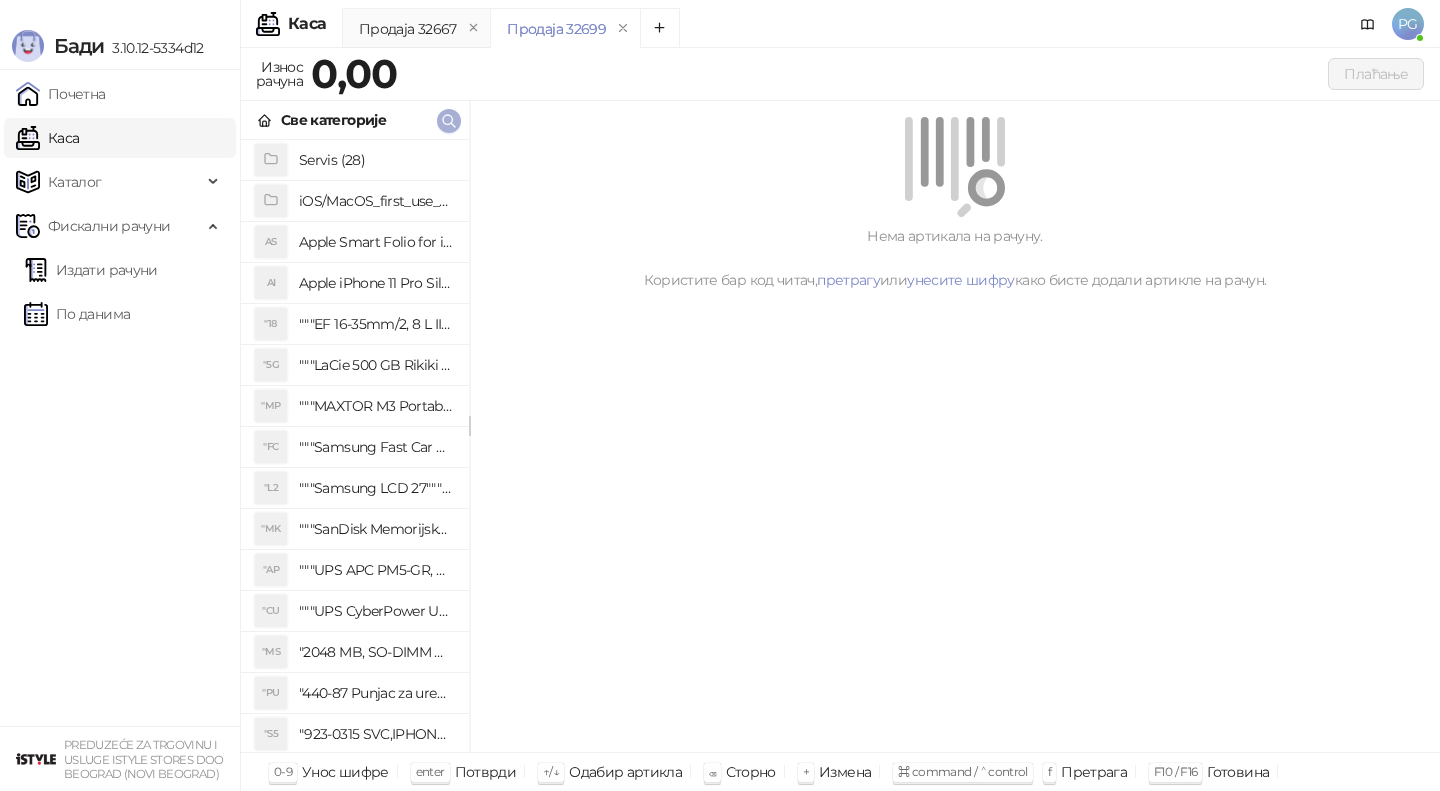 click 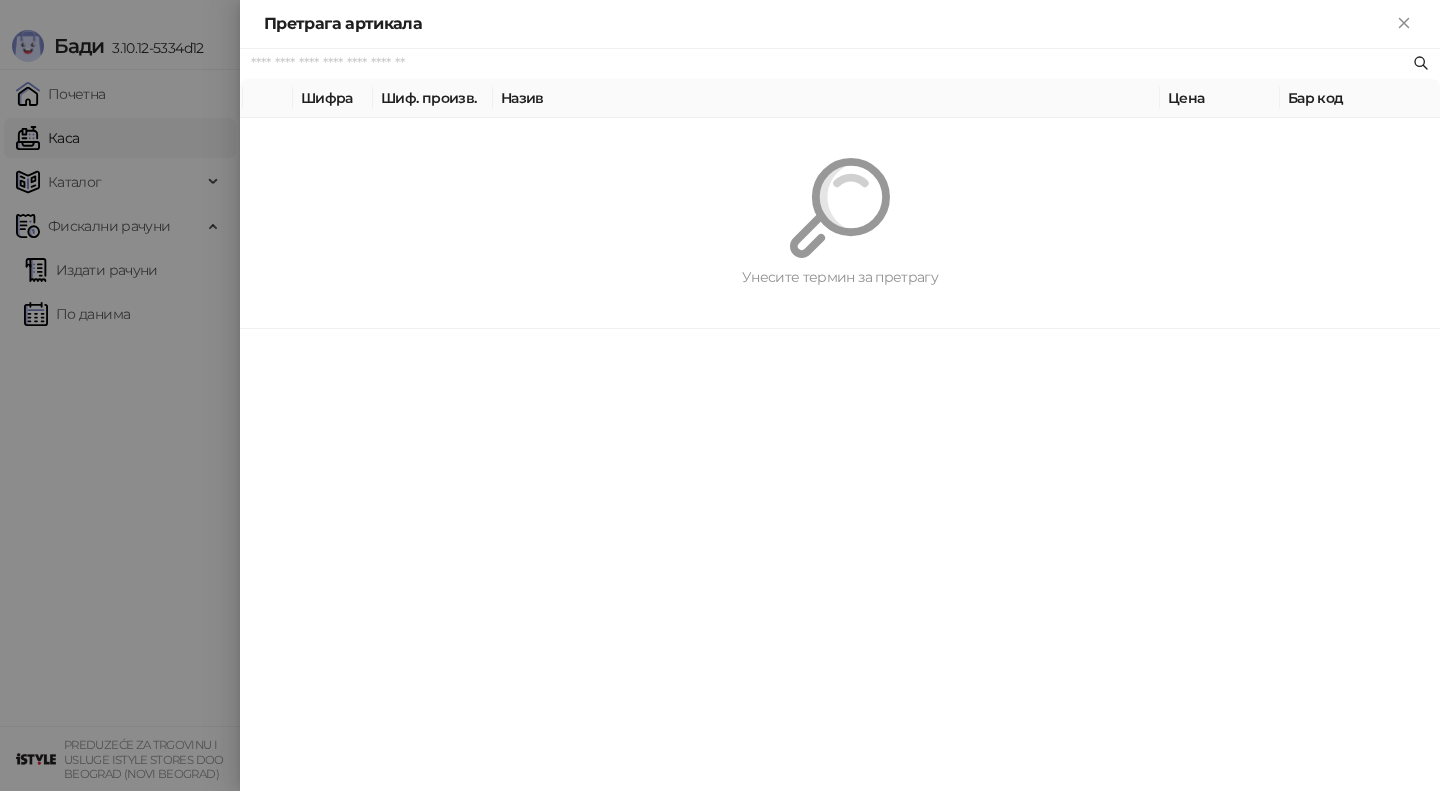 paste on "********" 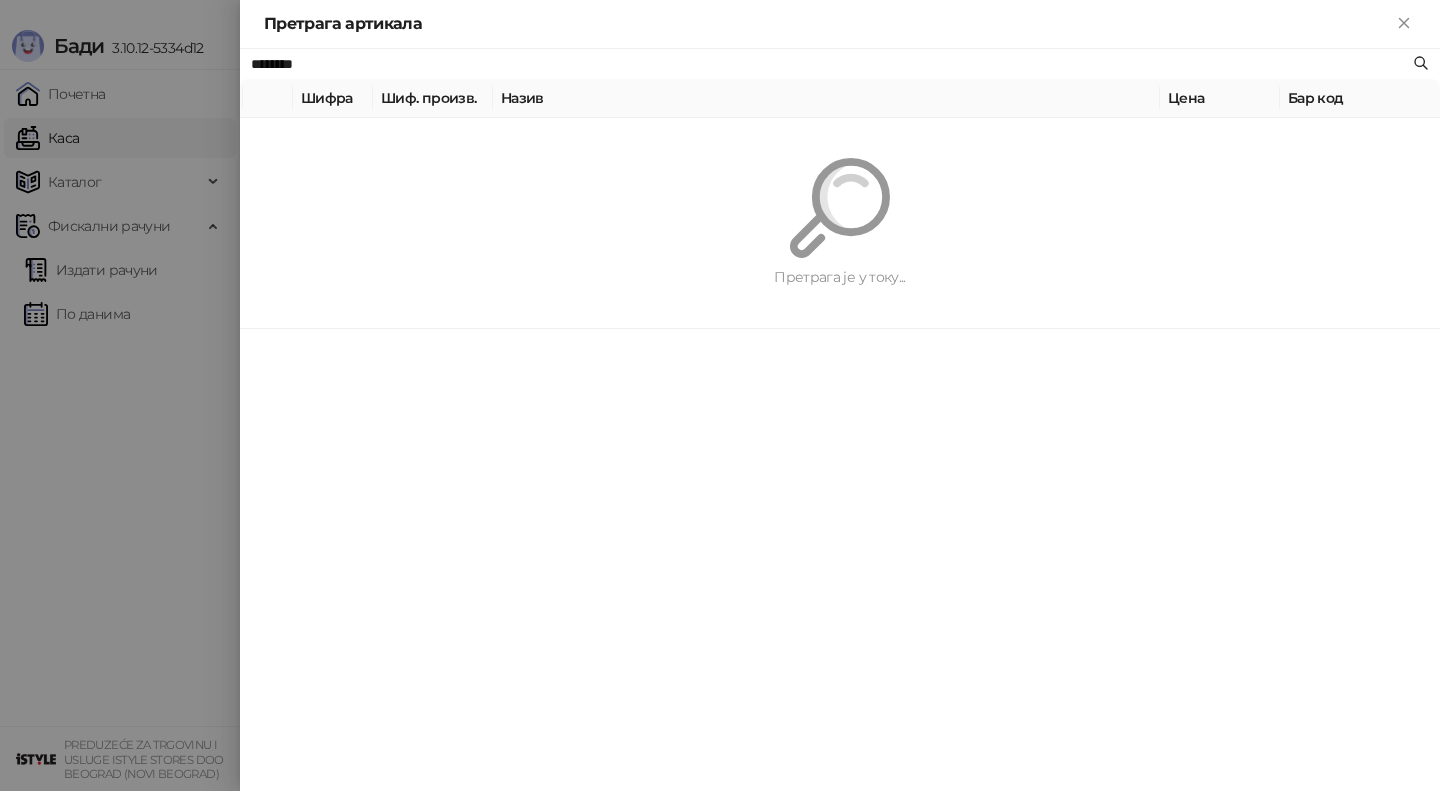 type on "********" 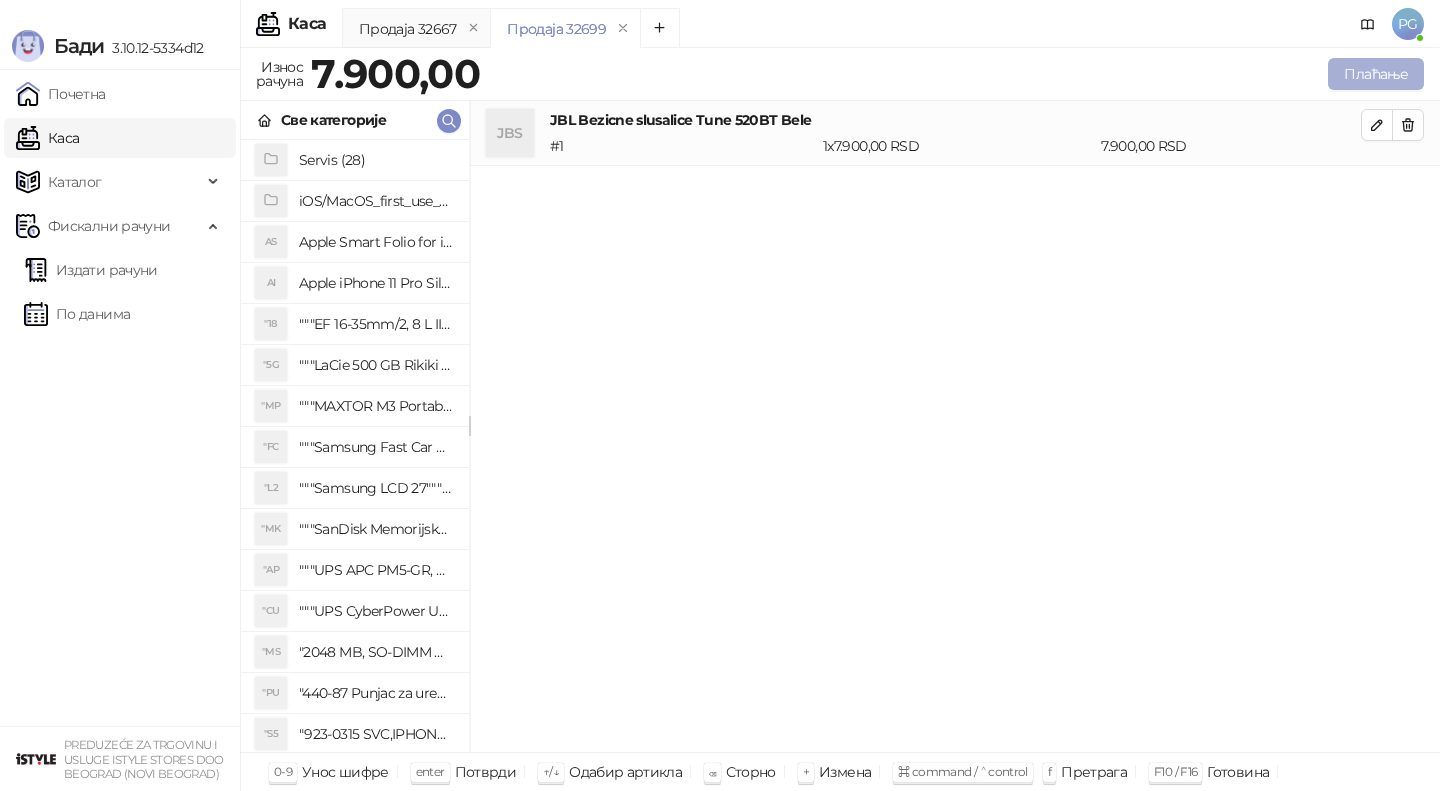 click on "Плаћање" at bounding box center (1376, 74) 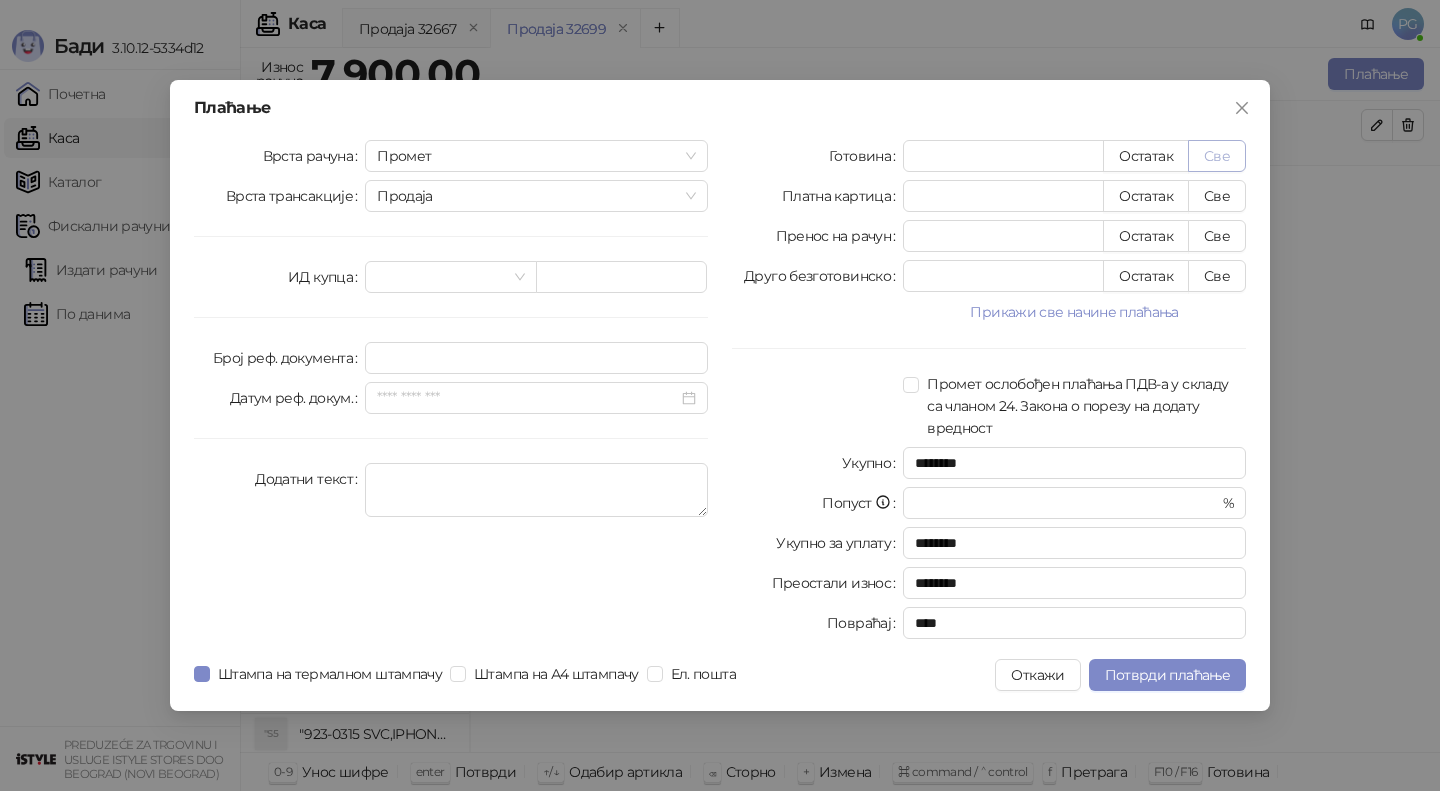 click on "Све" at bounding box center (1217, 156) 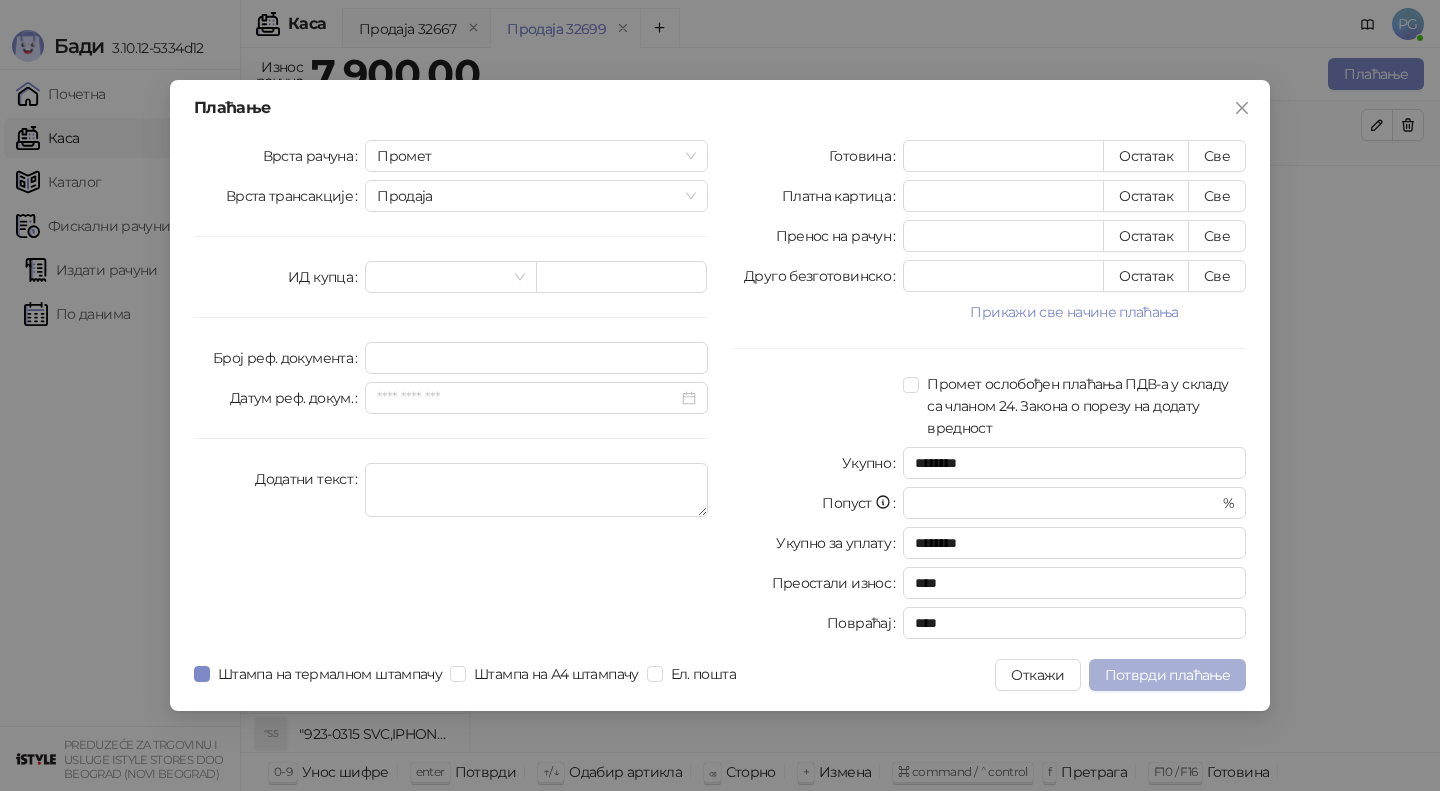 click on "Потврди плаћање" at bounding box center [1167, 675] 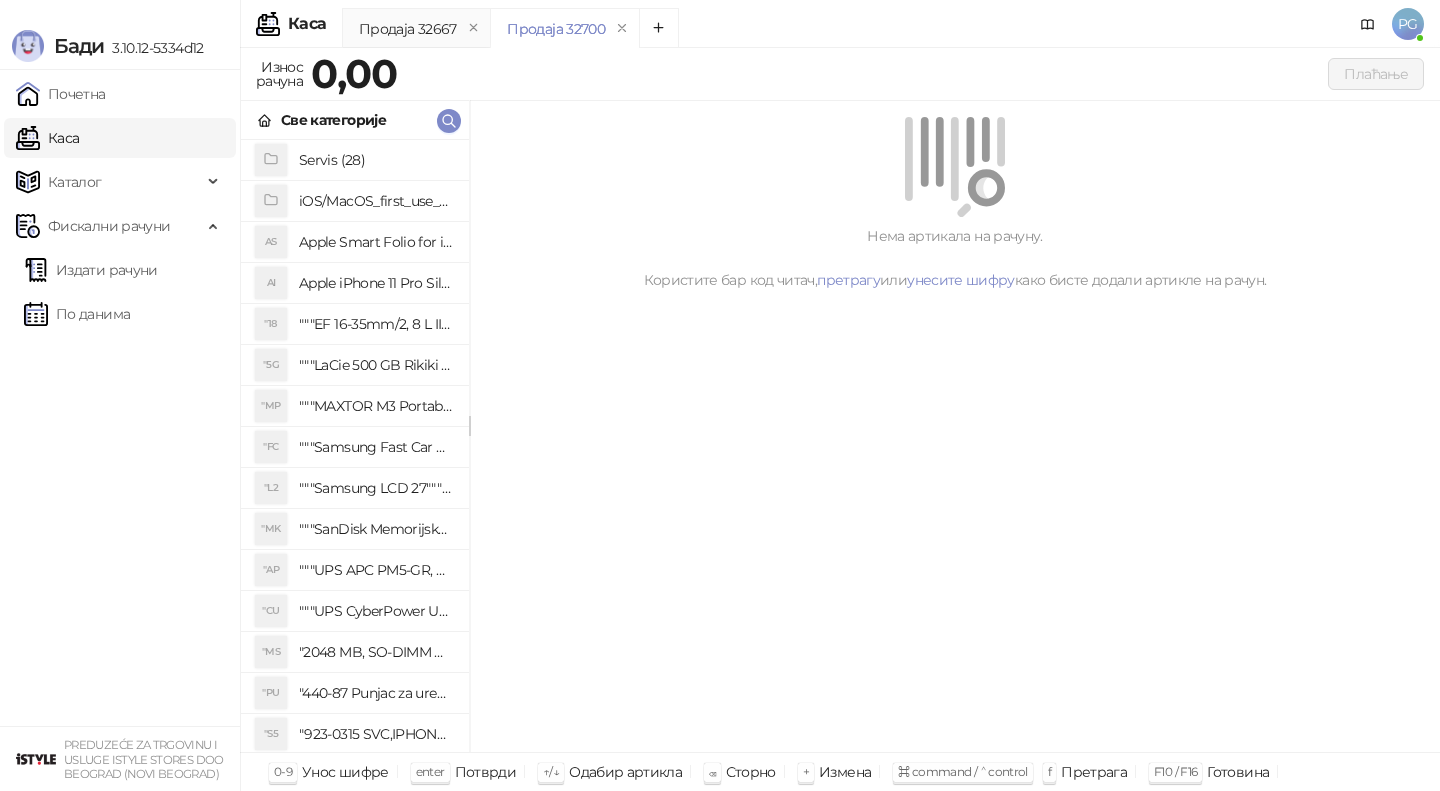 click on "Све категорије" at bounding box center (355, 120) 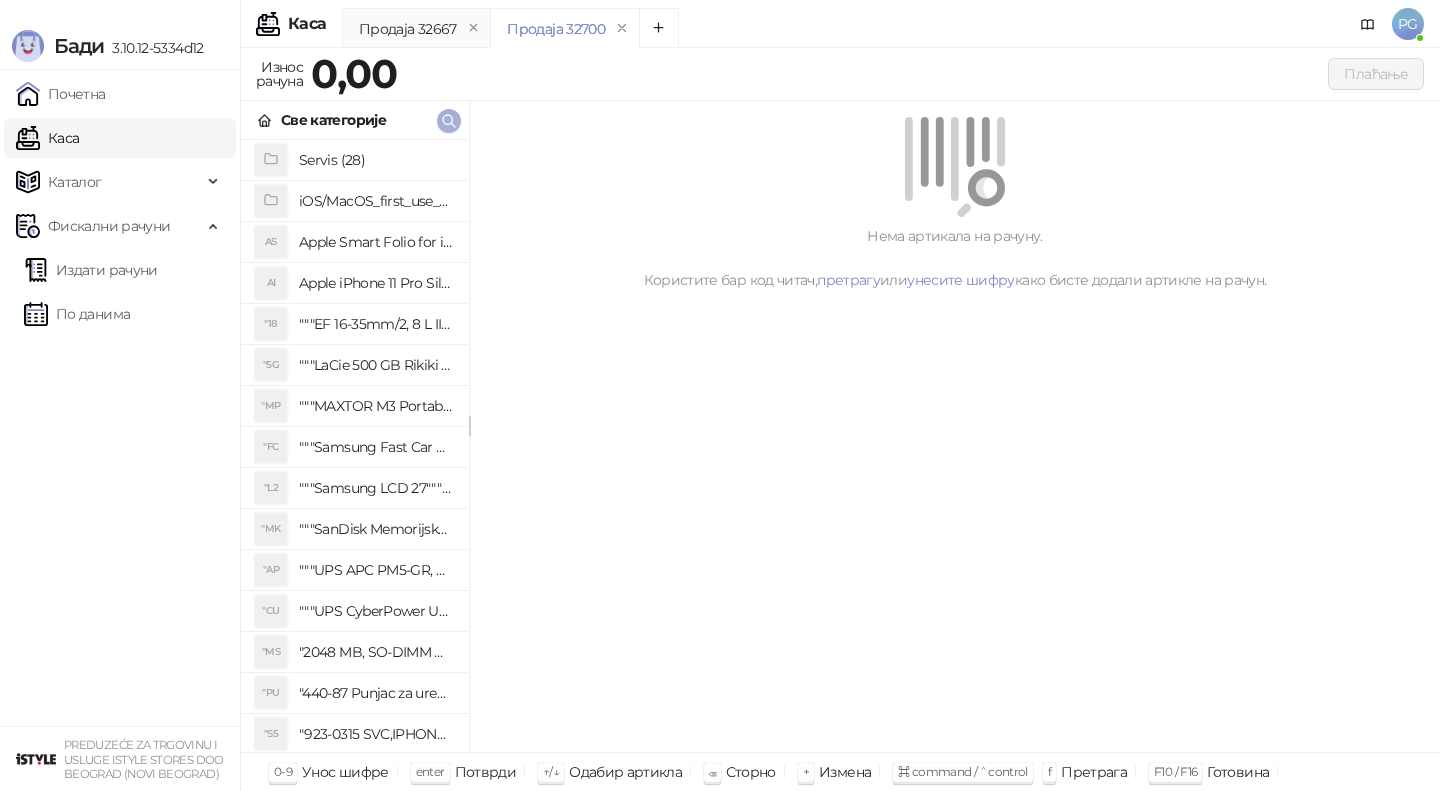 click 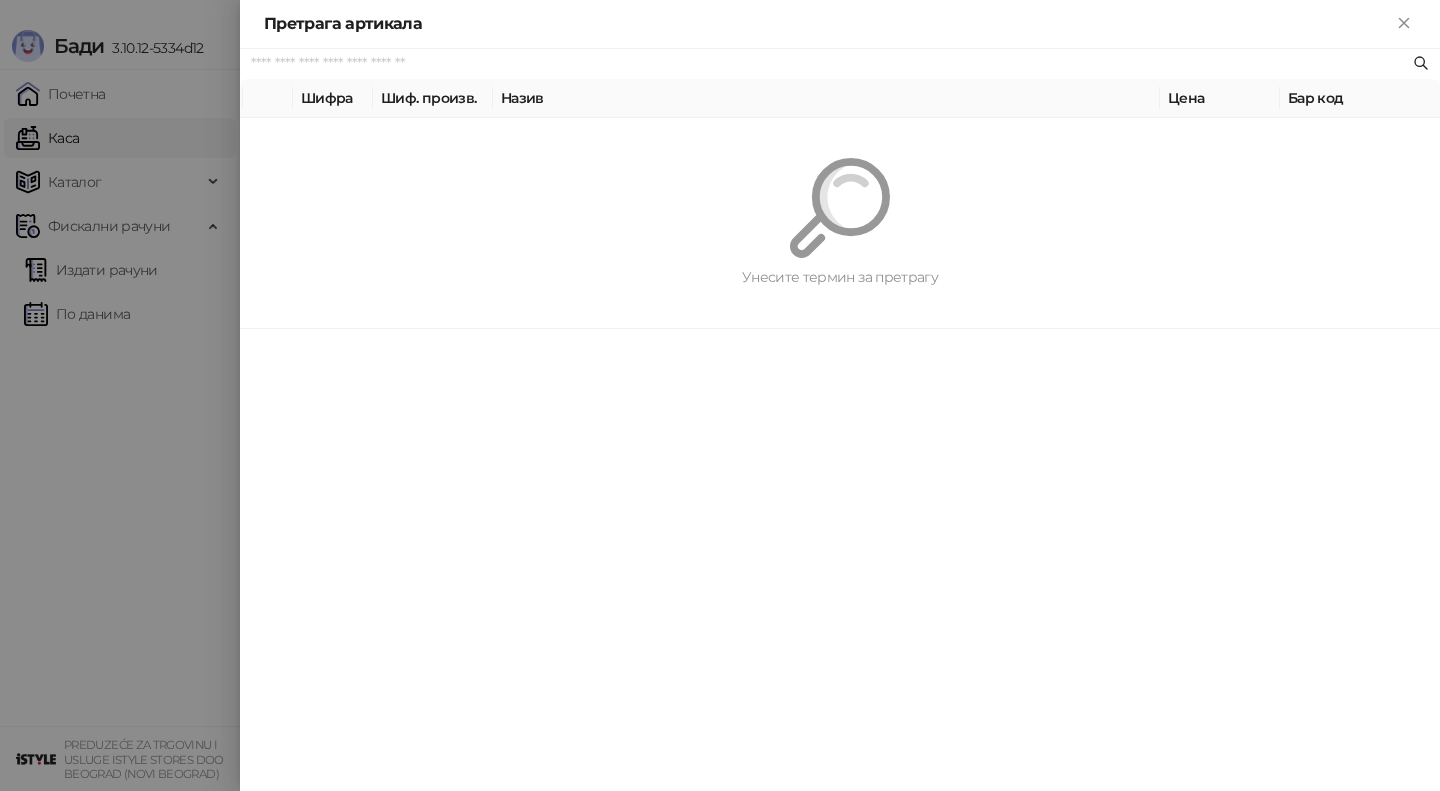 paste on "********" 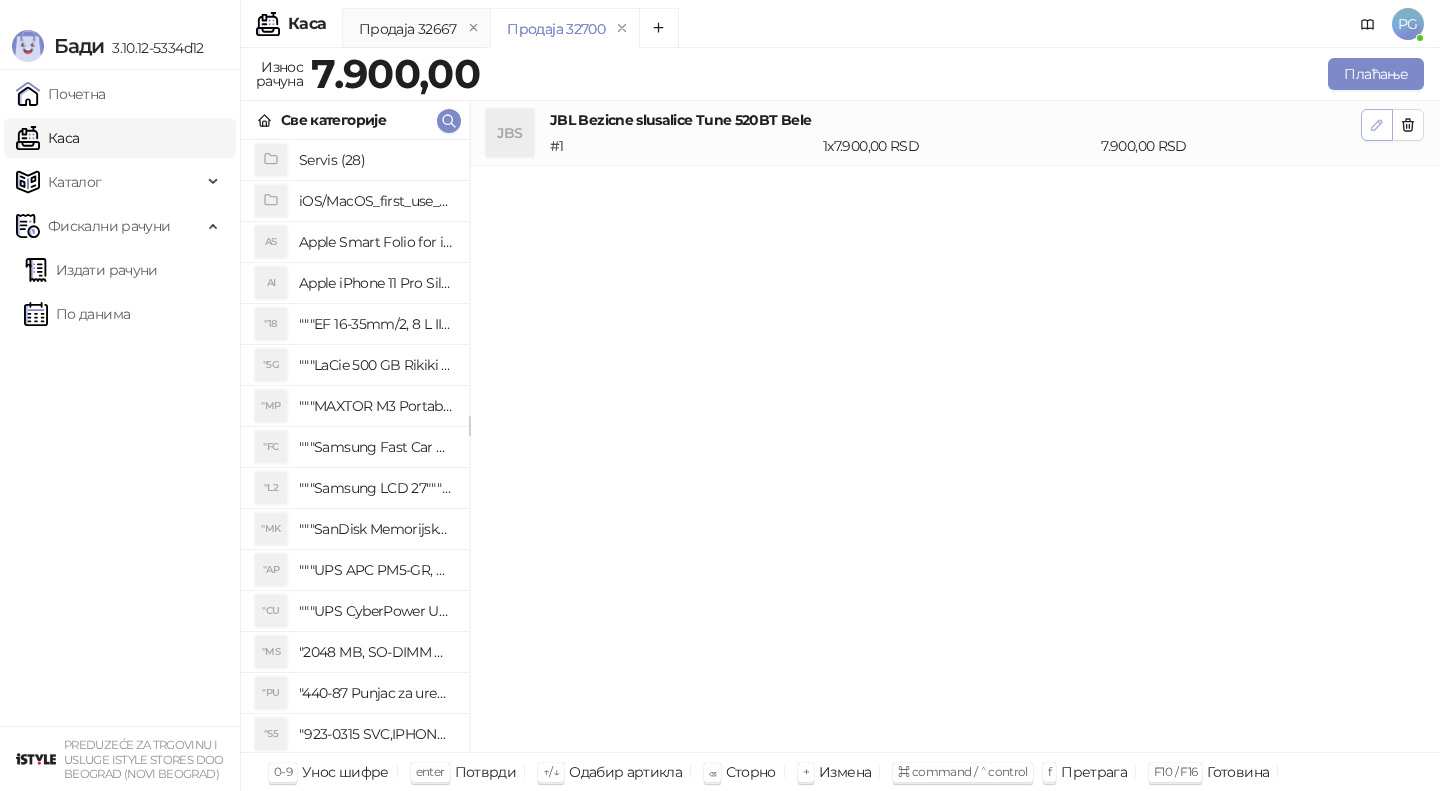 click 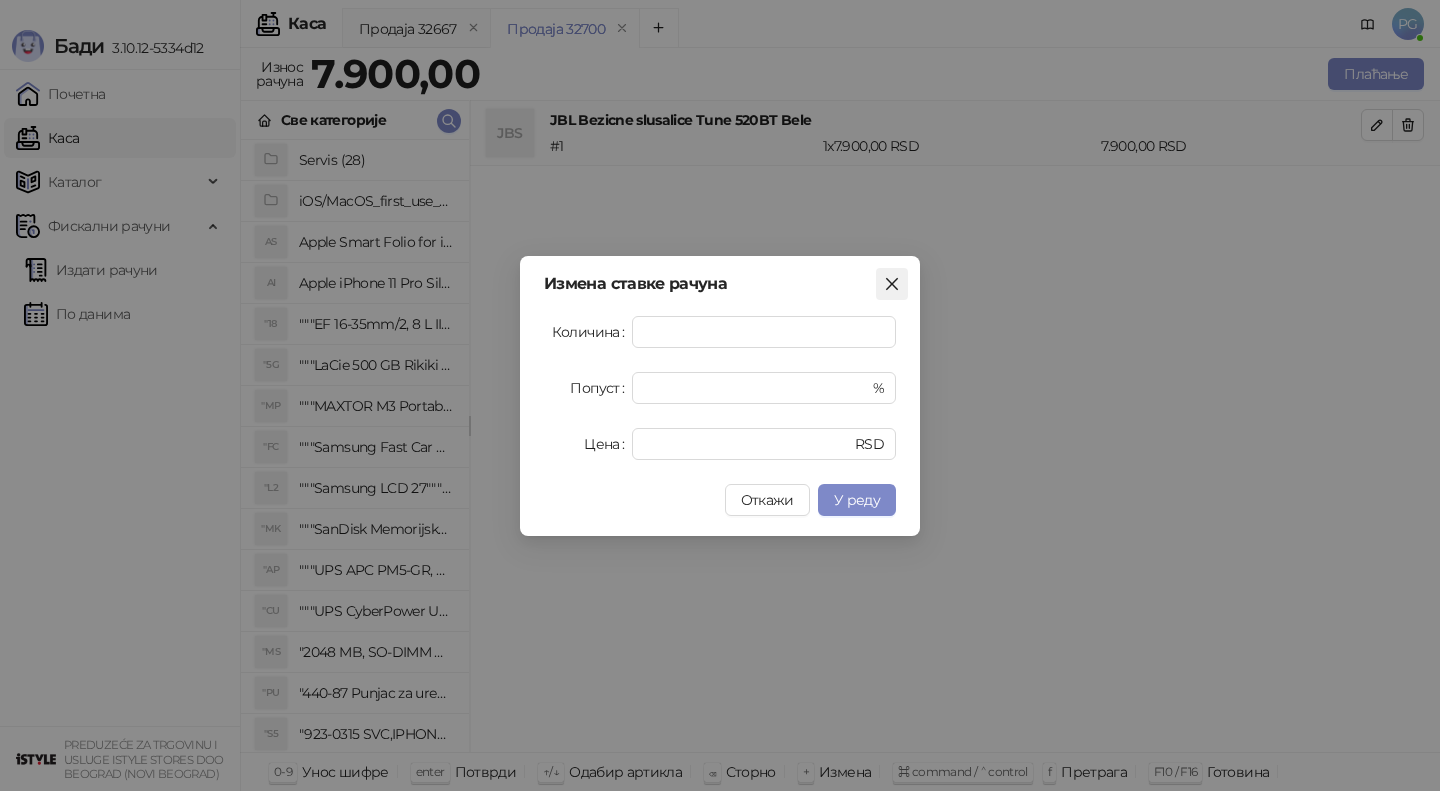 click at bounding box center [892, 284] 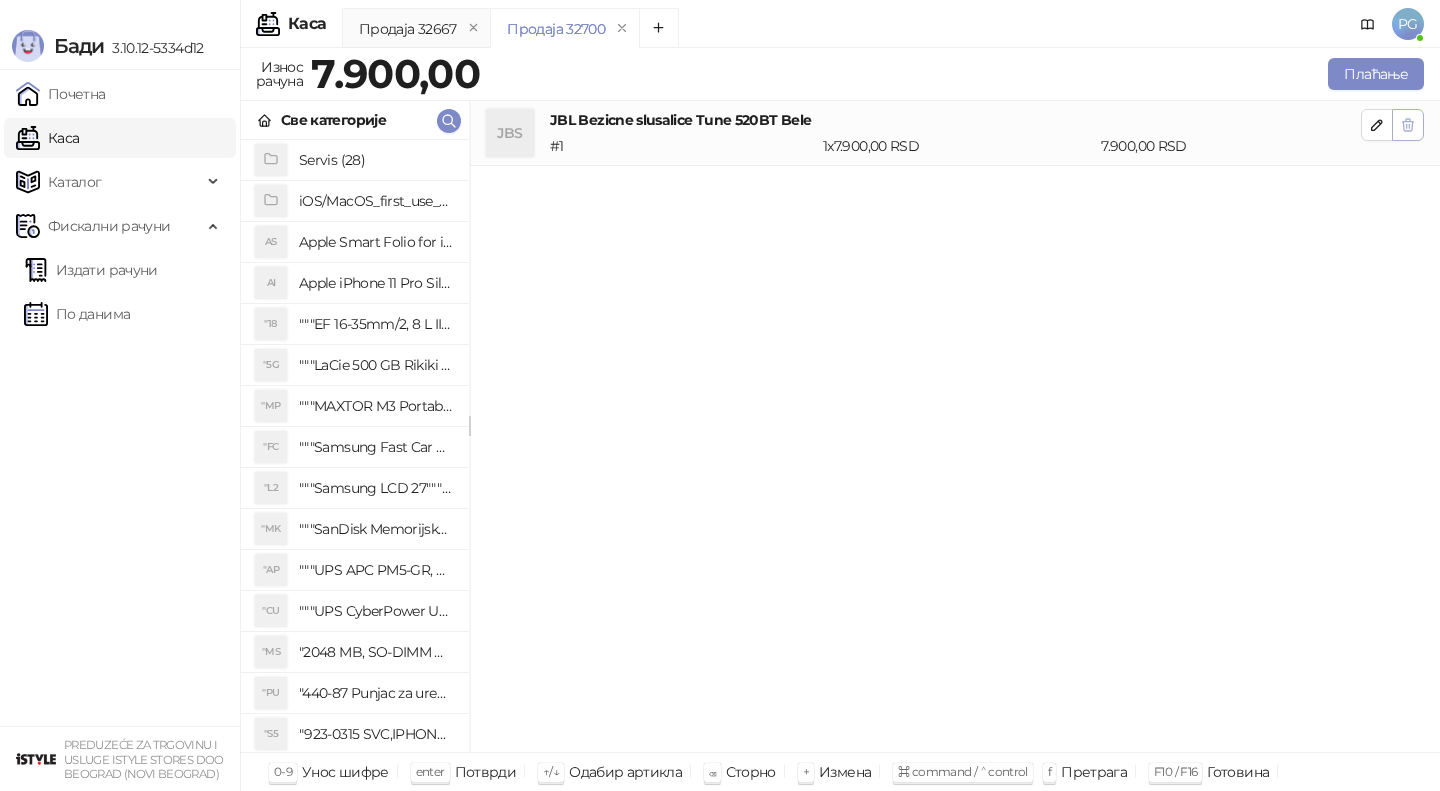 click 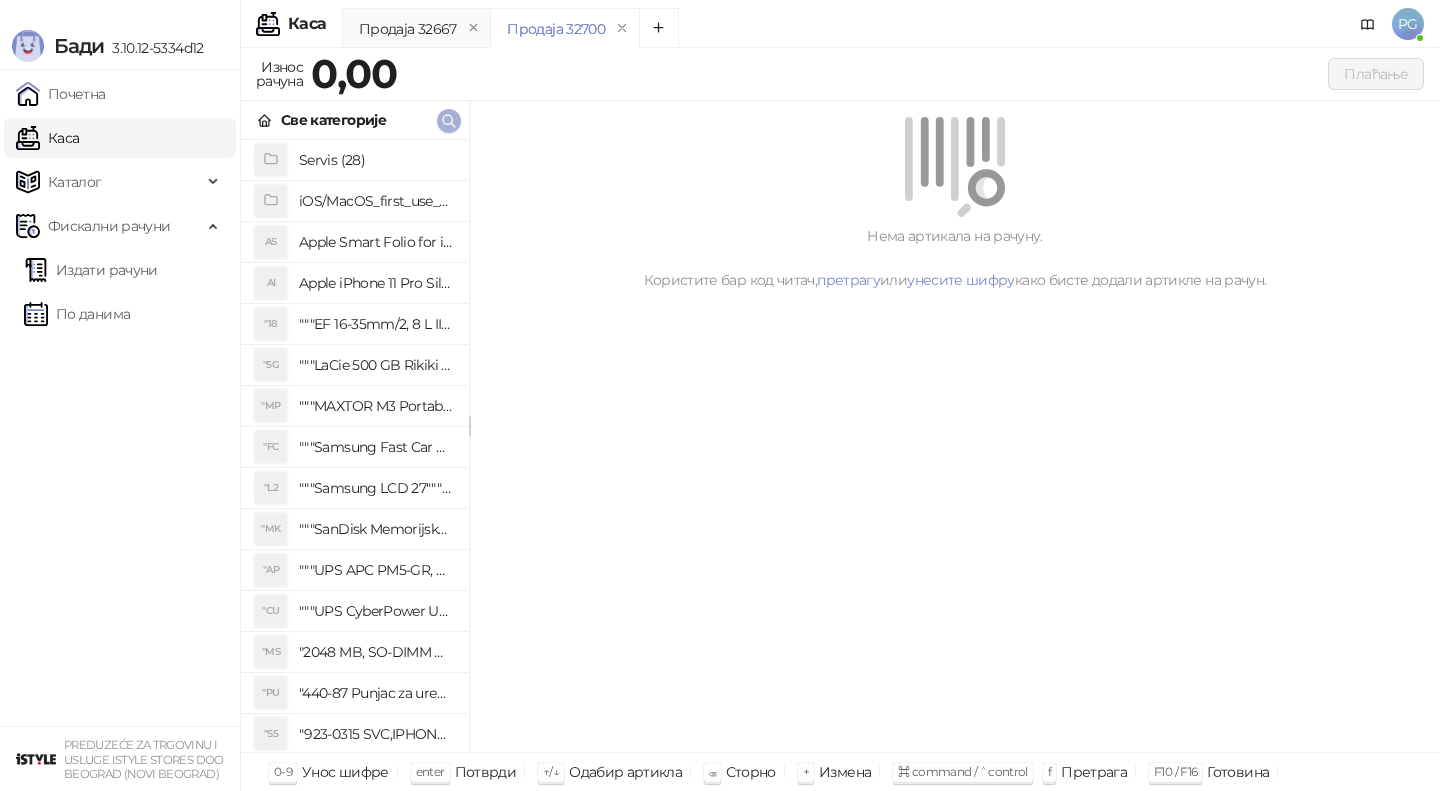 click 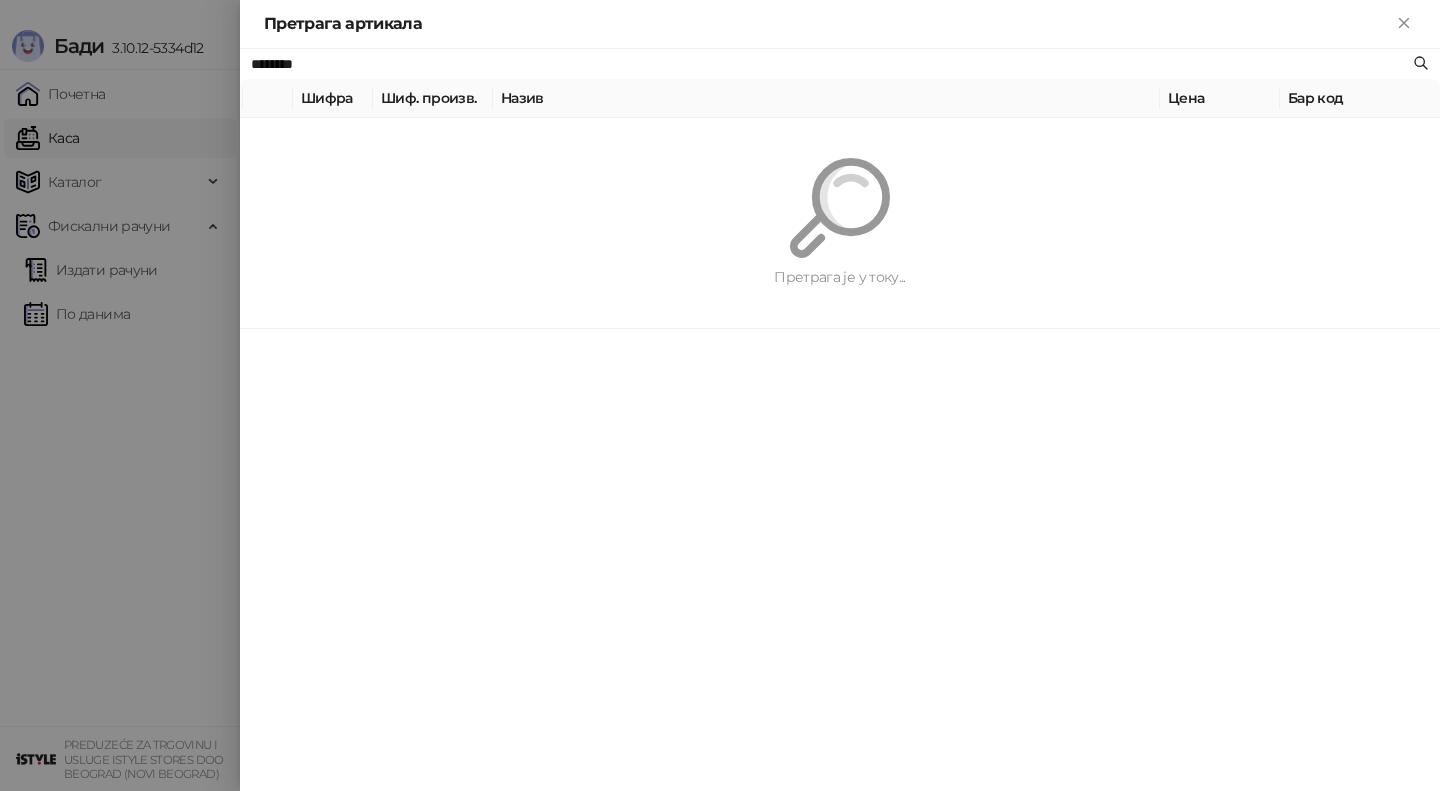 paste 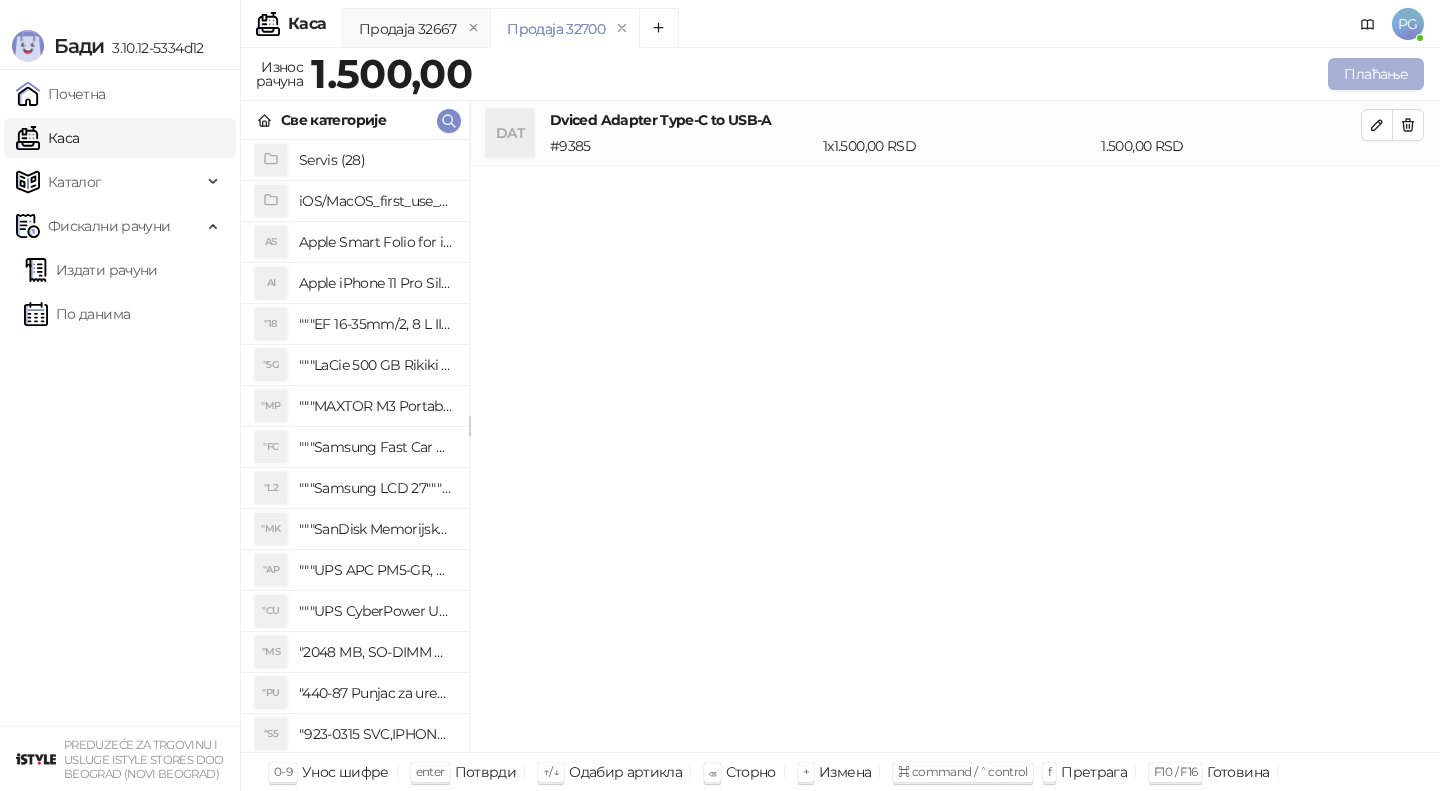 click on "Плаћање" at bounding box center (1376, 74) 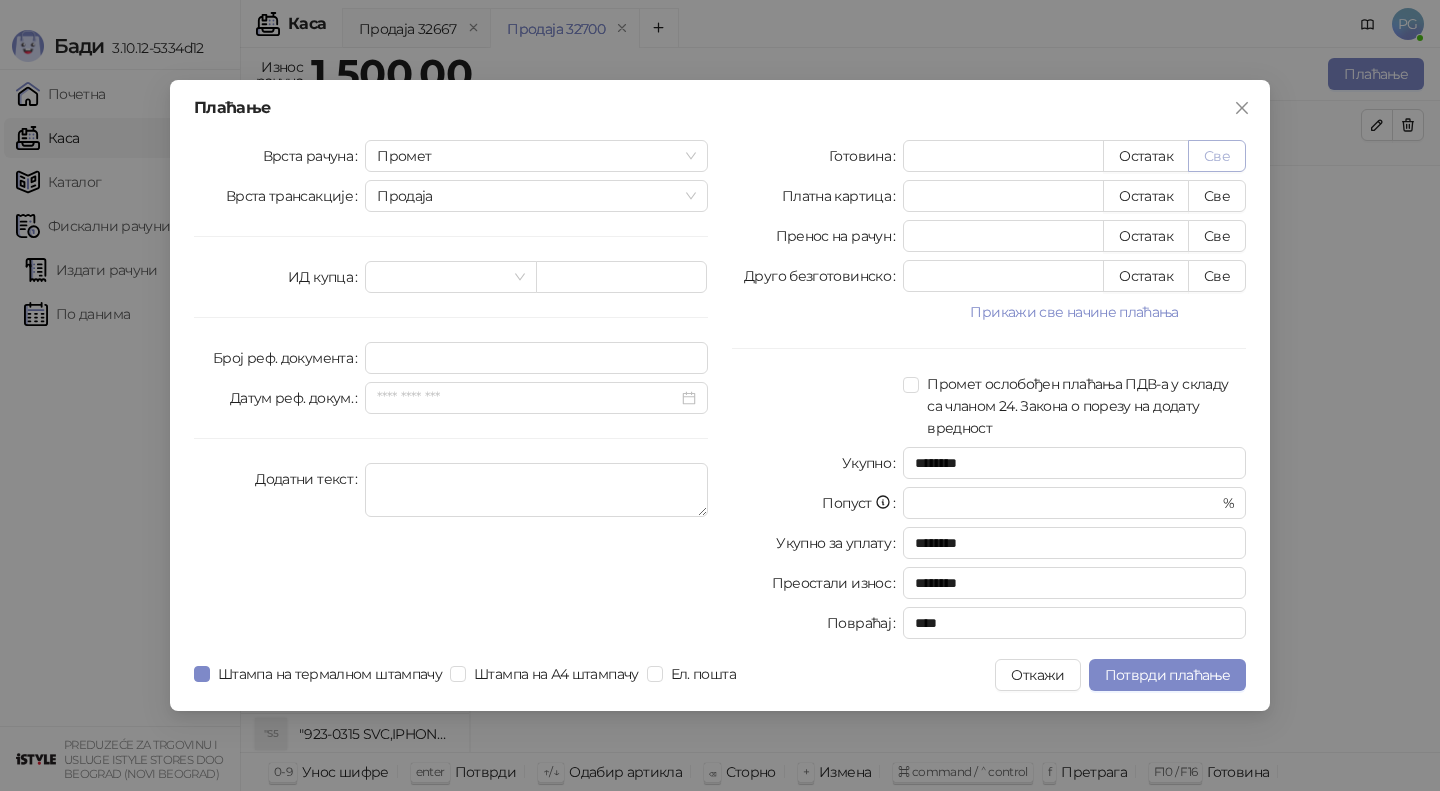 click on "Све" at bounding box center (1217, 156) 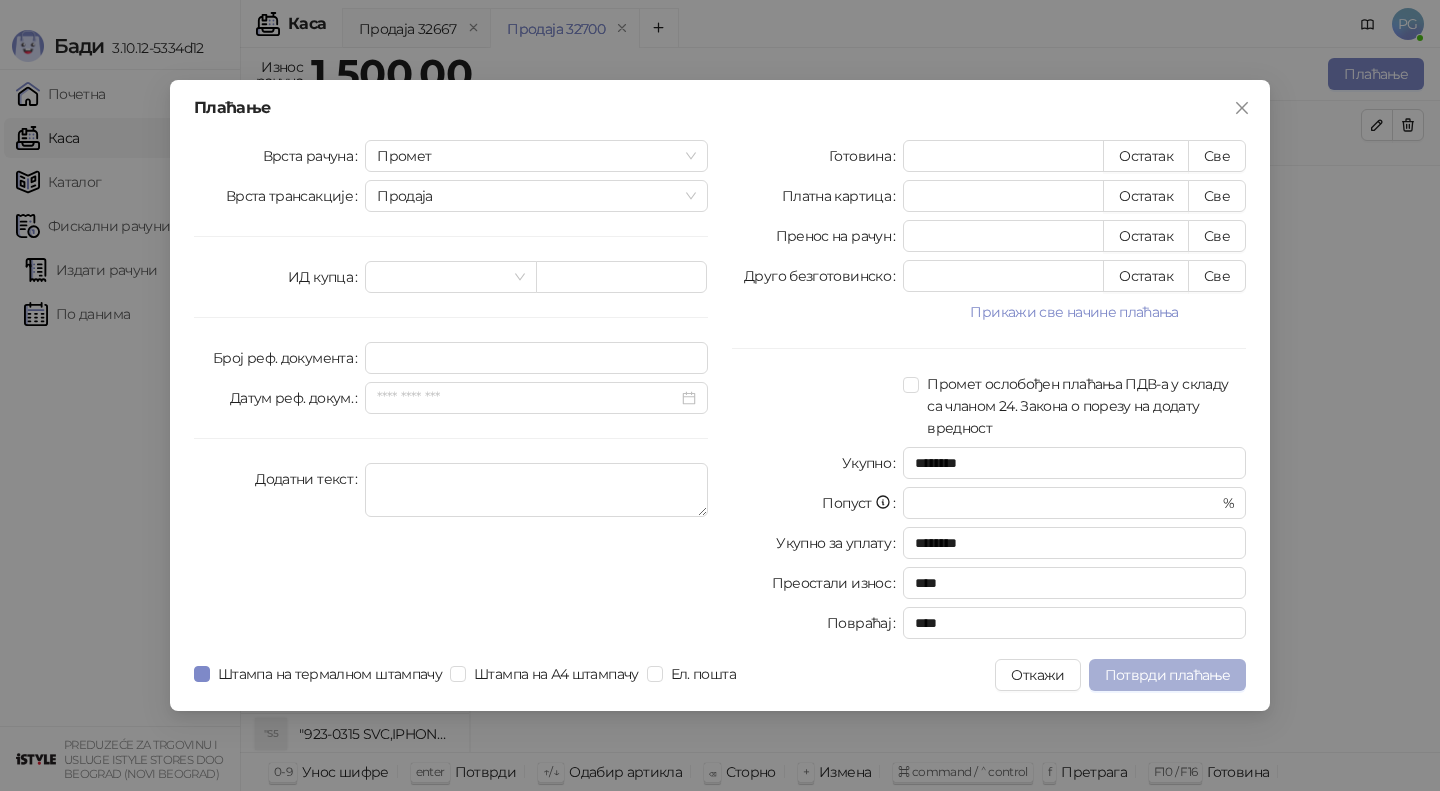 click on "Потврди плаћање" at bounding box center [1167, 675] 